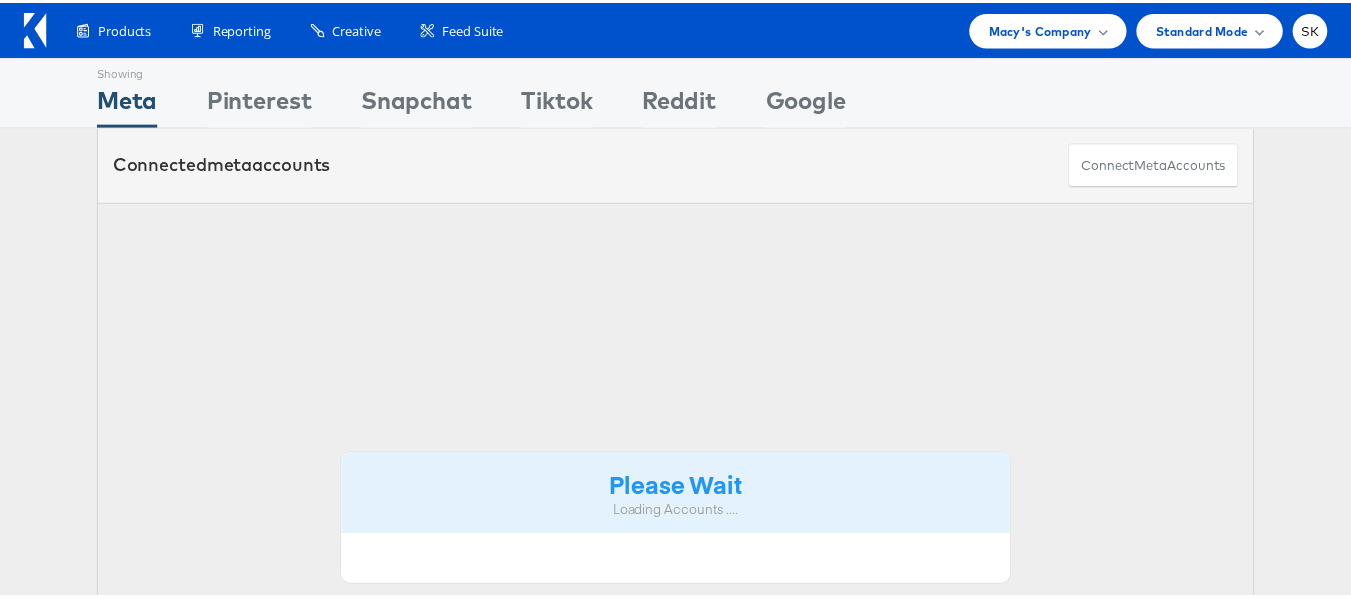 scroll, scrollTop: 0, scrollLeft: 0, axis: both 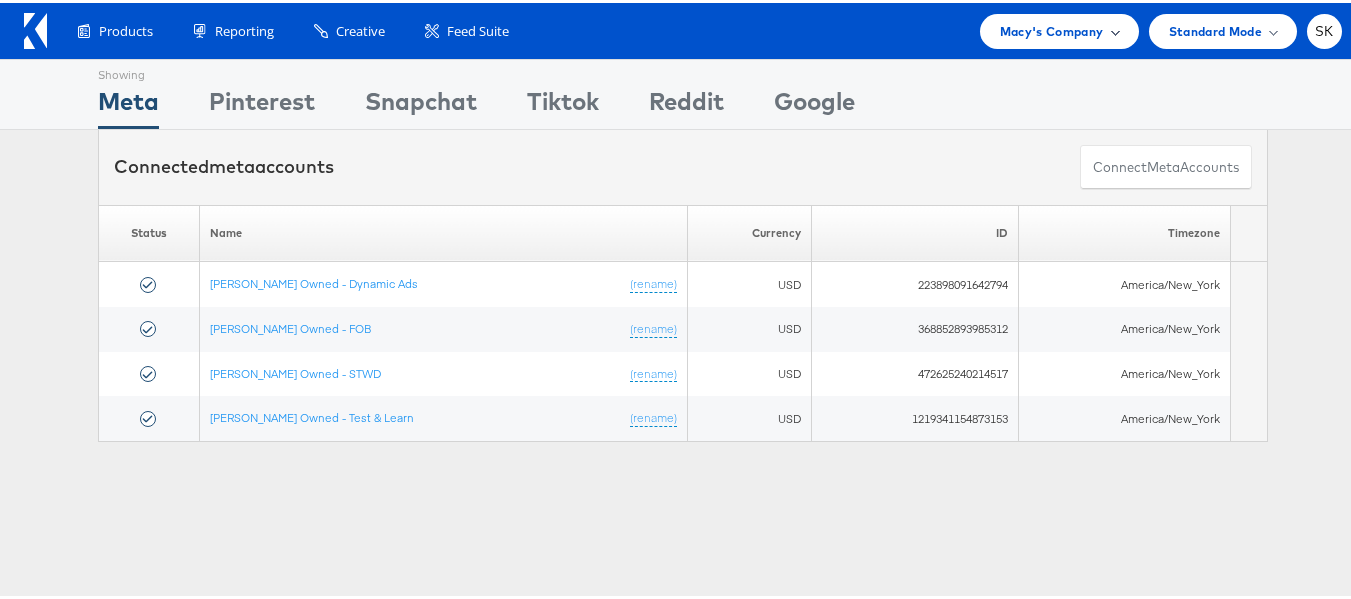click on "Macy's Company" at bounding box center (1052, 28) 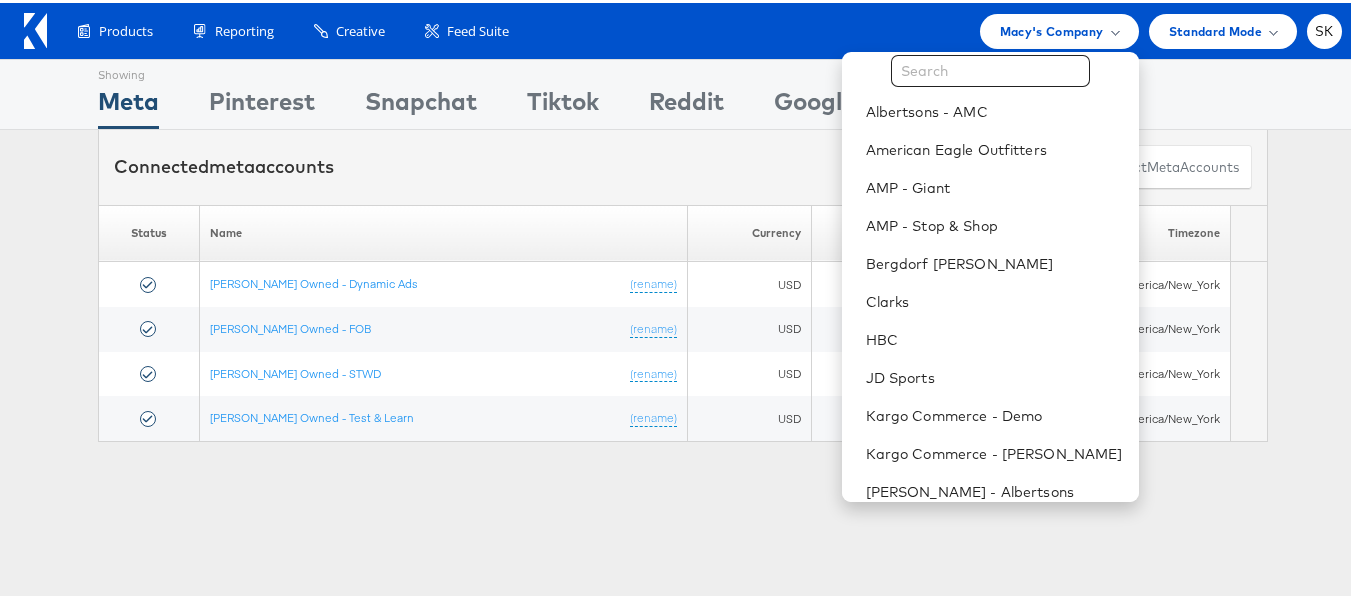 scroll, scrollTop: 0, scrollLeft: 0, axis: both 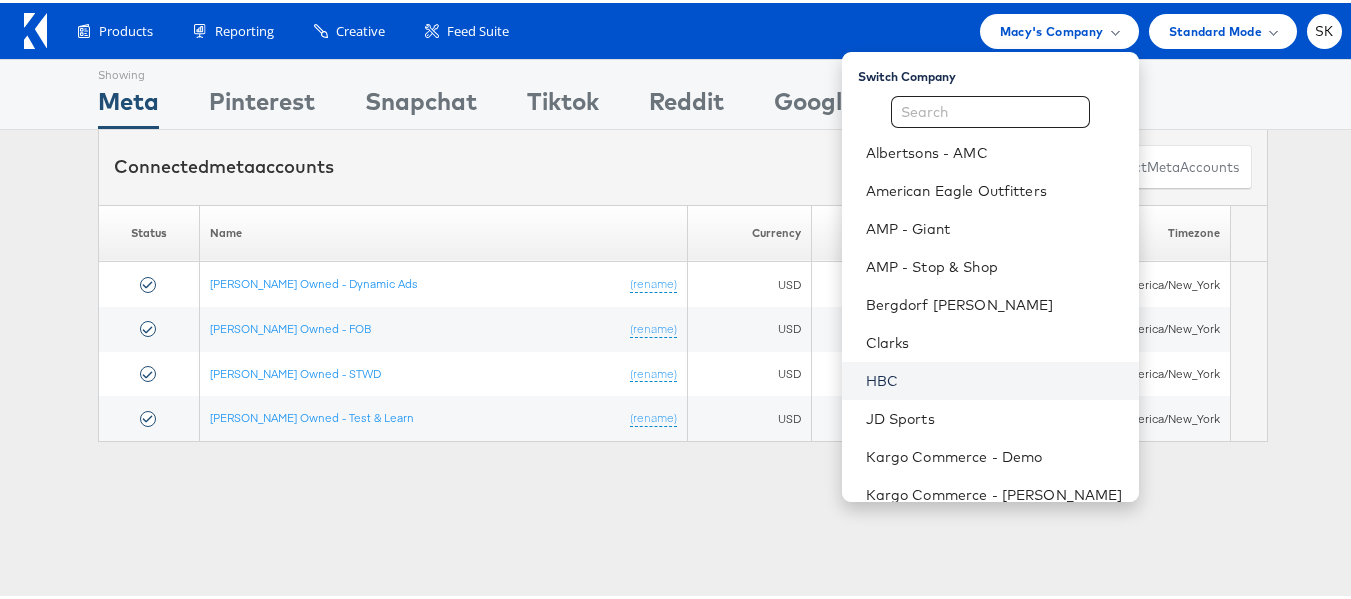 click on "HBC" at bounding box center [994, 378] 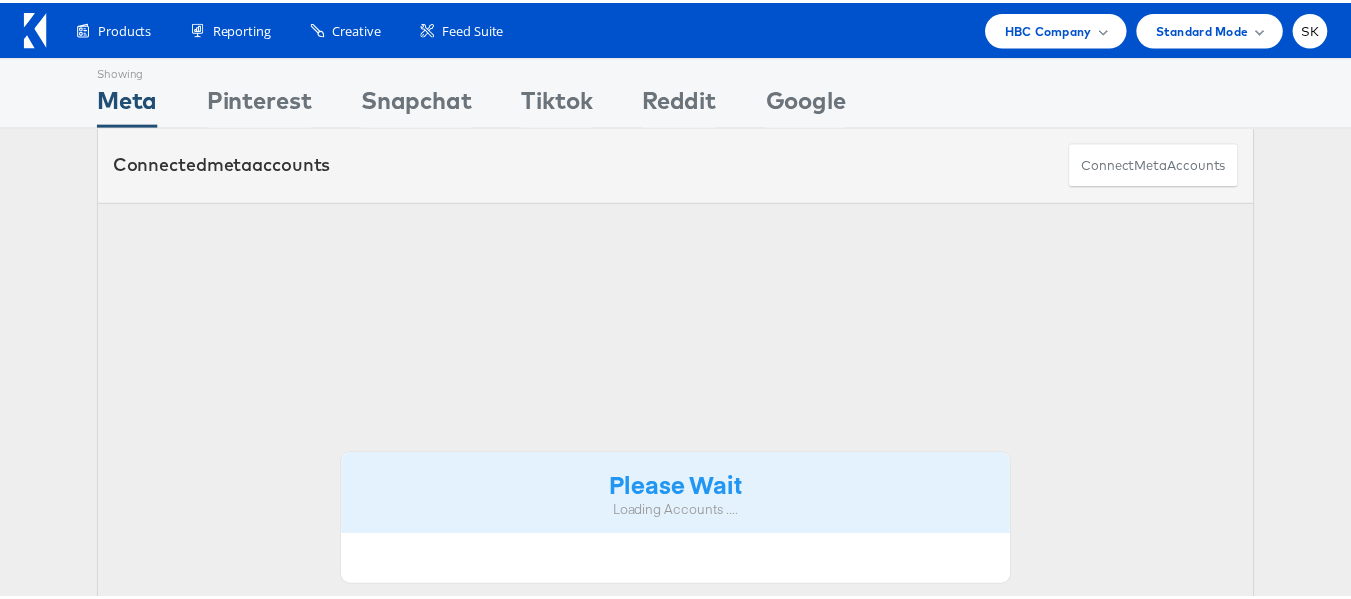 scroll, scrollTop: 0, scrollLeft: 0, axis: both 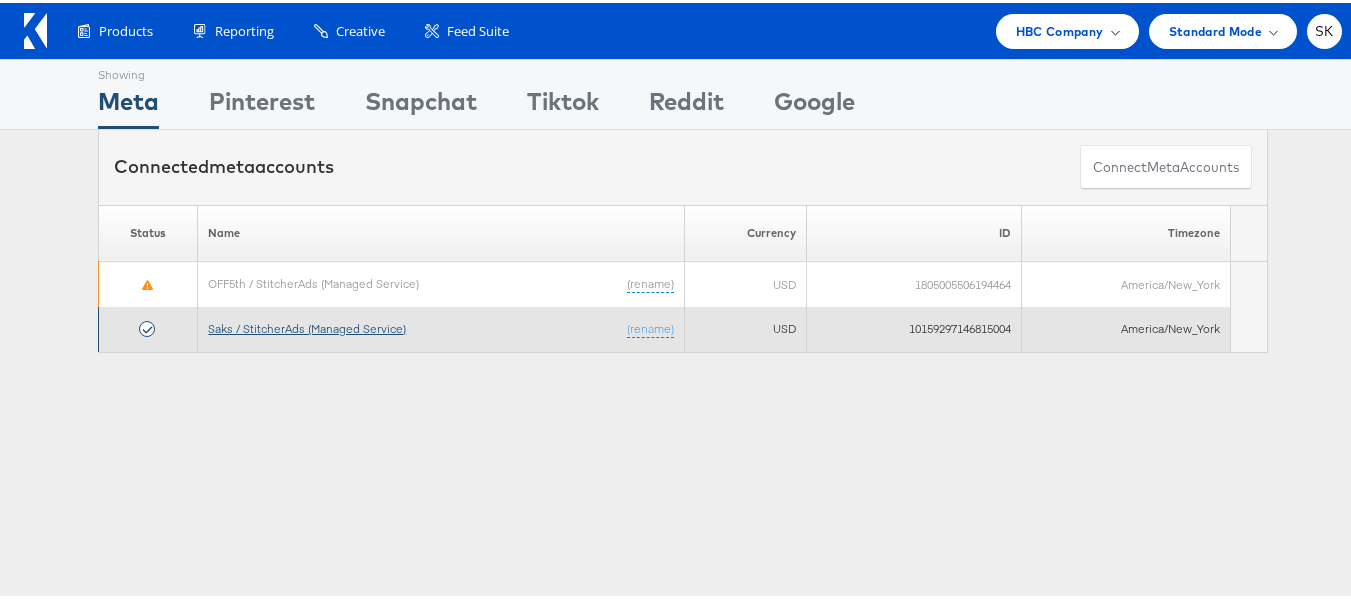 click on "Saks / StitcherAds (Managed Service)" at bounding box center (307, 325) 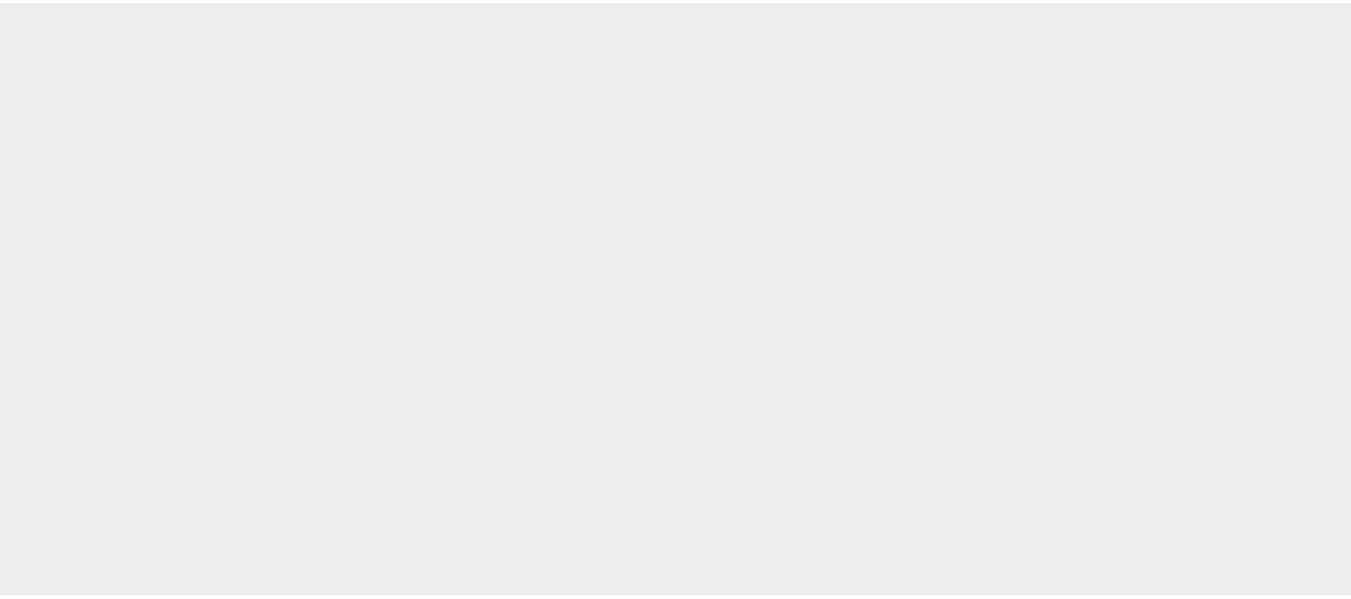 scroll, scrollTop: 0, scrollLeft: 0, axis: both 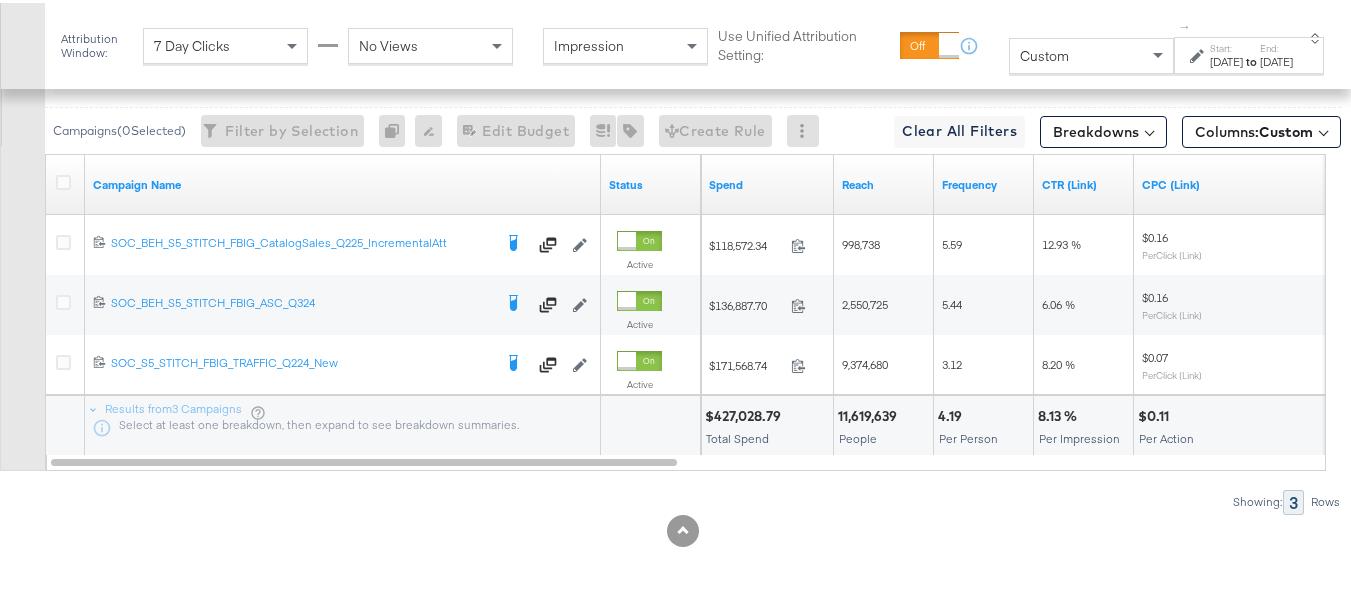 click on "Jul 1st 2025" at bounding box center (1226, 59) 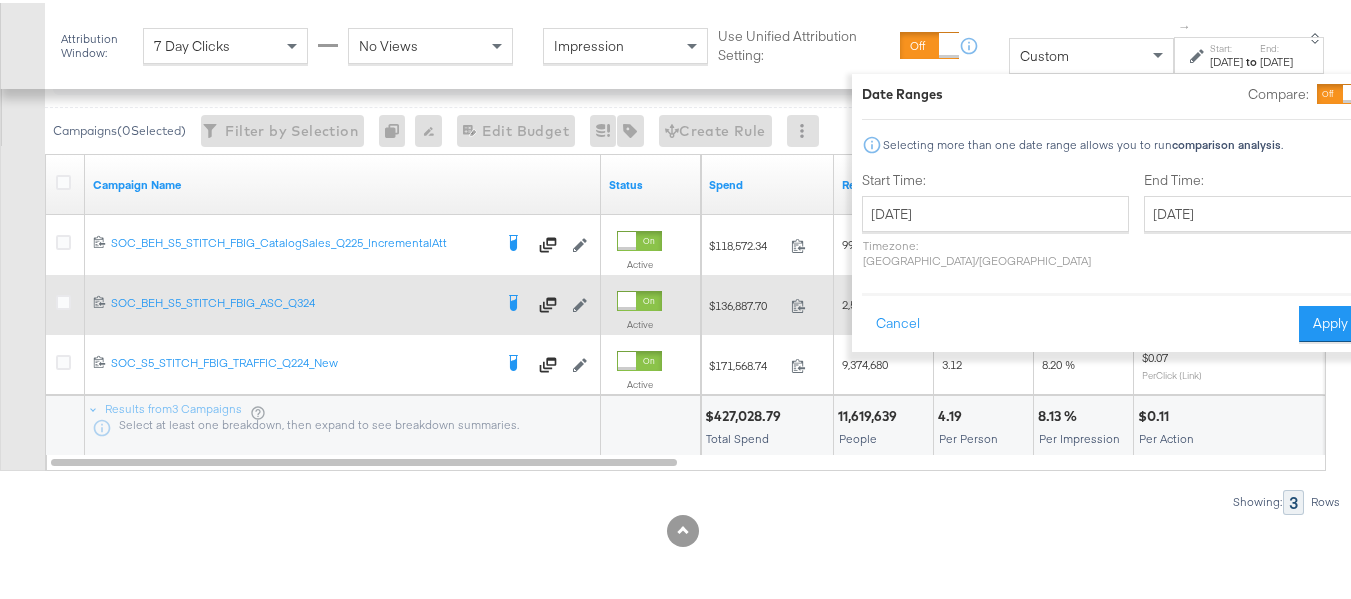 click on "Apply" at bounding box center [1330, 321] 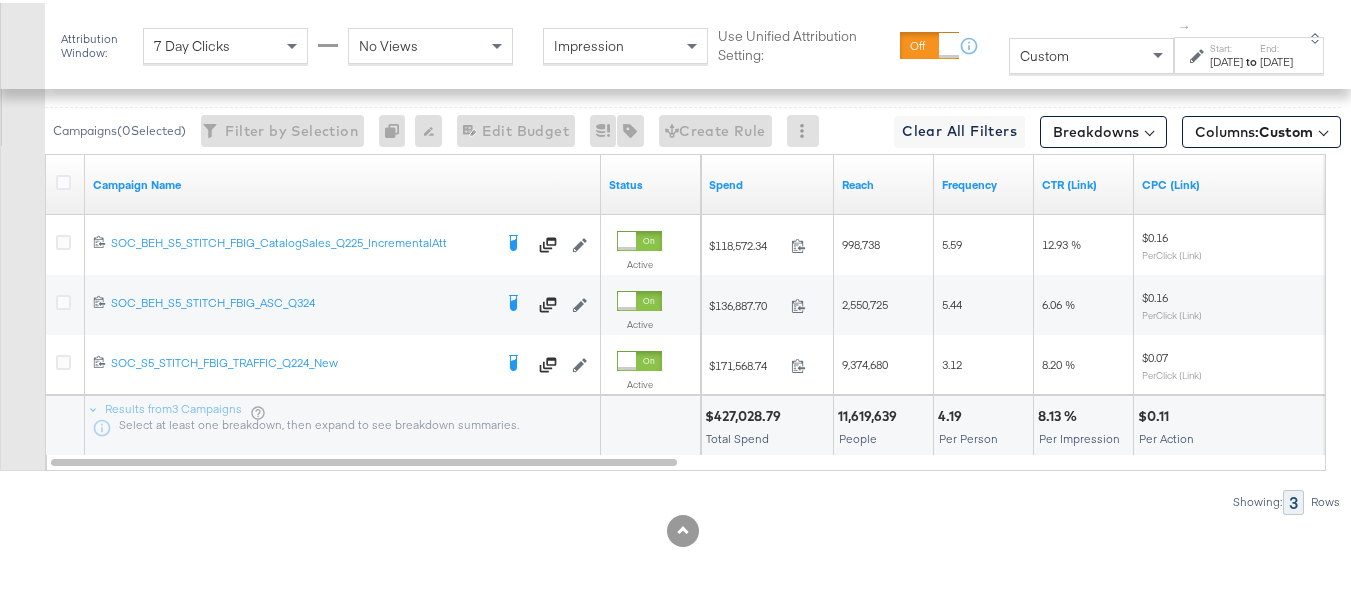 click on "Start:  Jul 1st 2025    to     End:  Jul 31st 2025" at bounding box center [1251, 53] 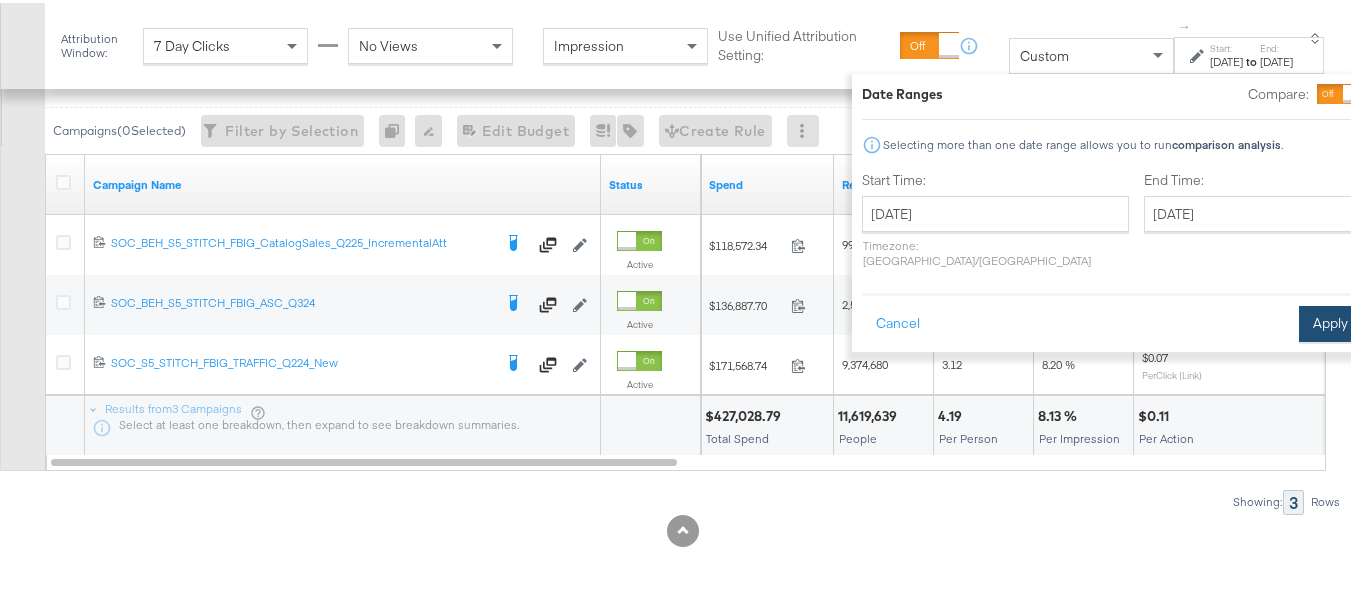 click on "Apply" at bounding box center [1330, 321] 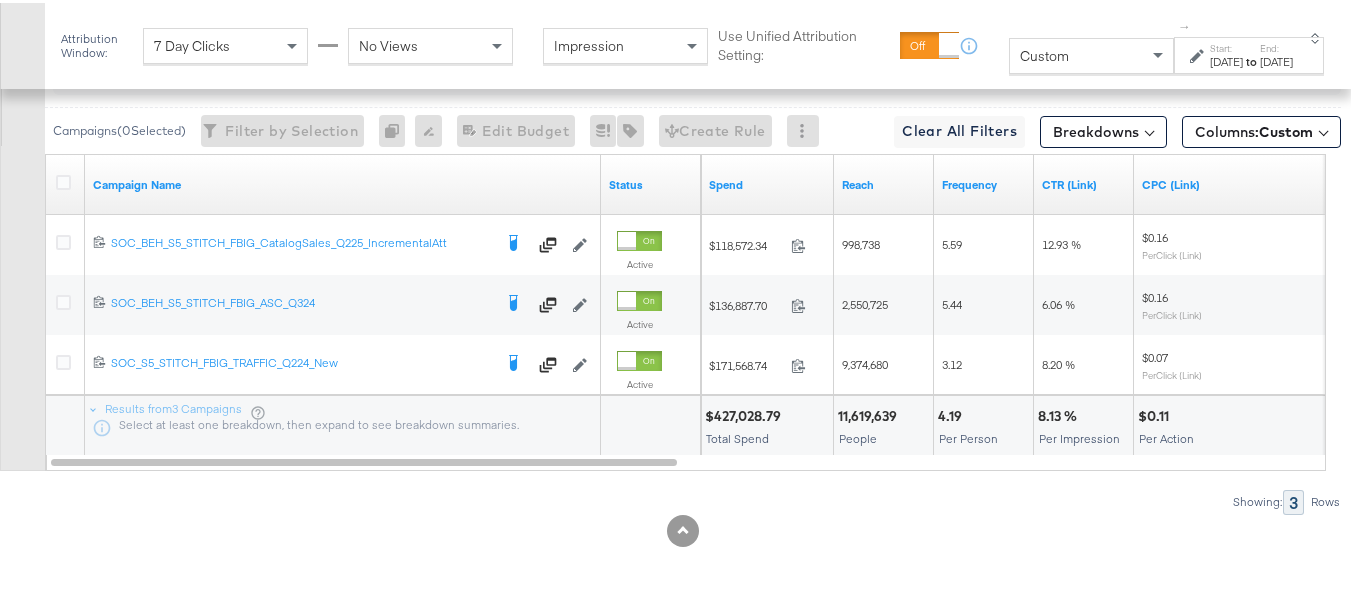 click at bounding box center (66, 182) 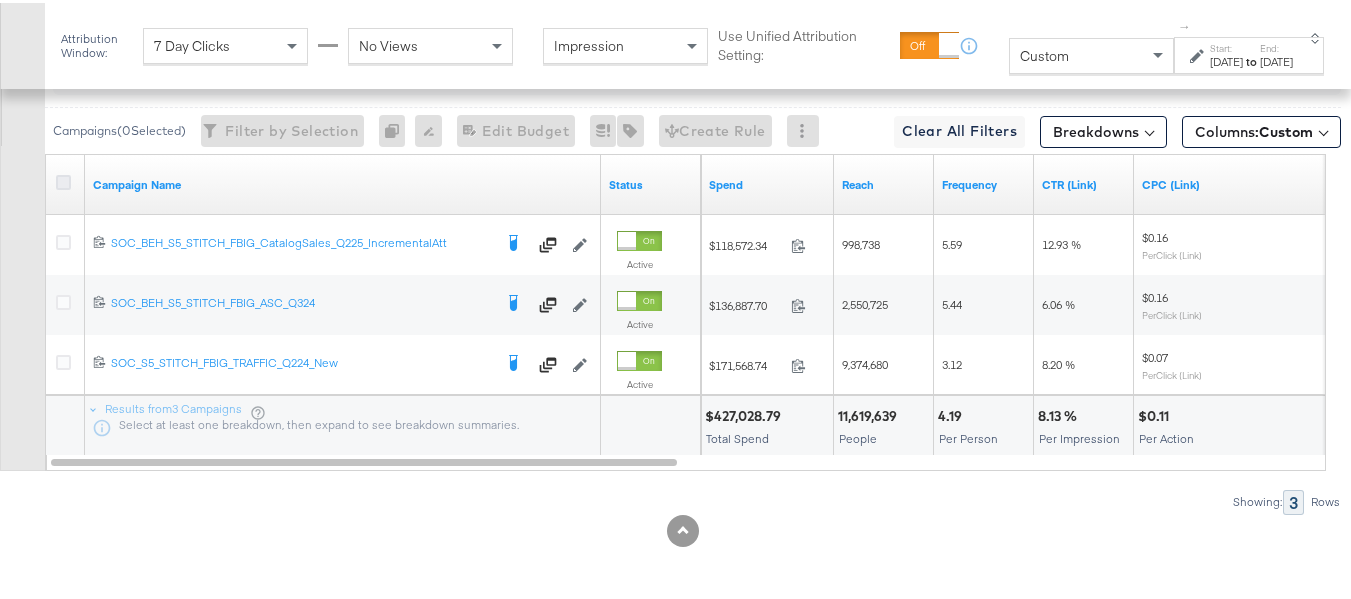 click at bounding box center (63, 179) 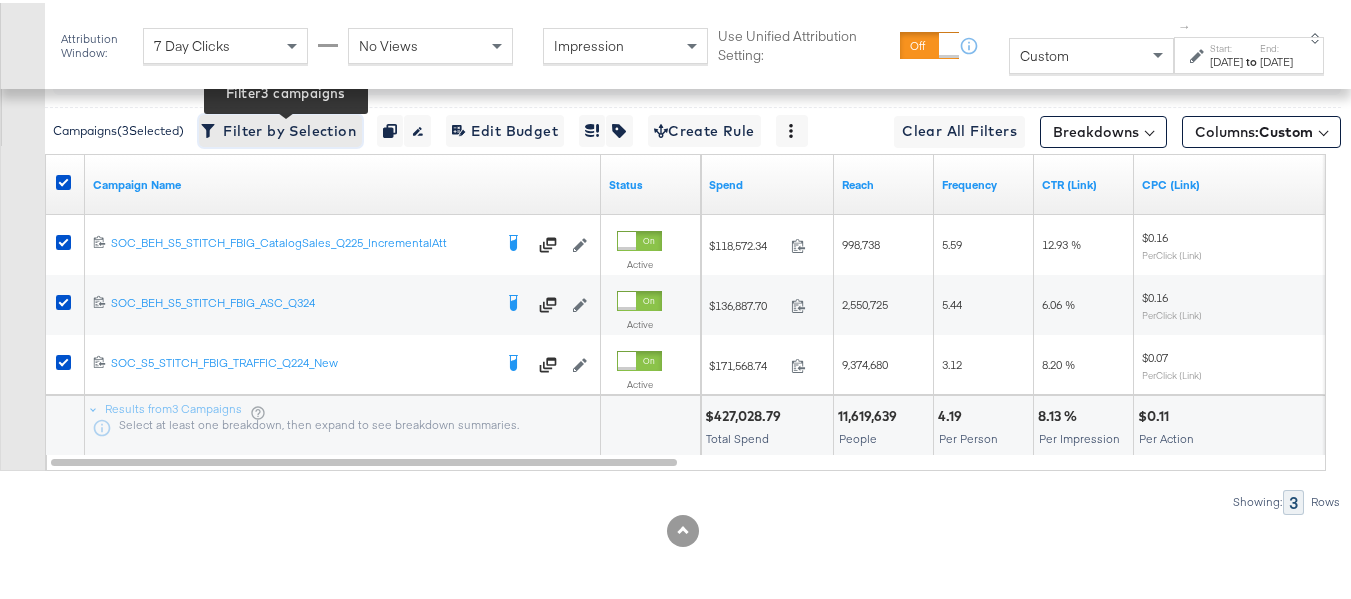 click on "Filter by Selection Filter  3 campaigns" at bounding box center (280, 128) 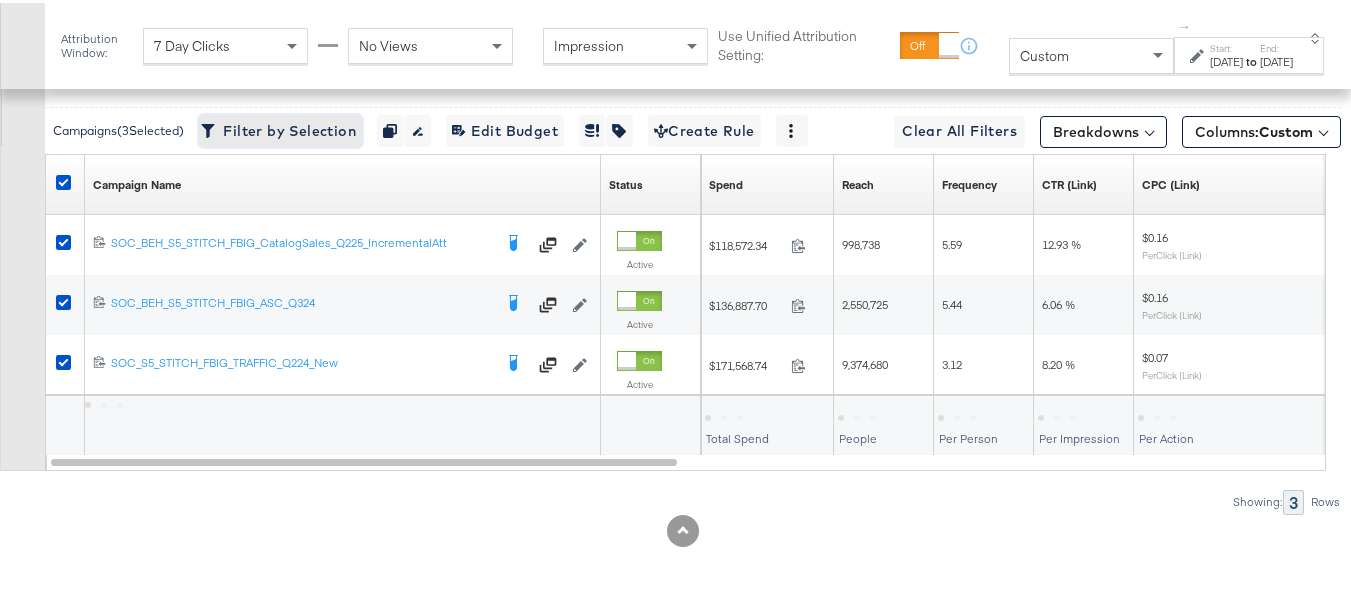 scroll, scrollTop: 964, scrollLeft: 0, axis: vertical 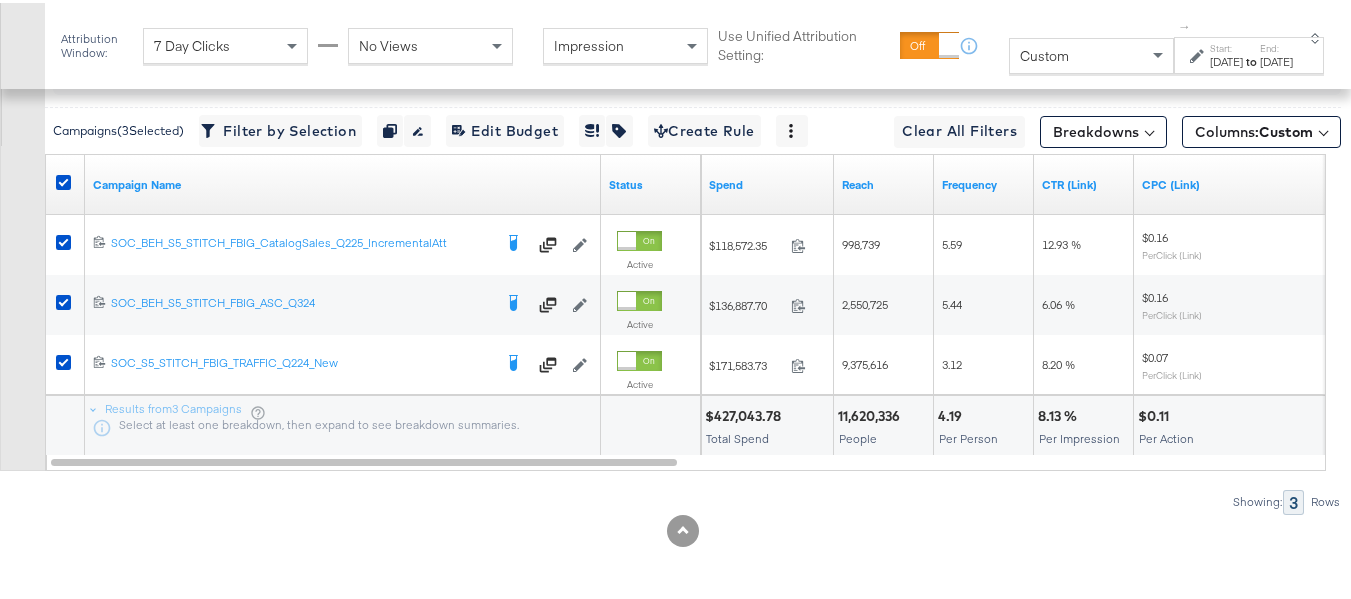 click on "Jul 1st 2025" at bounding box center (1226, 59) 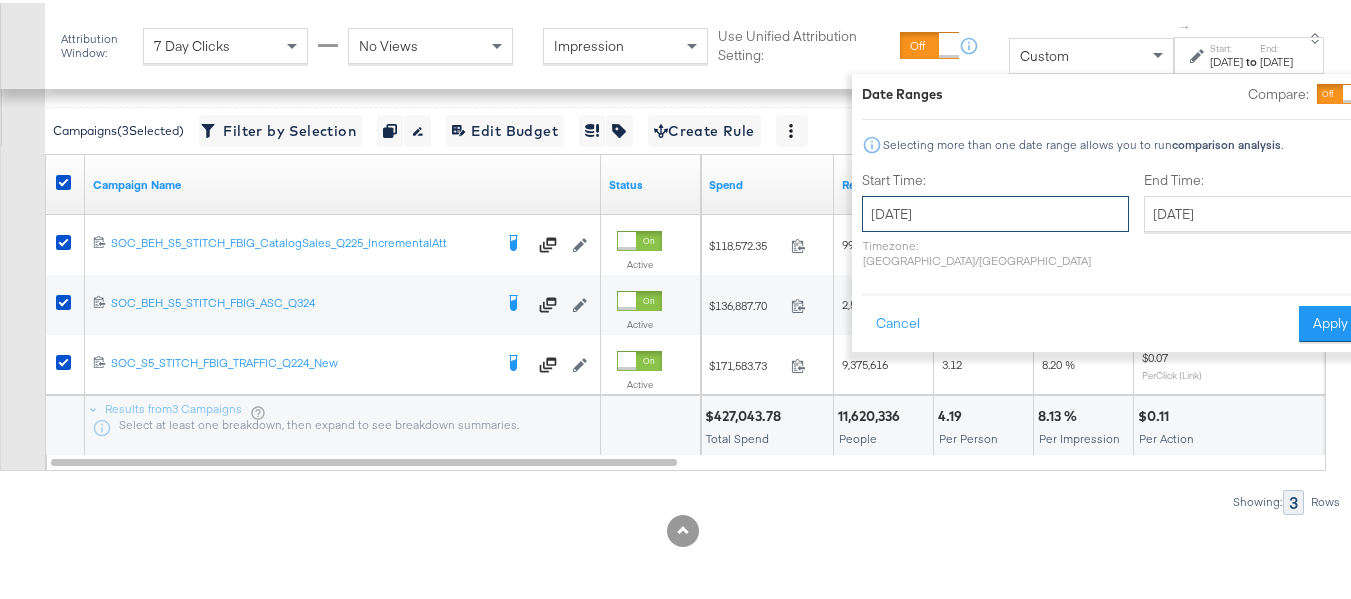 click on "July 1st 2025" at bounding box center (995, 211) 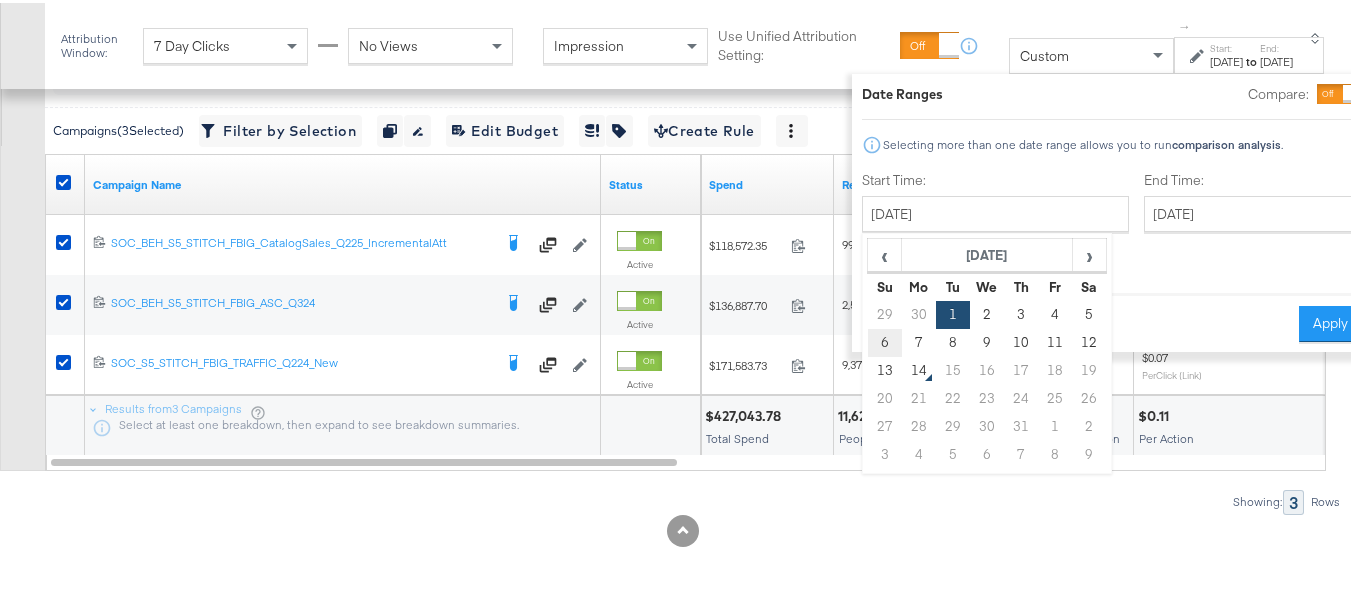 click on "6" at bounding box center [885, 340] 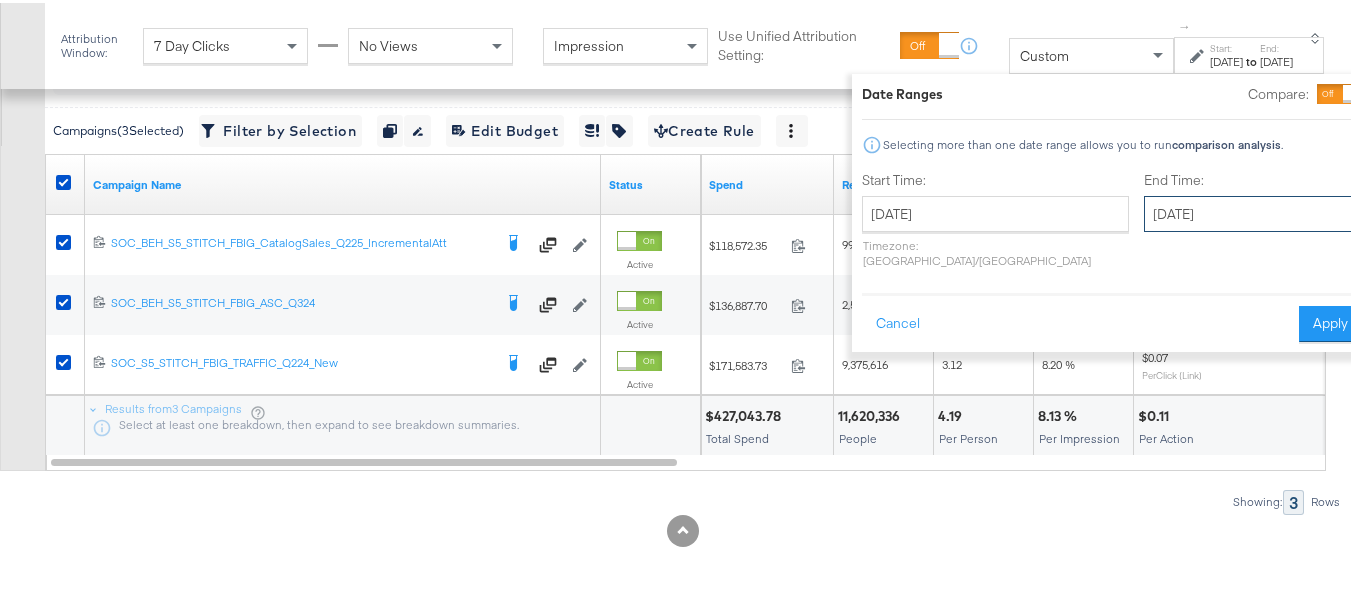 click on "July 31st 2025" at bounding box center (1249, 211) 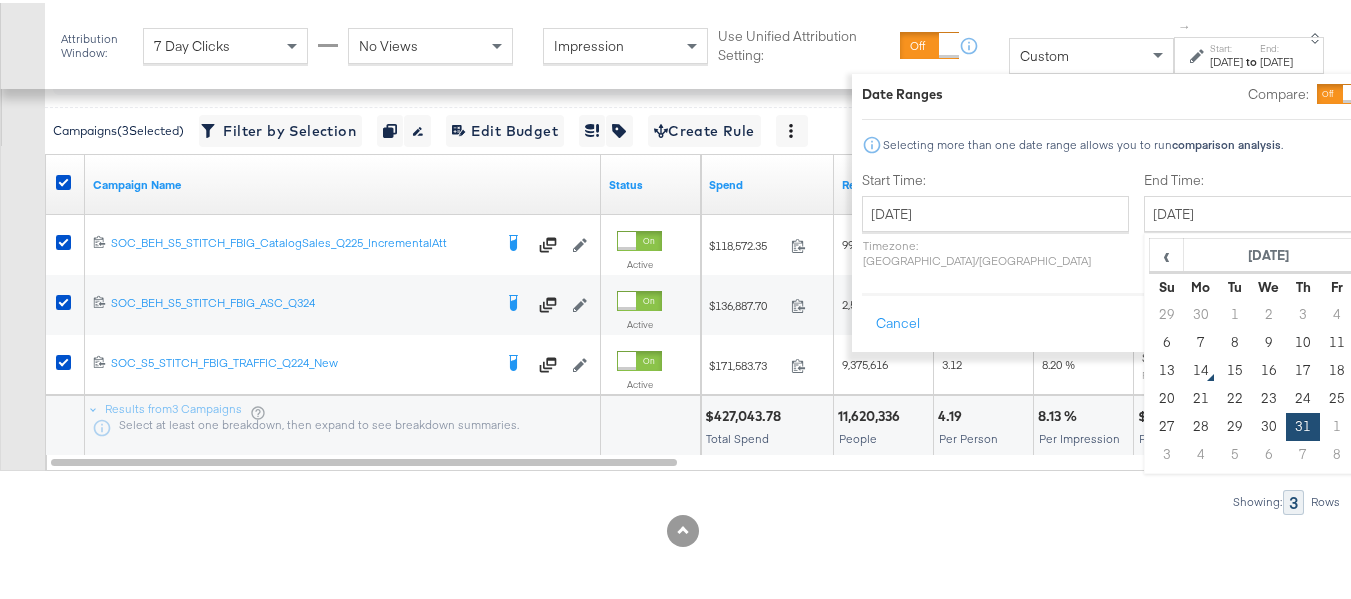 click on "12" at bounding box center [1372, 340] 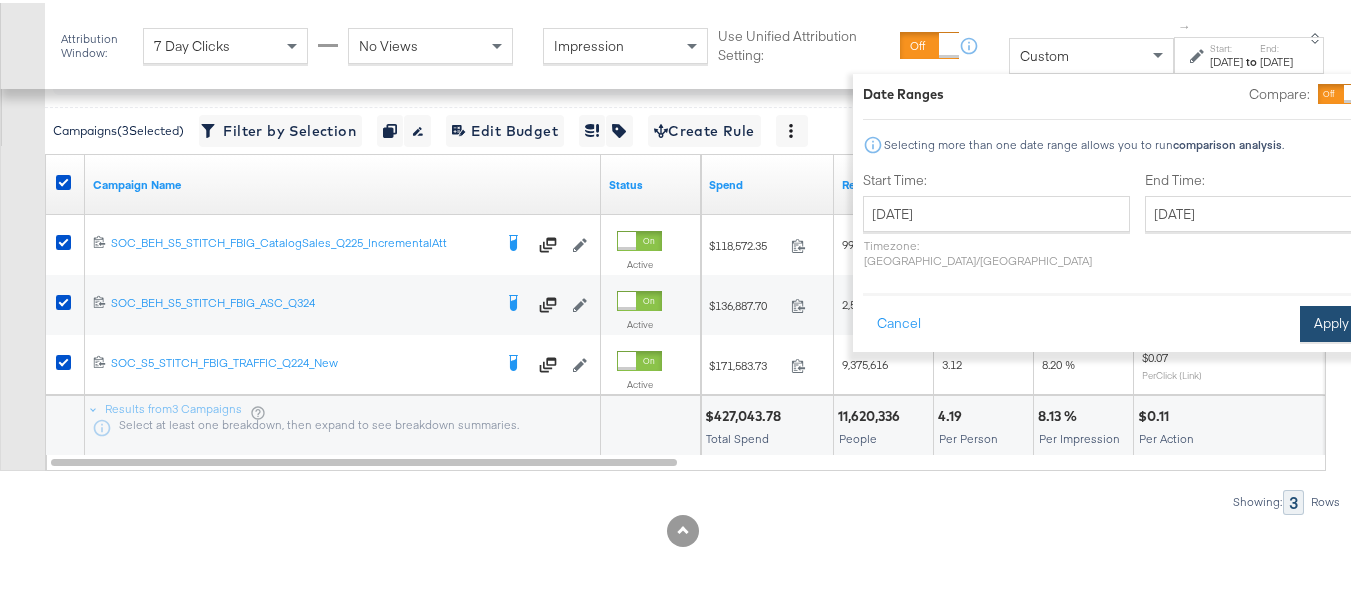 click on "Apply" at bounding box center [1331, 321] 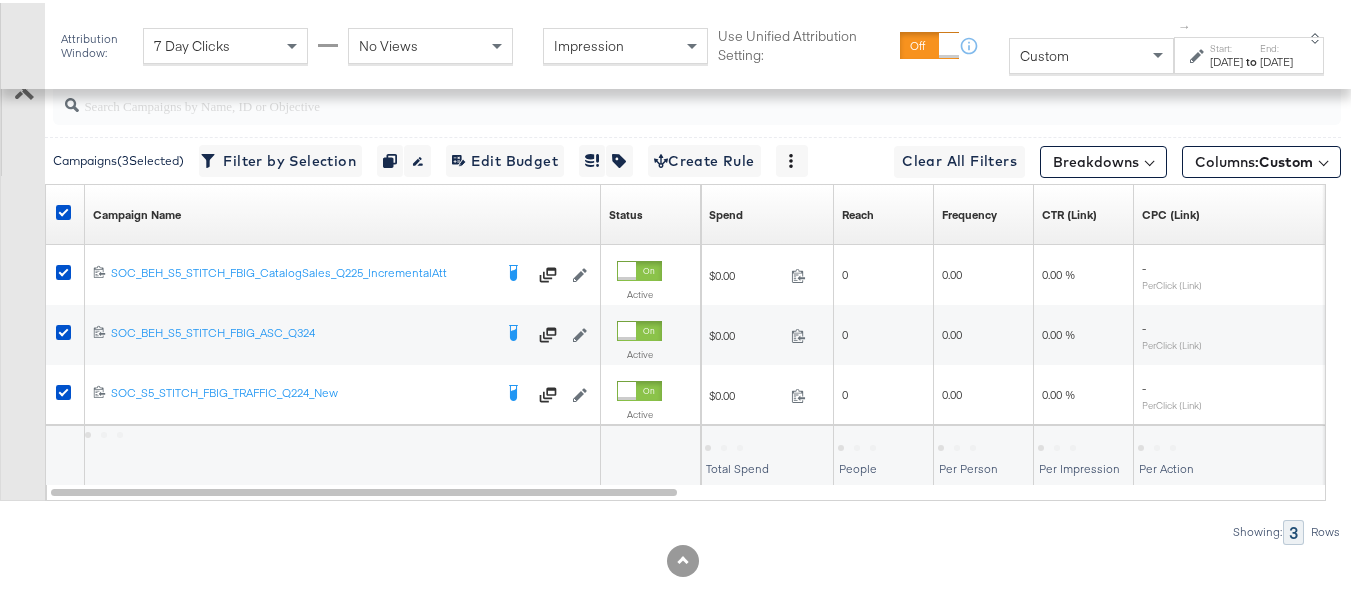 scroll, scrollTop: 964, scrollLeft: 0, axis: vertical 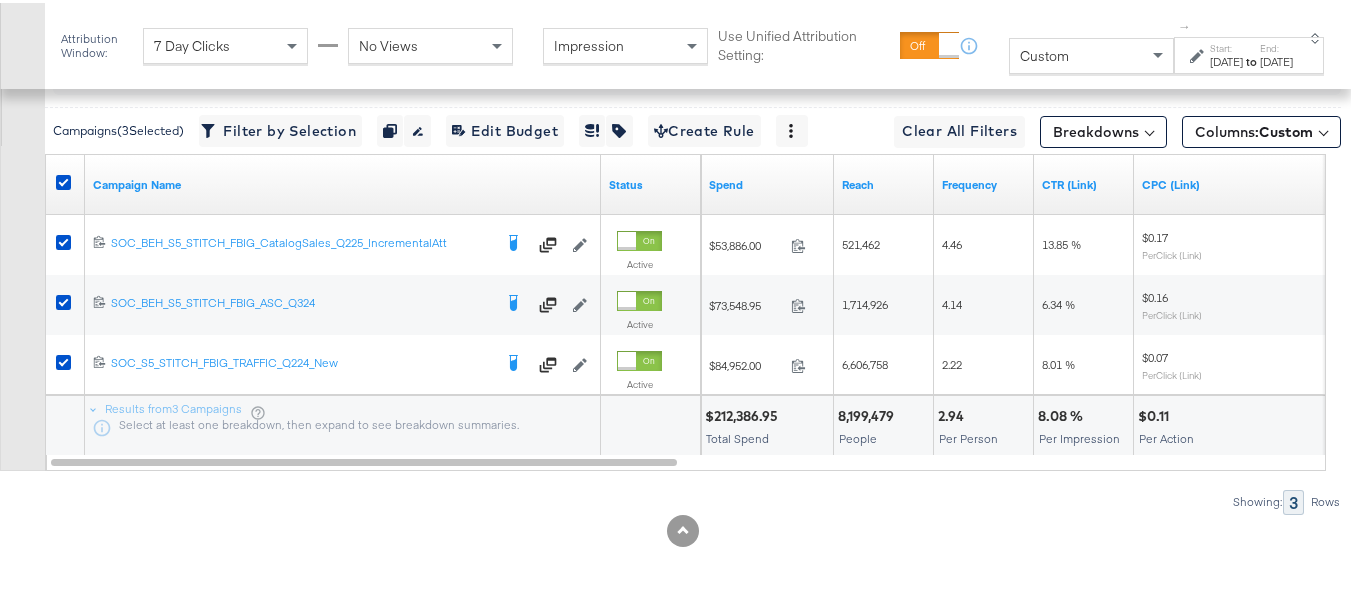 click on "Showing:   3    Rows" at bounding box center (670, 499) 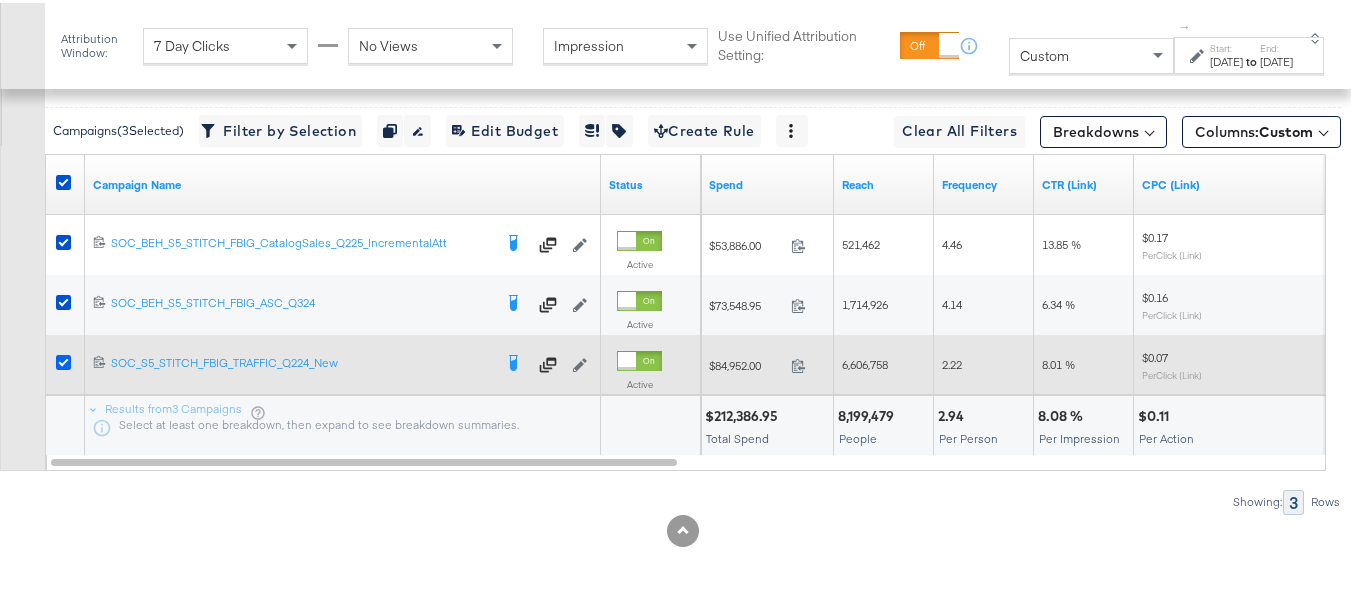 click at bounding box center (63, 359) 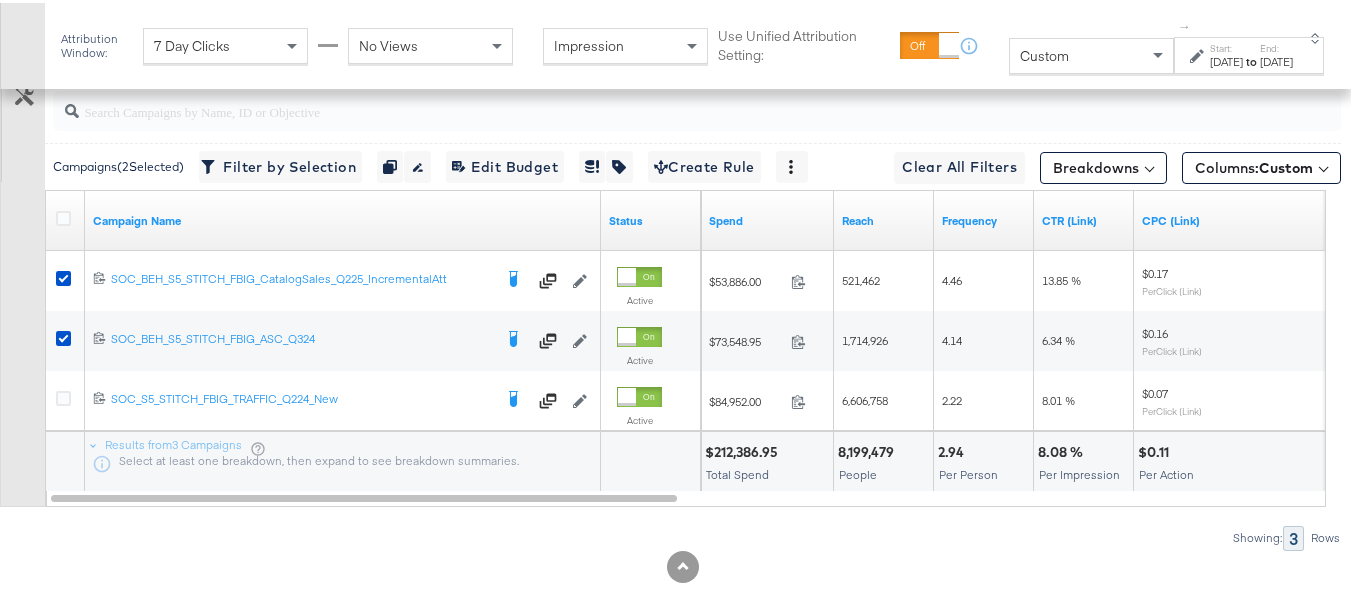 scroll, scrollTop: 864, scrollLeft: 0, axis: vertical 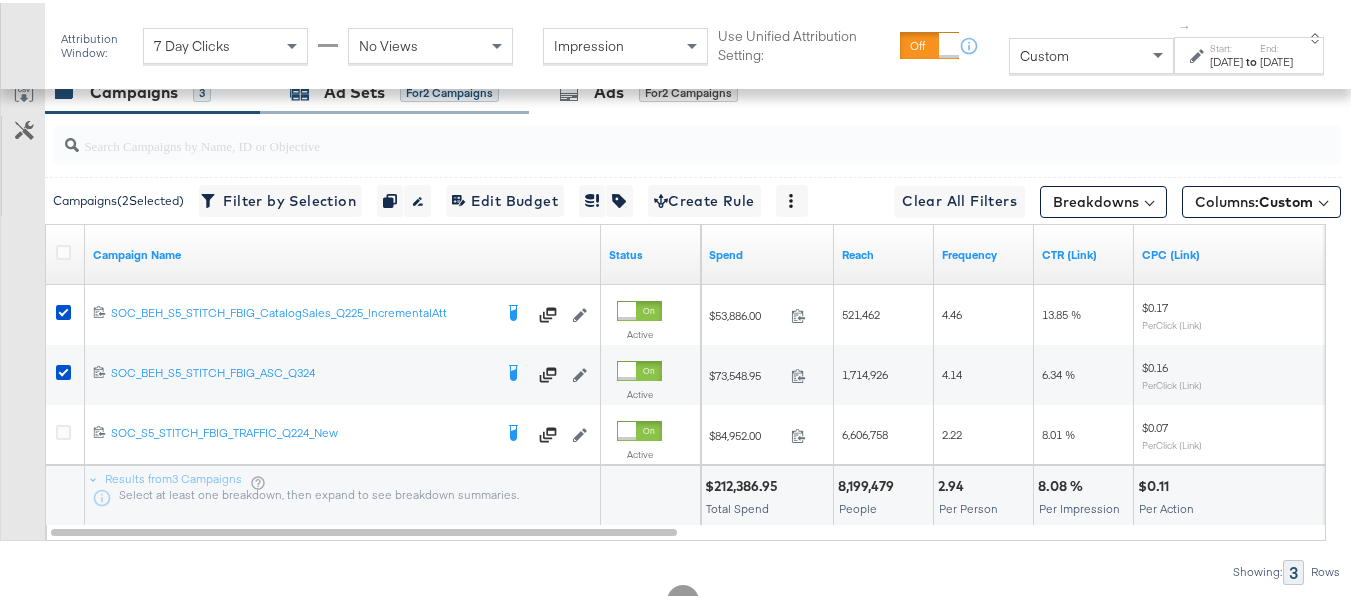 click on "Ad Sets" at bounding box center (354, 89) 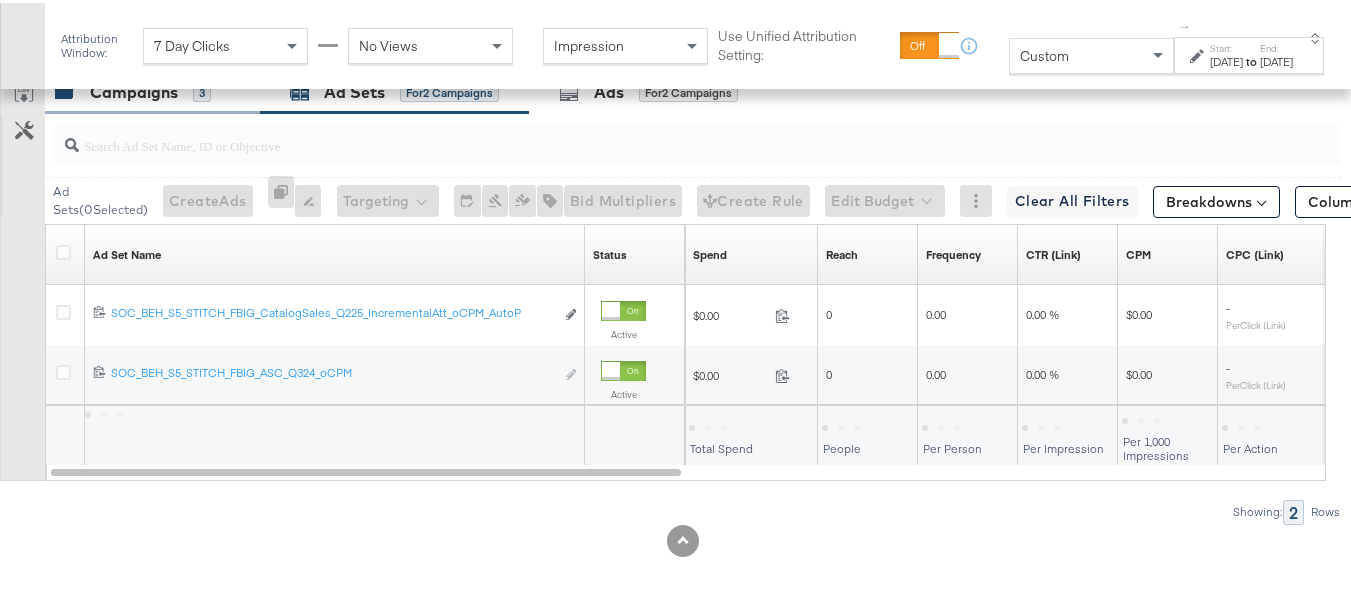 click on "Campaigns 3" at bounding box center [152, 89] 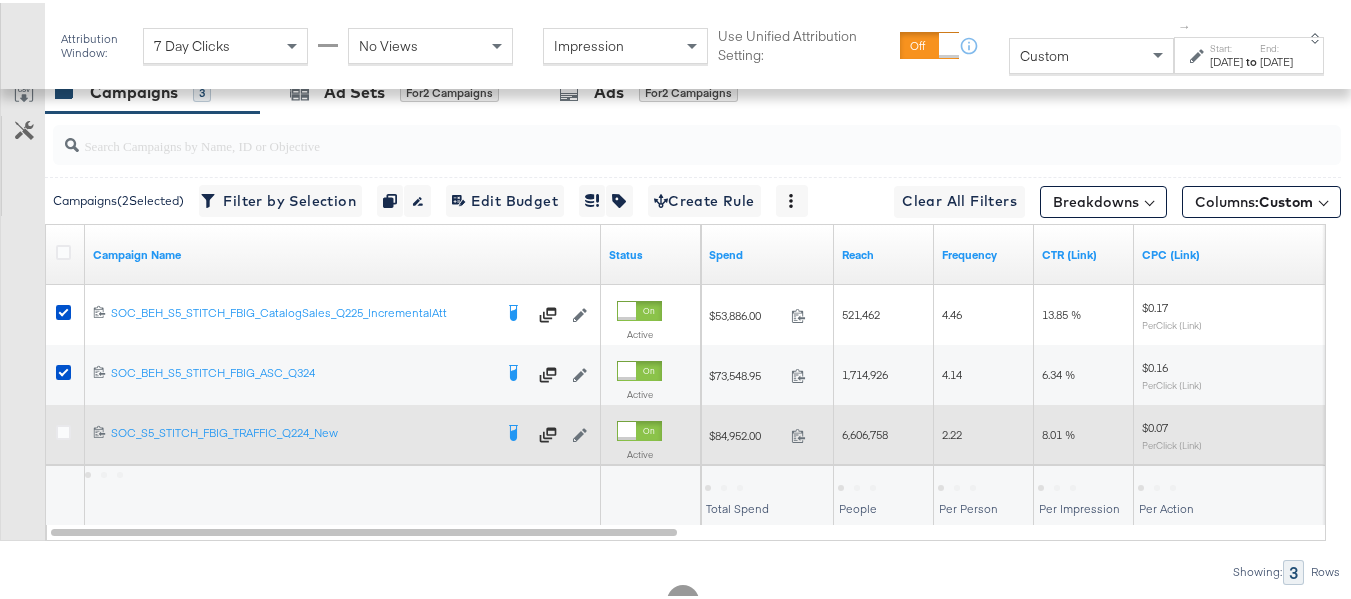 click at bounding box center [63, 429] 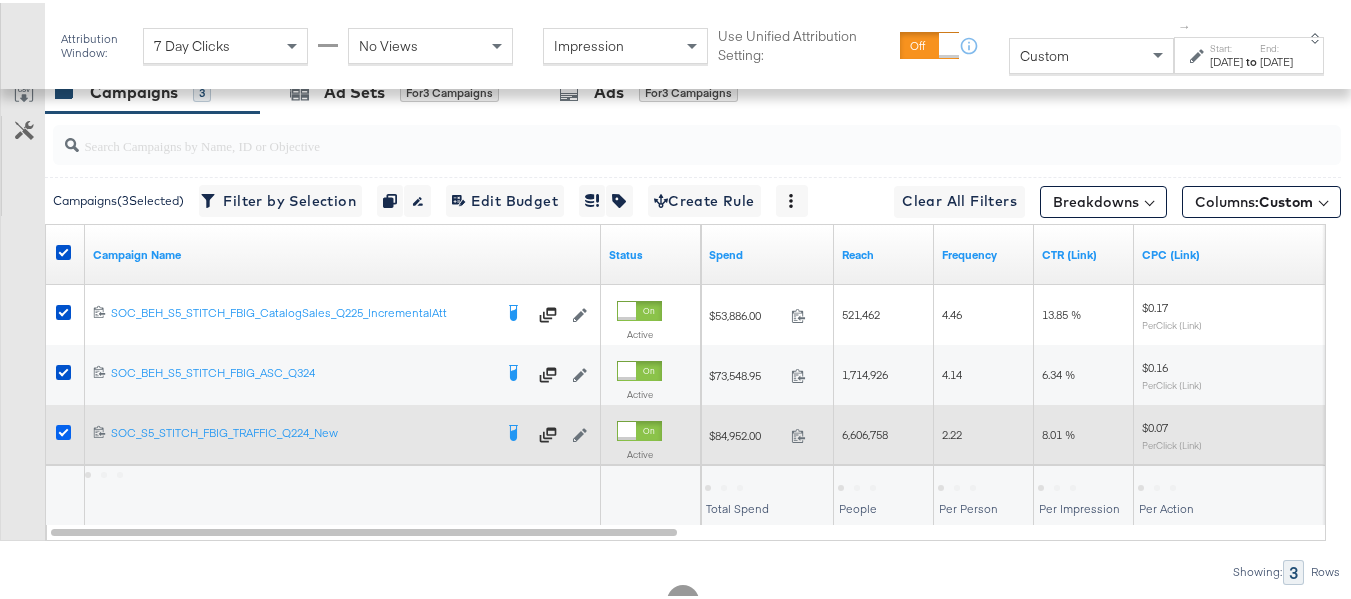 click at bounding box center [63, 429] 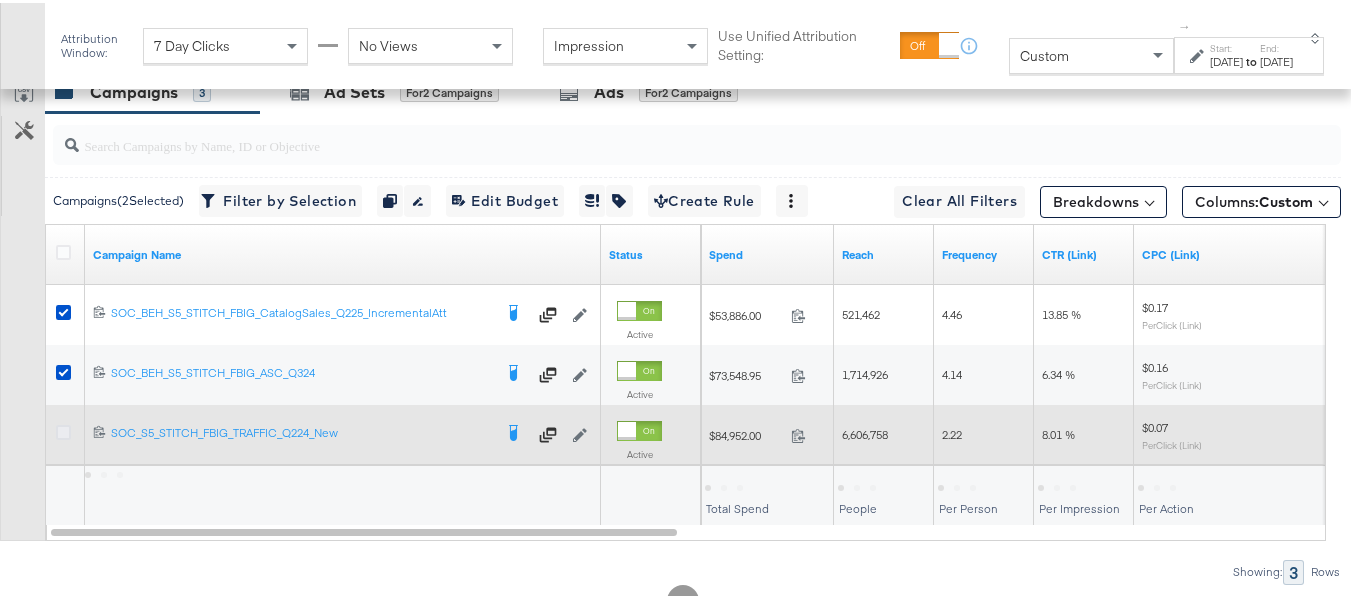 click at bounding box center (63, 429) 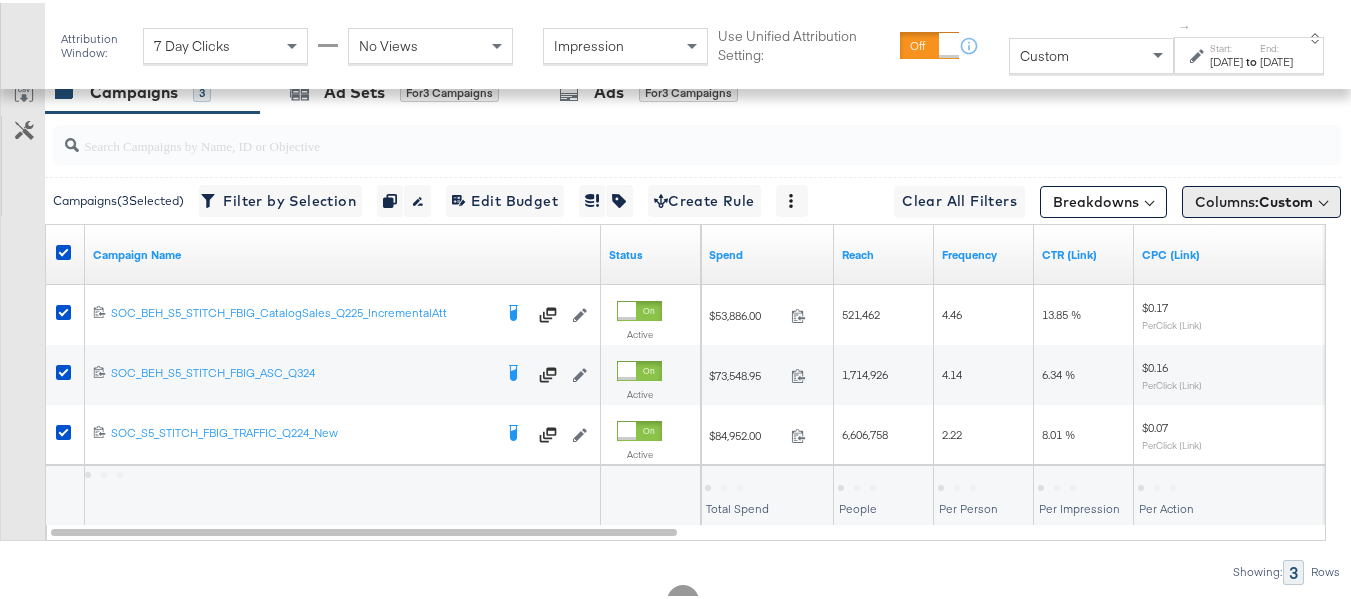 click on "Columns:  Custom" at bounding box center (1261, 199) 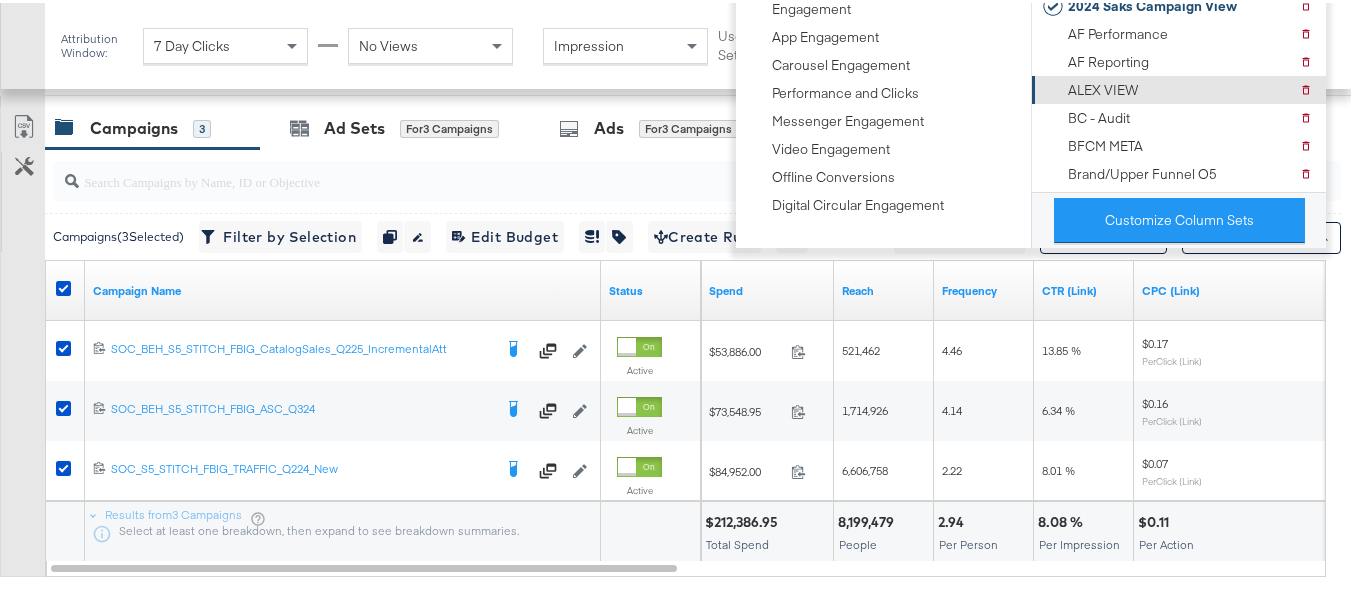 scroll, scrollTop: 764, scrollLeft: 0, axis: vertical 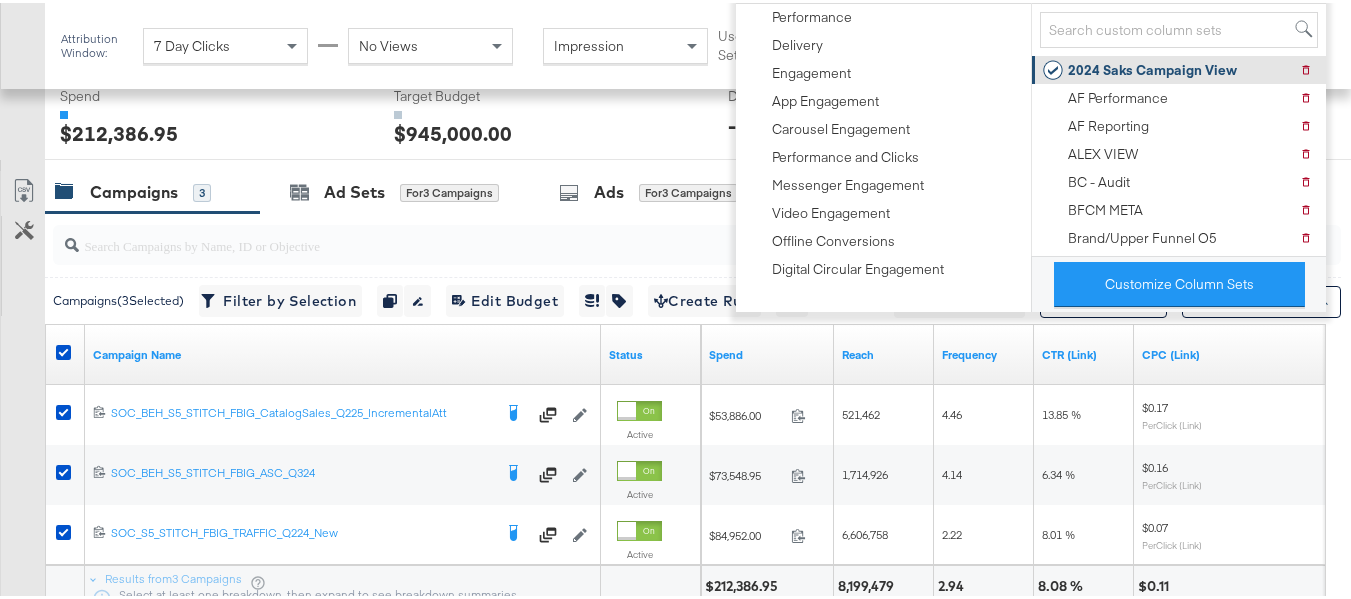 click on "2024 Saks Campaign View" at bounding box center [1152, 67] 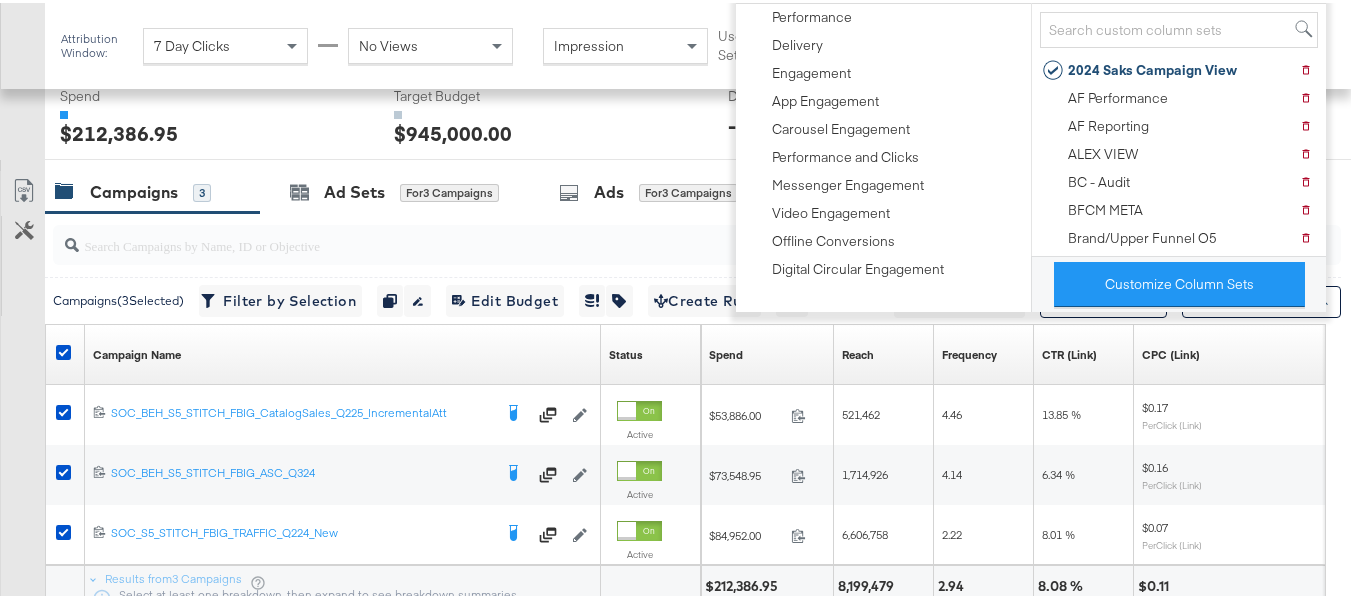 click on "Customize KPIs Export as CSV" at bounding box center [22, 403] 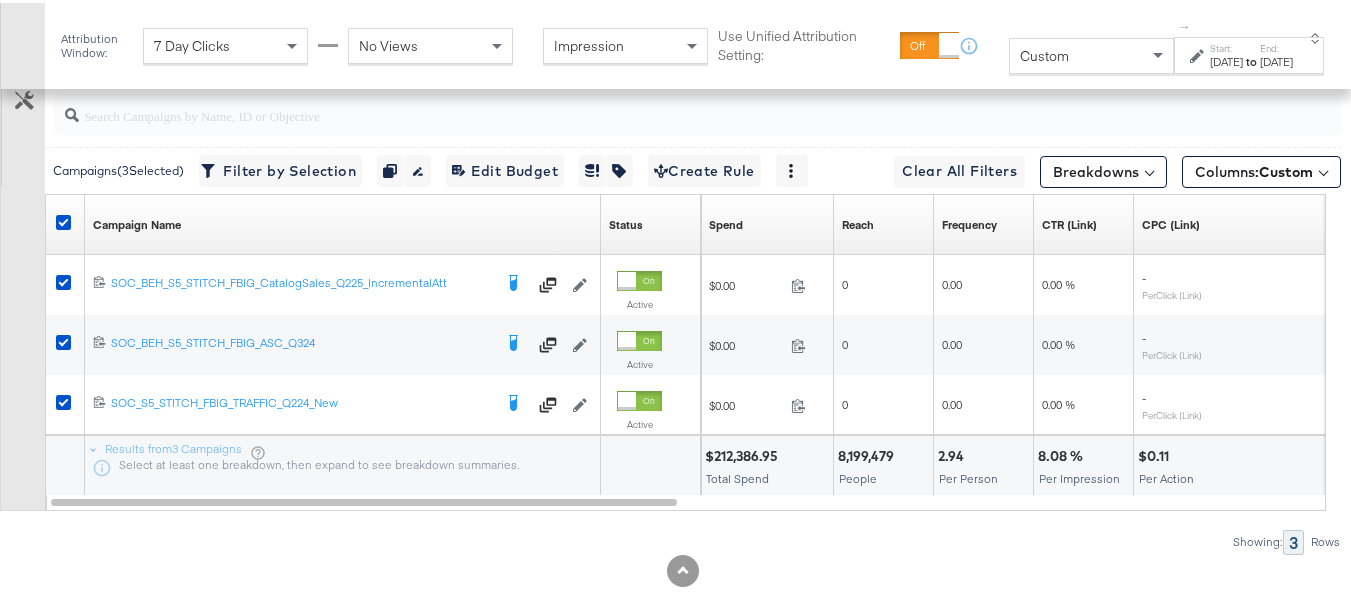scroll, scrollTop: 904, scrollLeft: 0, axis: vertical 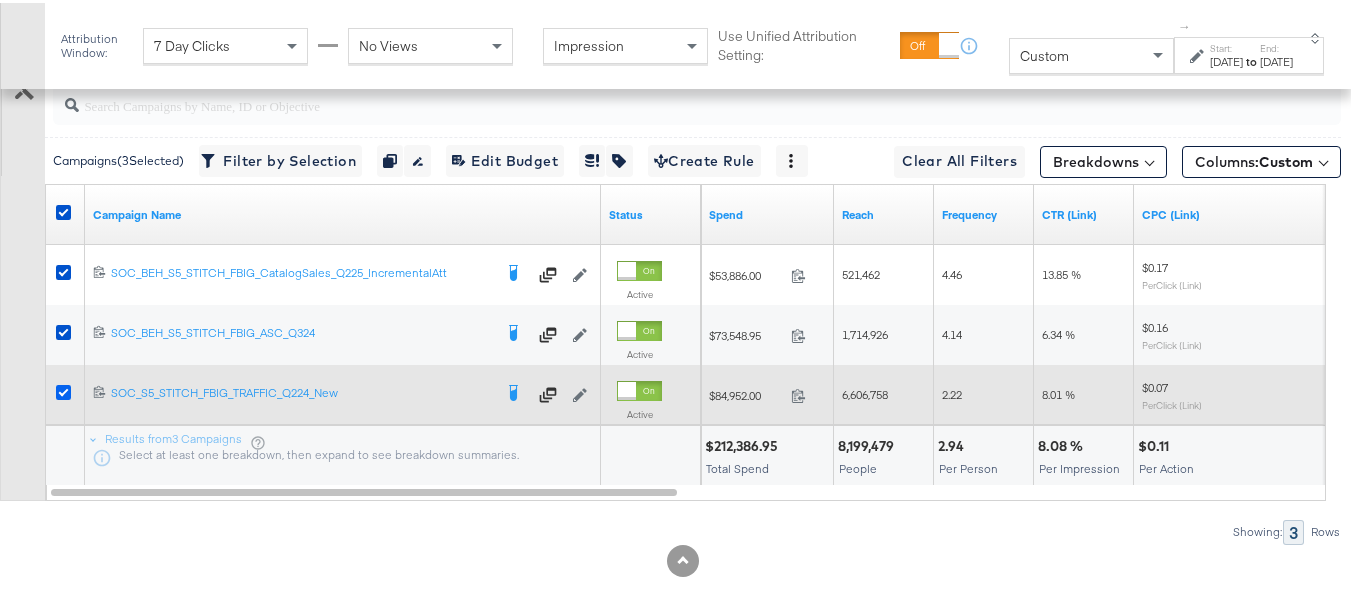 click at bounding box center (63, 389) 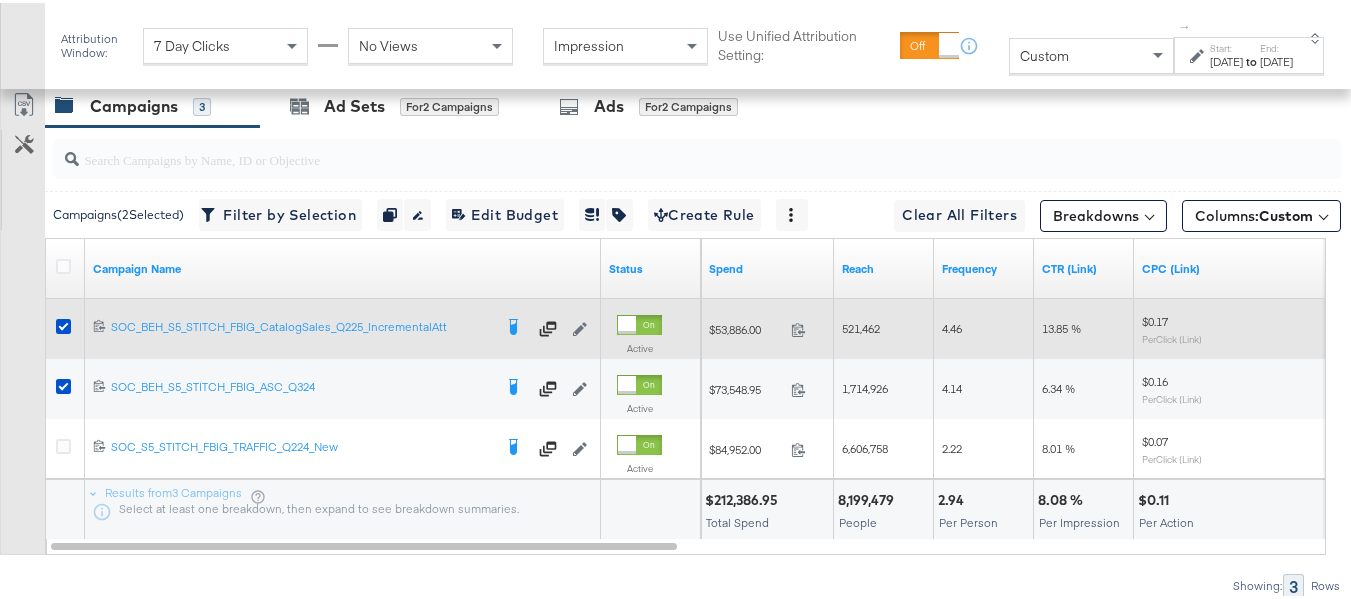 scroll, scrollTop: 804, scrollLeft: 0, axis: vertical 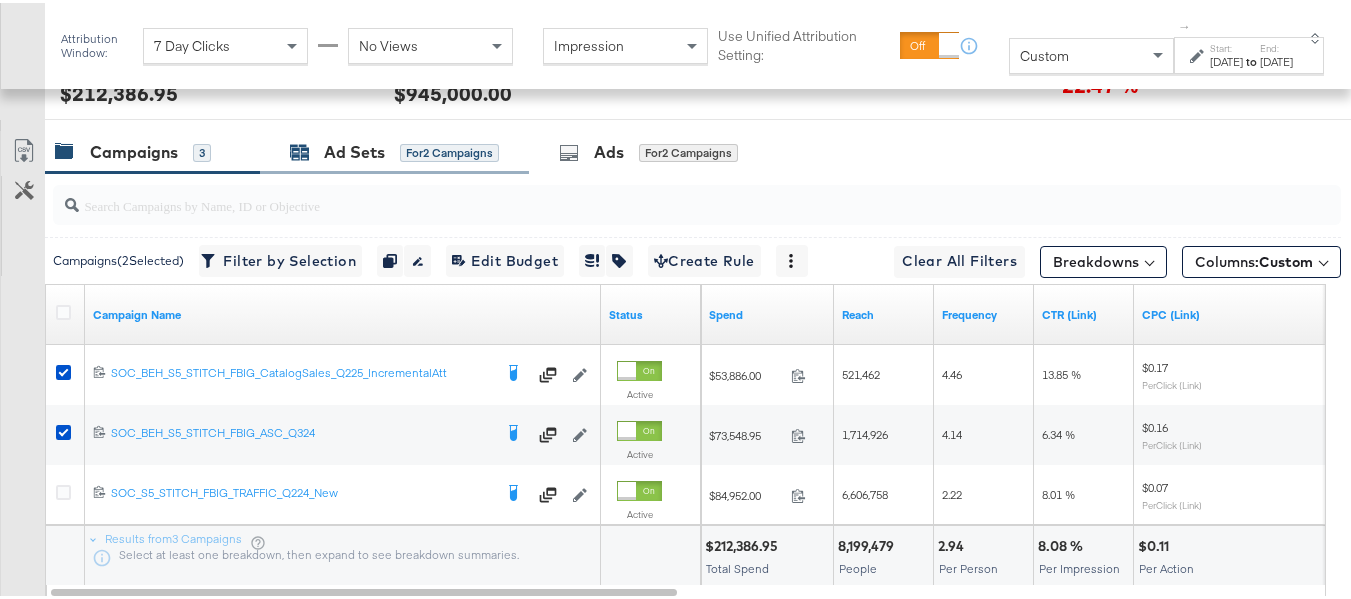 click on "Ad Sets" at bounding box center (354, 149) 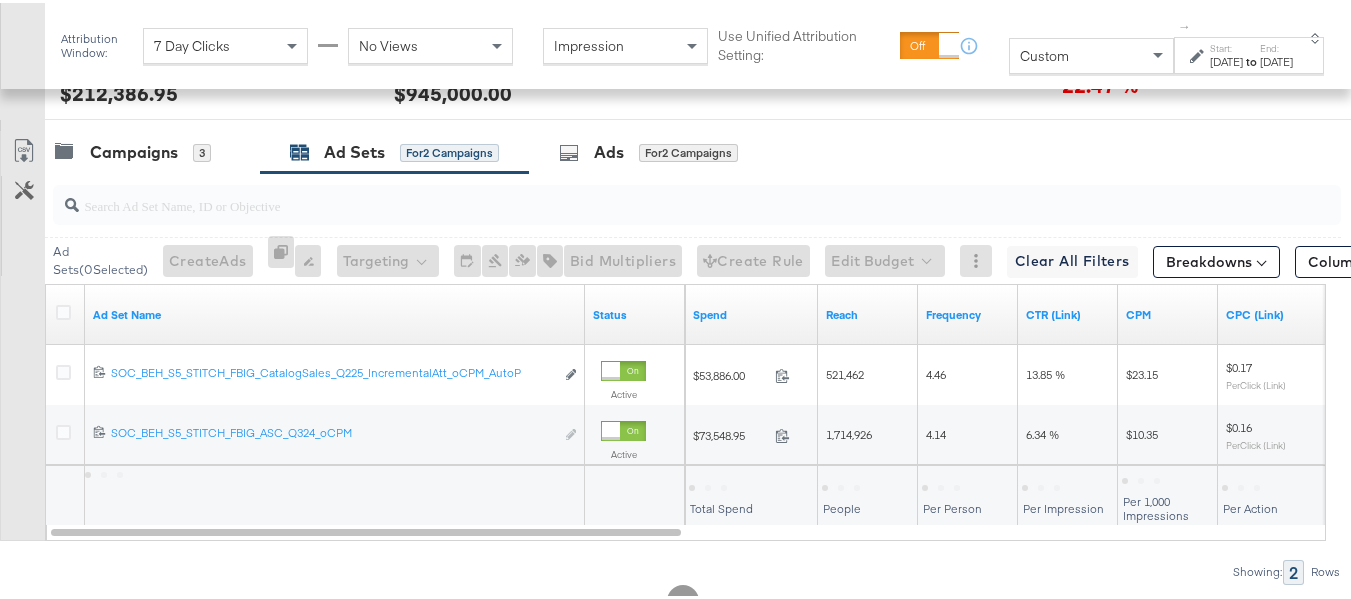 click at bounding box center (66, 312) 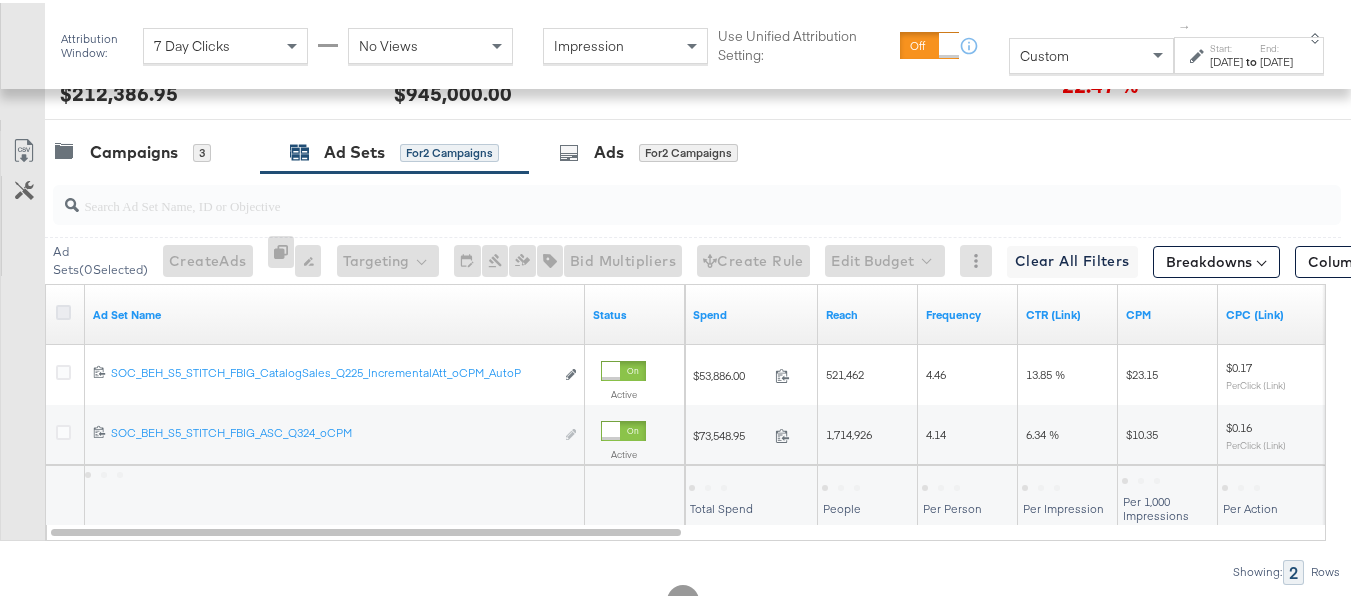 click at bounding box center [63, 309] 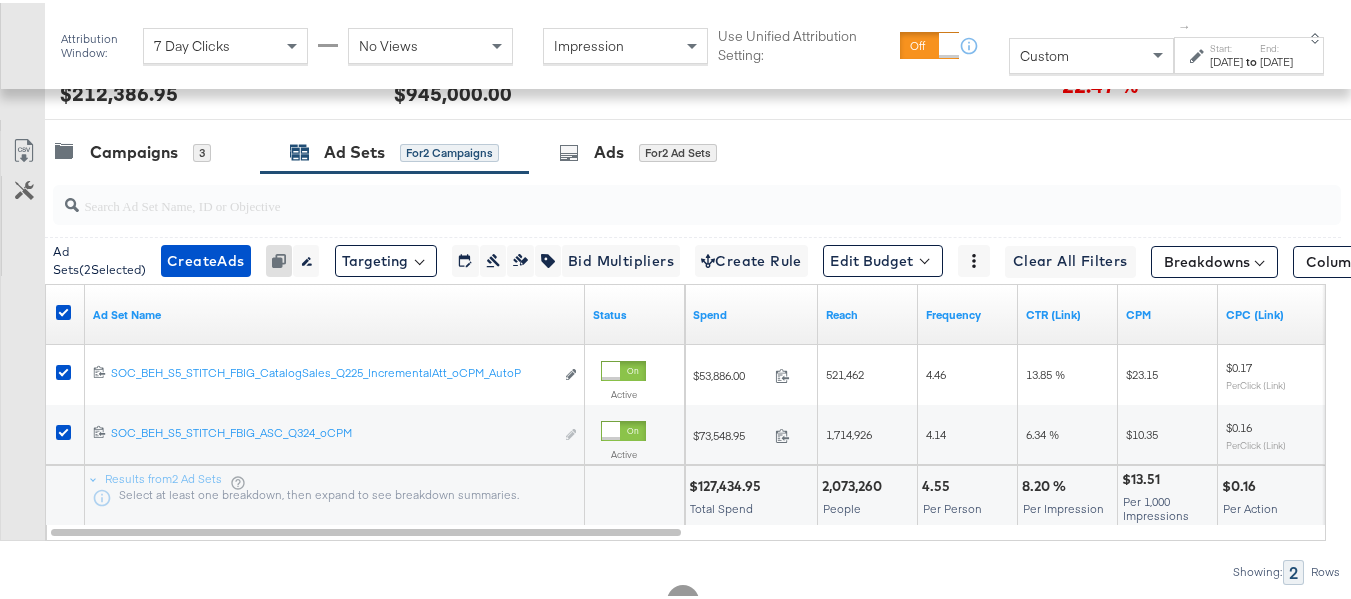 click on "CPC (Link)" at bounding box center [1318, 312] 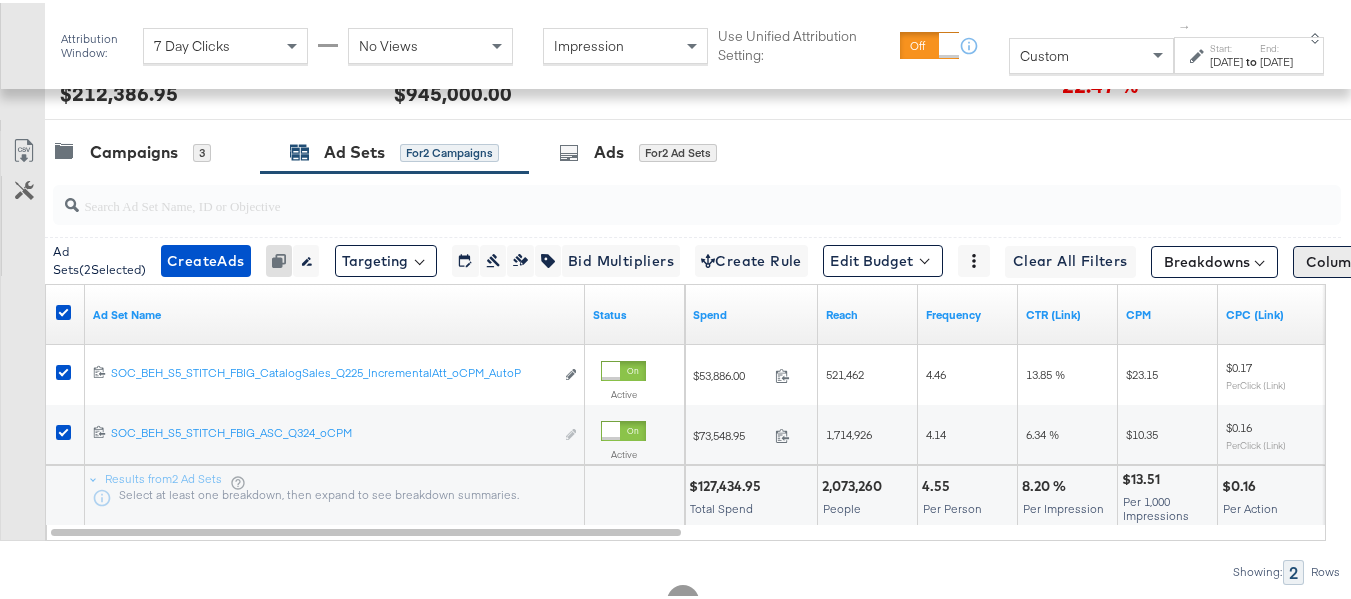 click on "Columns:  Custom" at bounding box center [1365, 259] 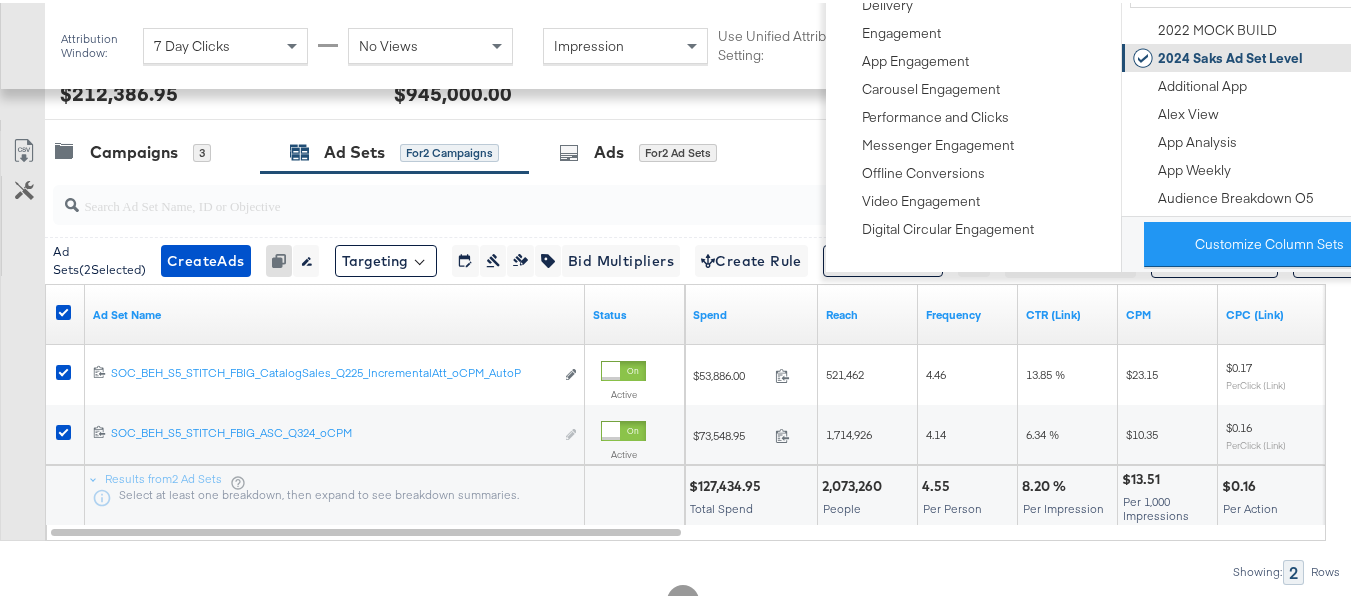 click on "2024 Saks Ad Set Level" at bounding box center [1230, 55] 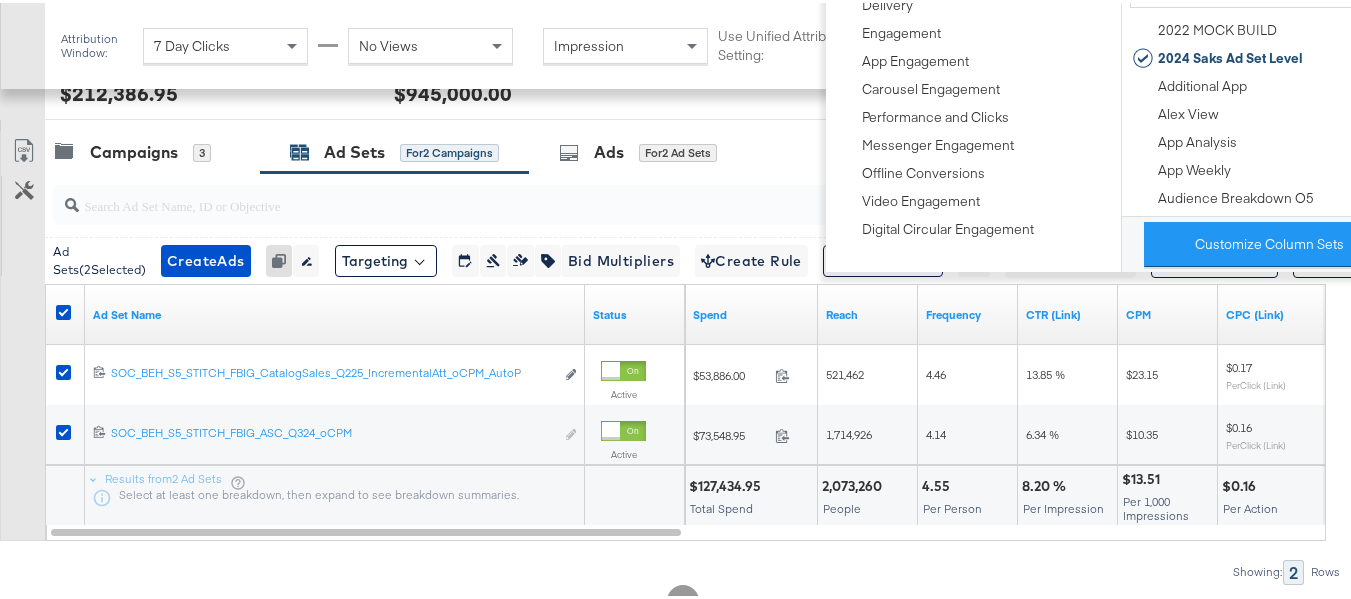 click on "Customize KPIs Export as CSV" at bounding box center (22, 333) 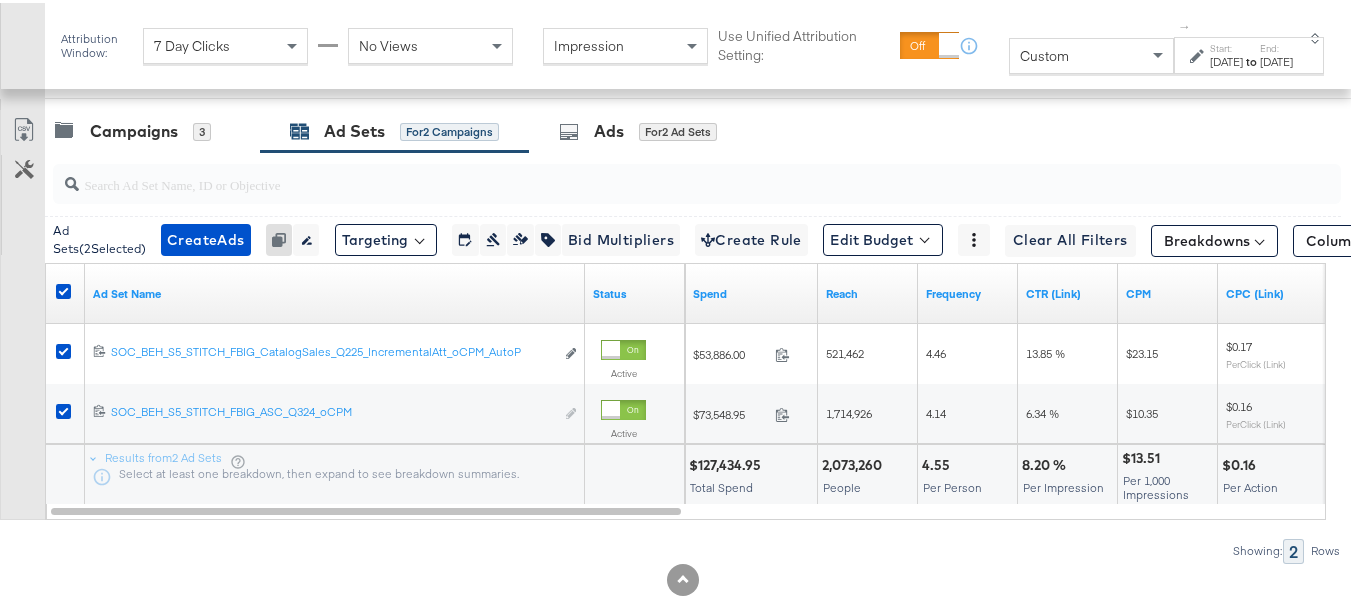 scroll, scrollTop: 804, scrollLeft: 0, axis: vertical 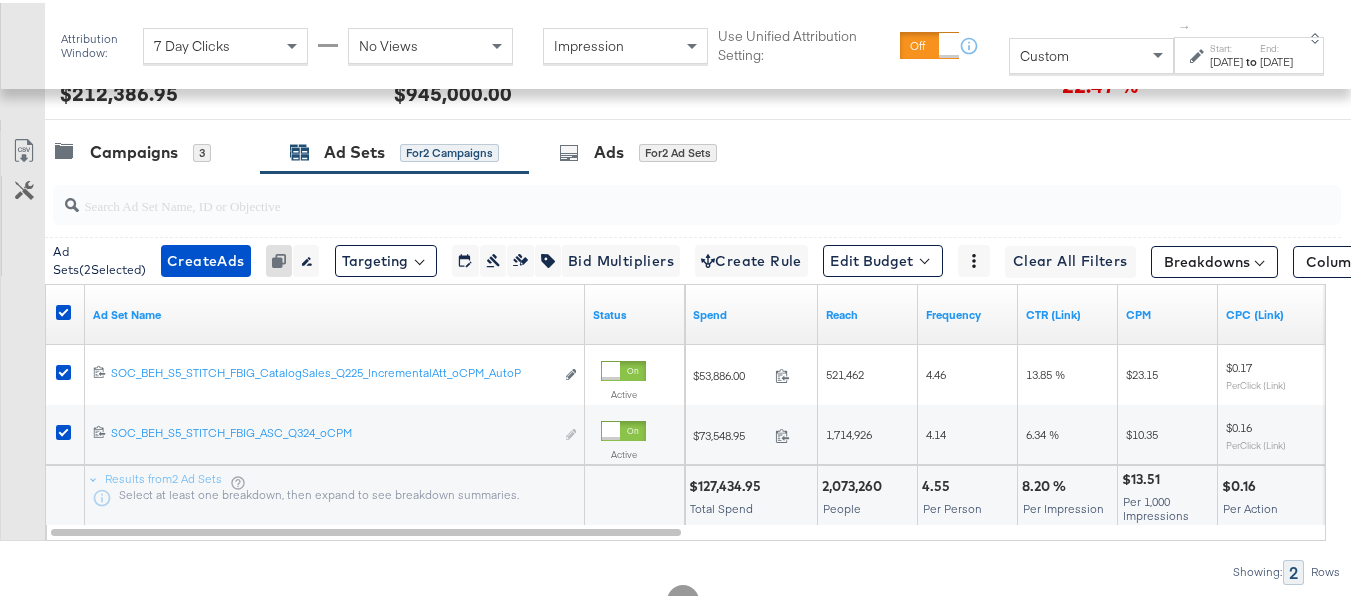 click on "Export as CSV" at bounding box center (23, 150) 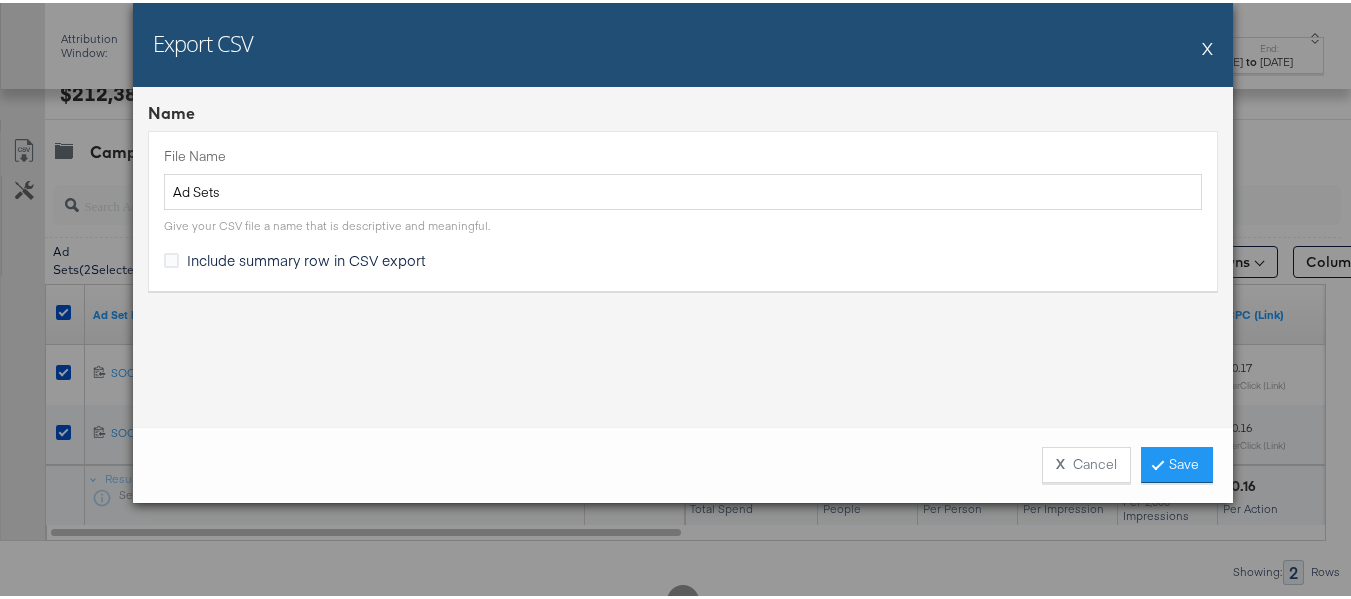click on "Include summary row in CSV export" at bounding box center [306, 257] 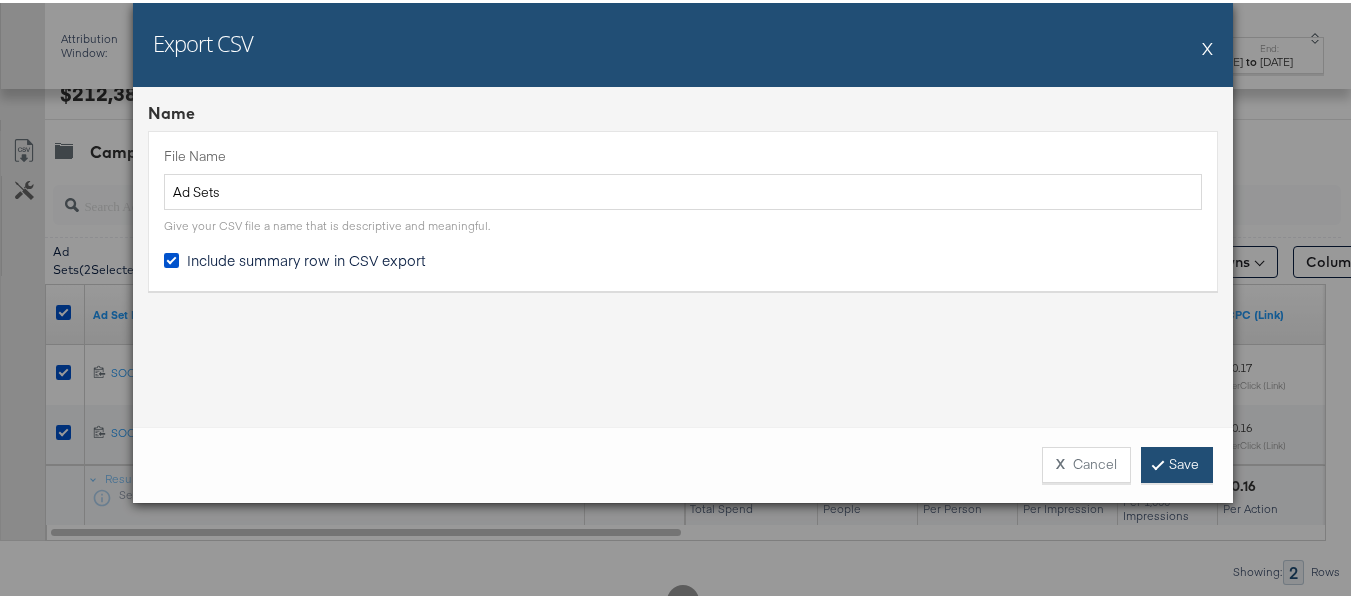 click on "Save" at bounding box center (1177, 462) 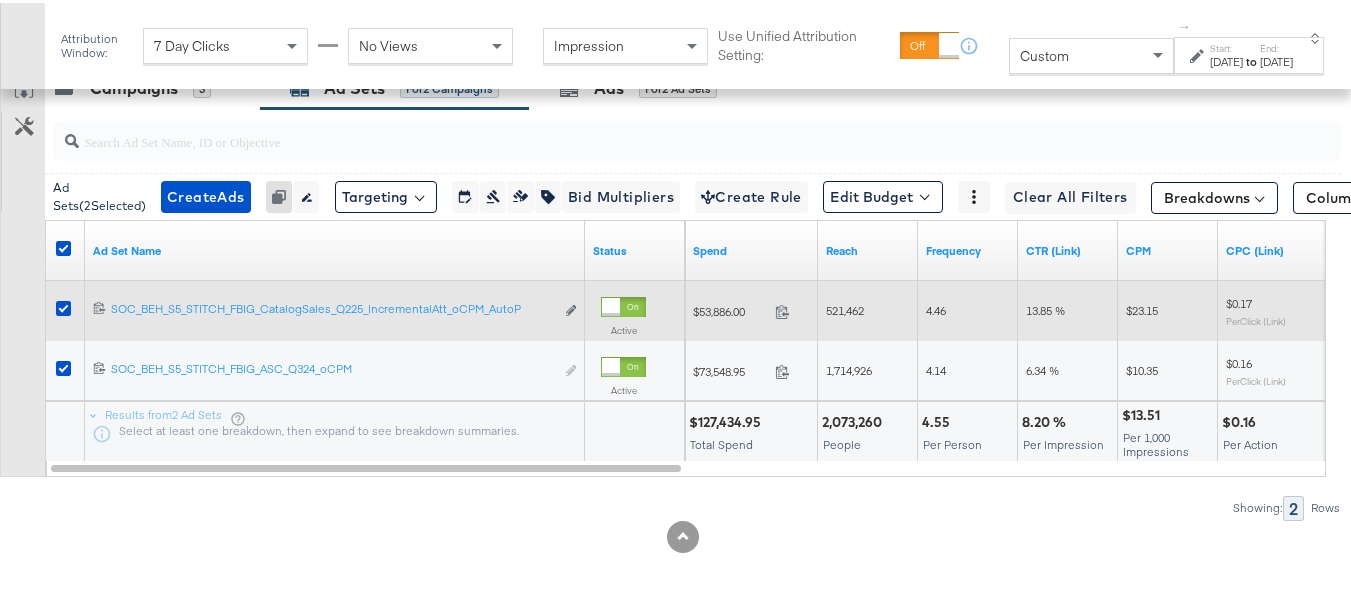scroll, scrollTop: 904, scrollLeft: 0, axis: vertical 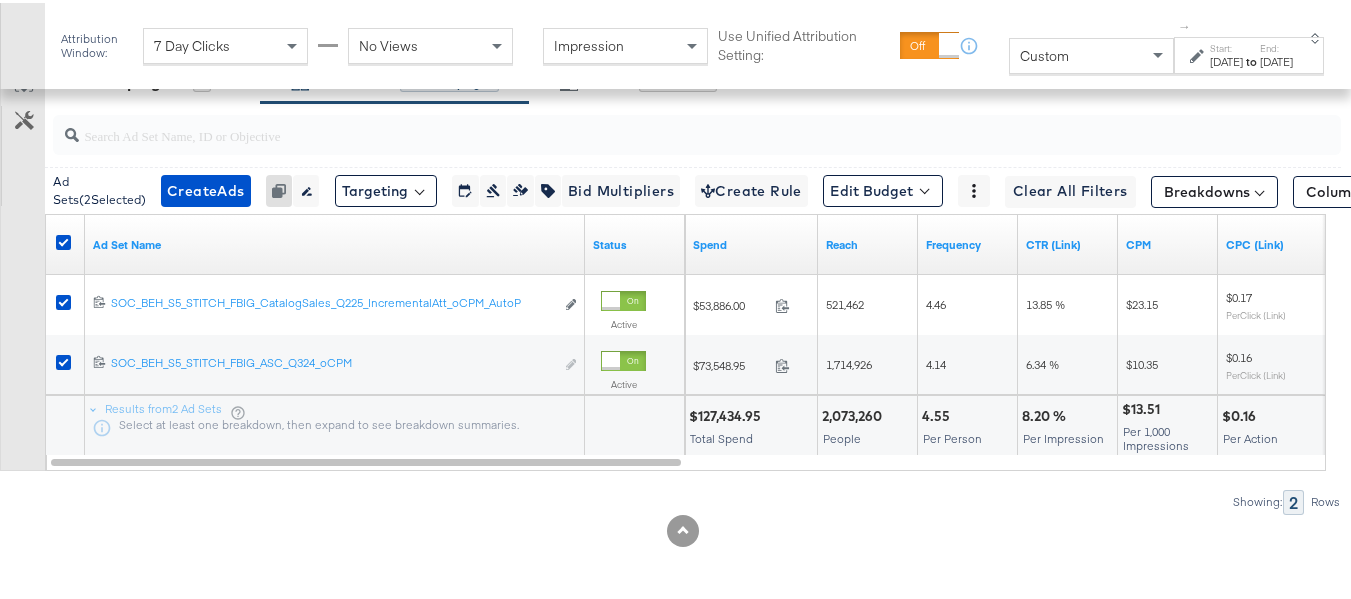 click at bounding box center [683, 528] 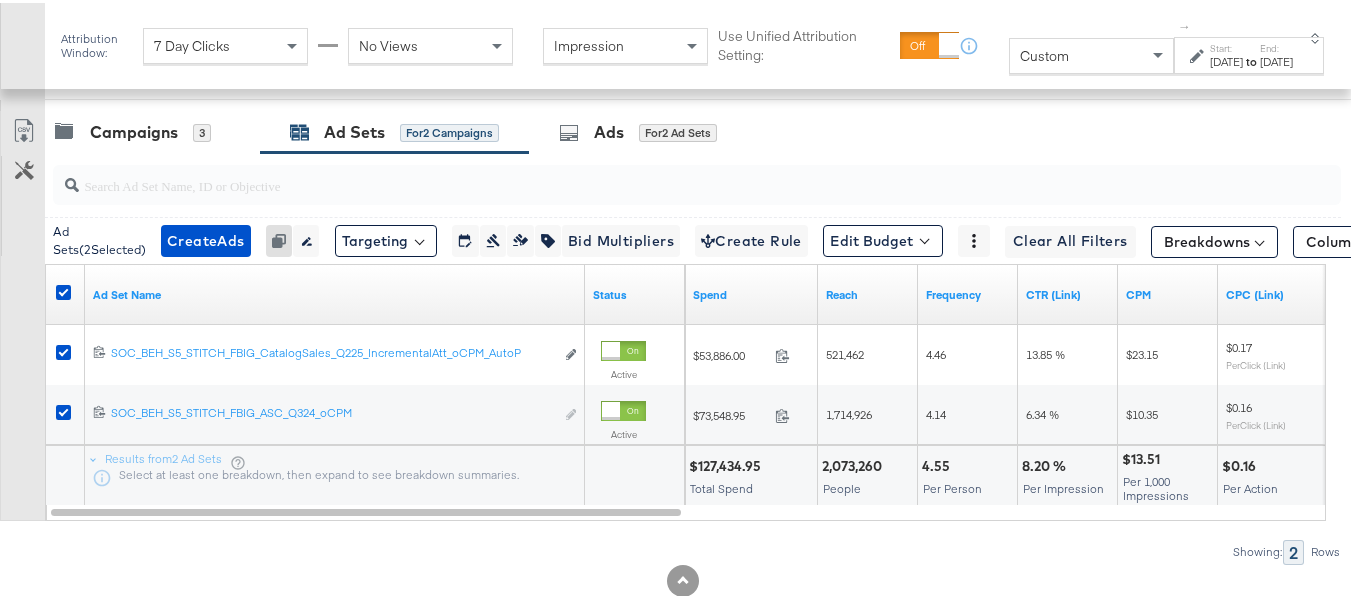 scroll, scrollTop: 804, scrollLeft: 0, axis: vertical 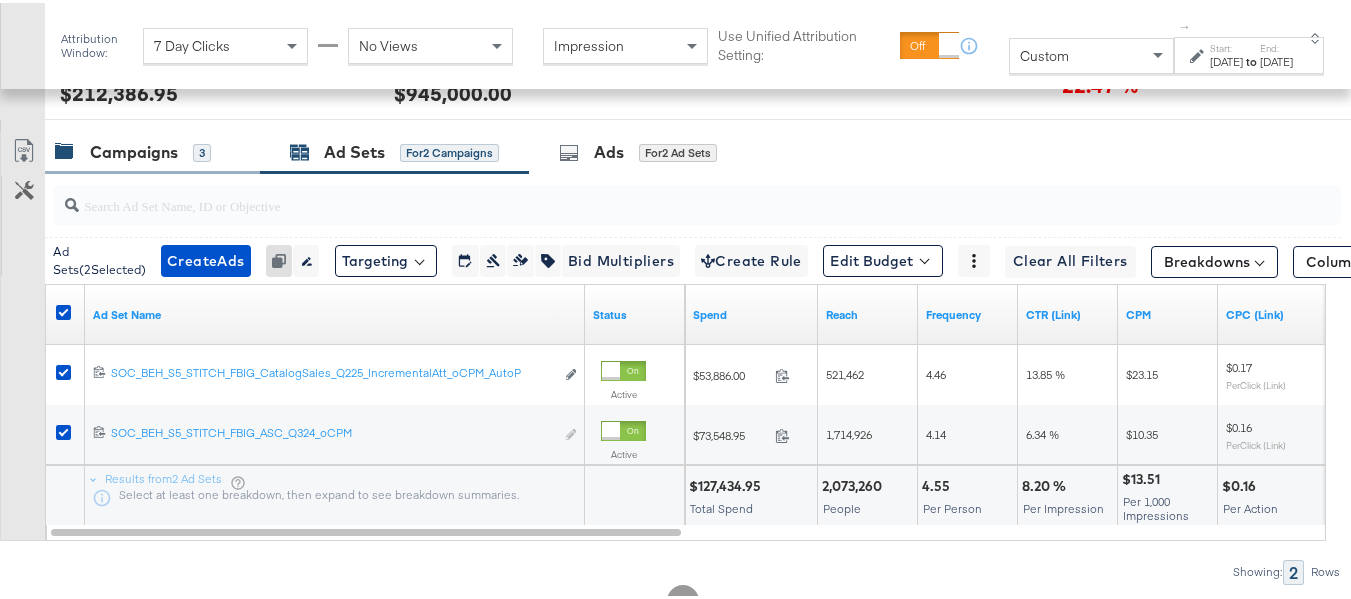 click on "Campaigns 3" at bounding box center (152, 149) 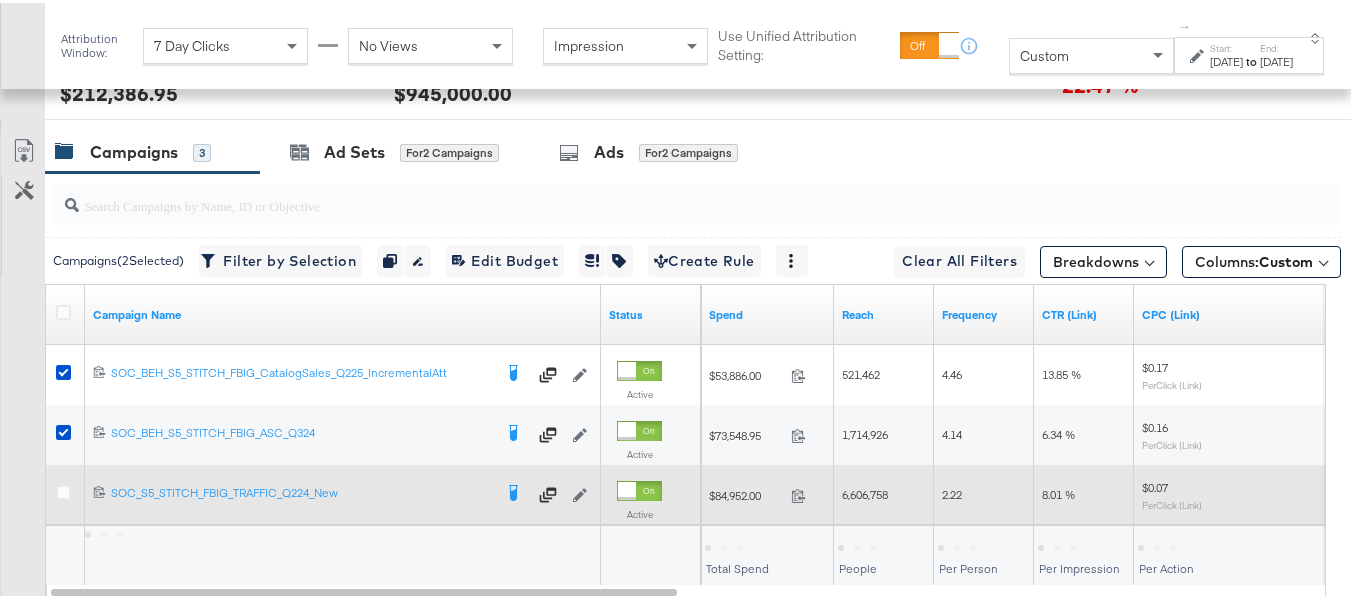 click at bounding box center [66, 492] 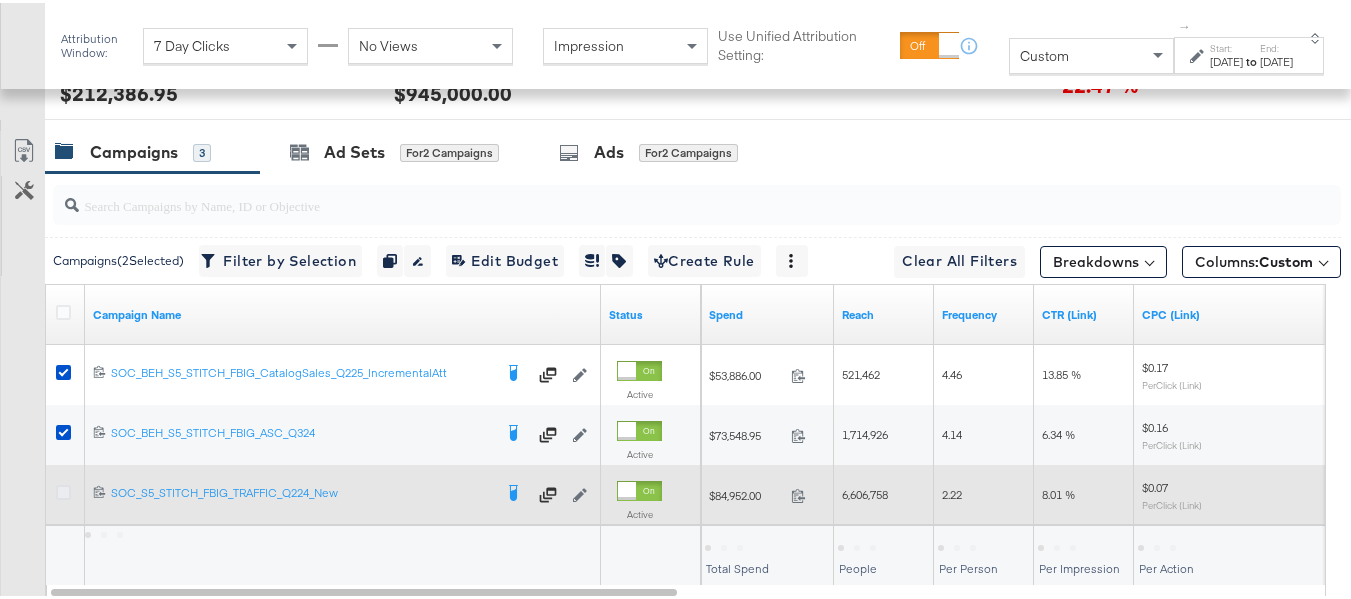 click at bounding box center [63, 489] 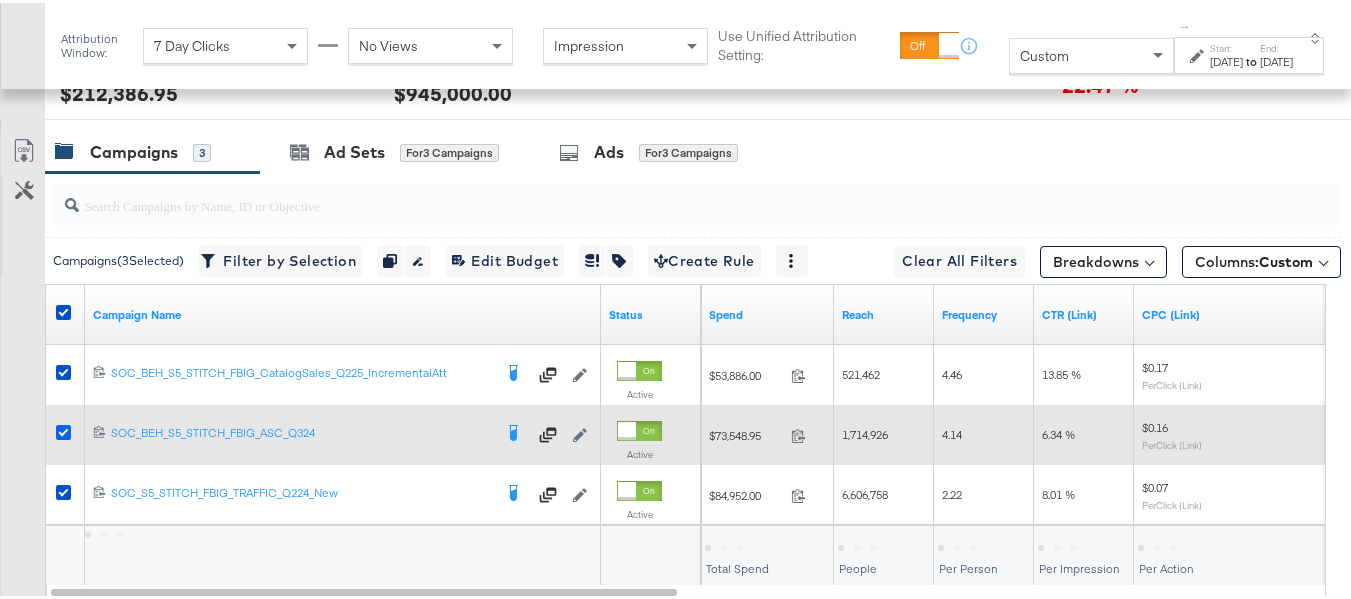 click at bounding box center [63, 429] 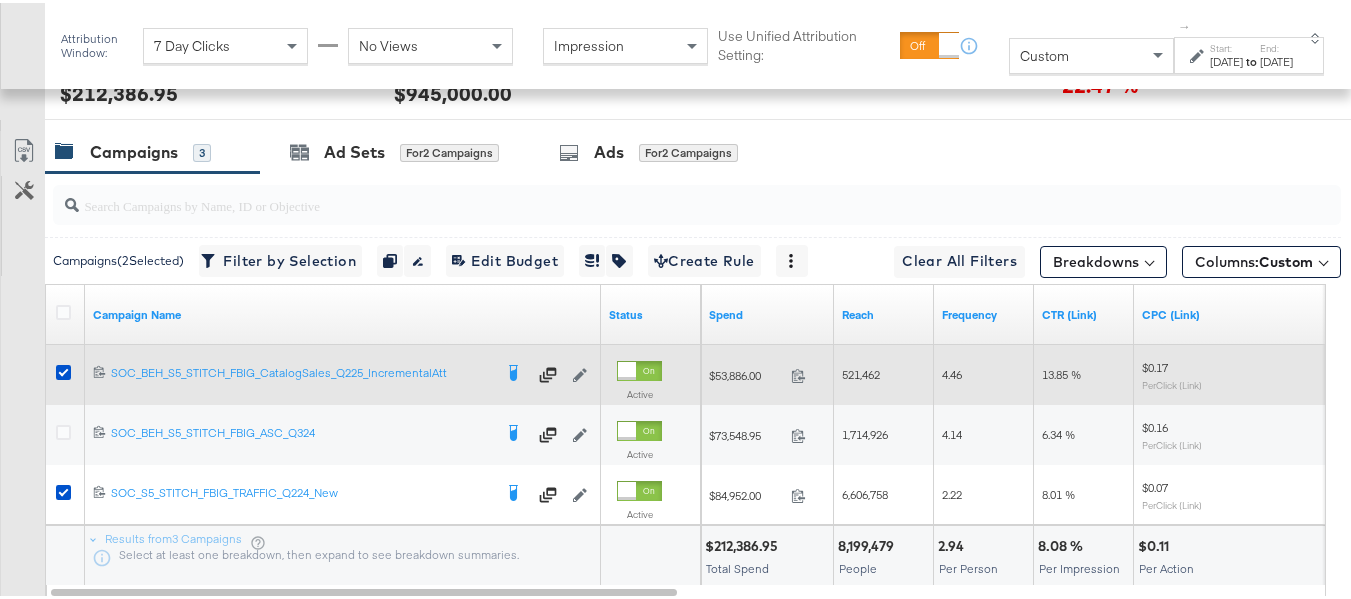 click at bounding box center [66, 372] 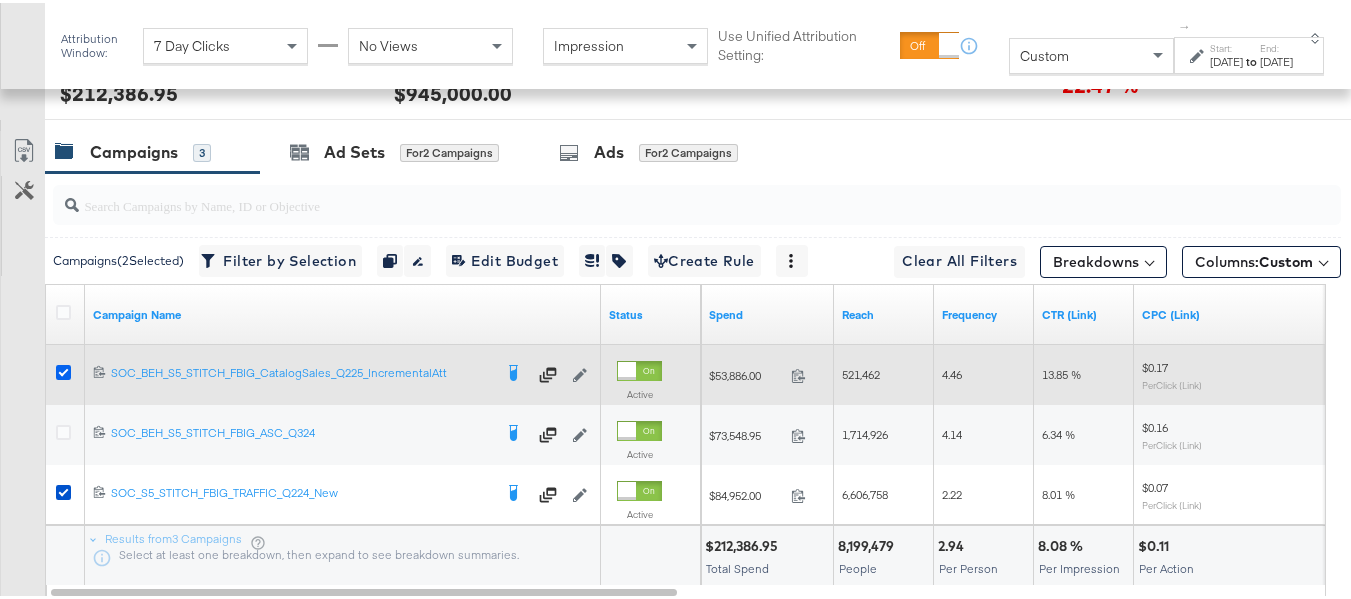 click at bounding box center [63, 369] 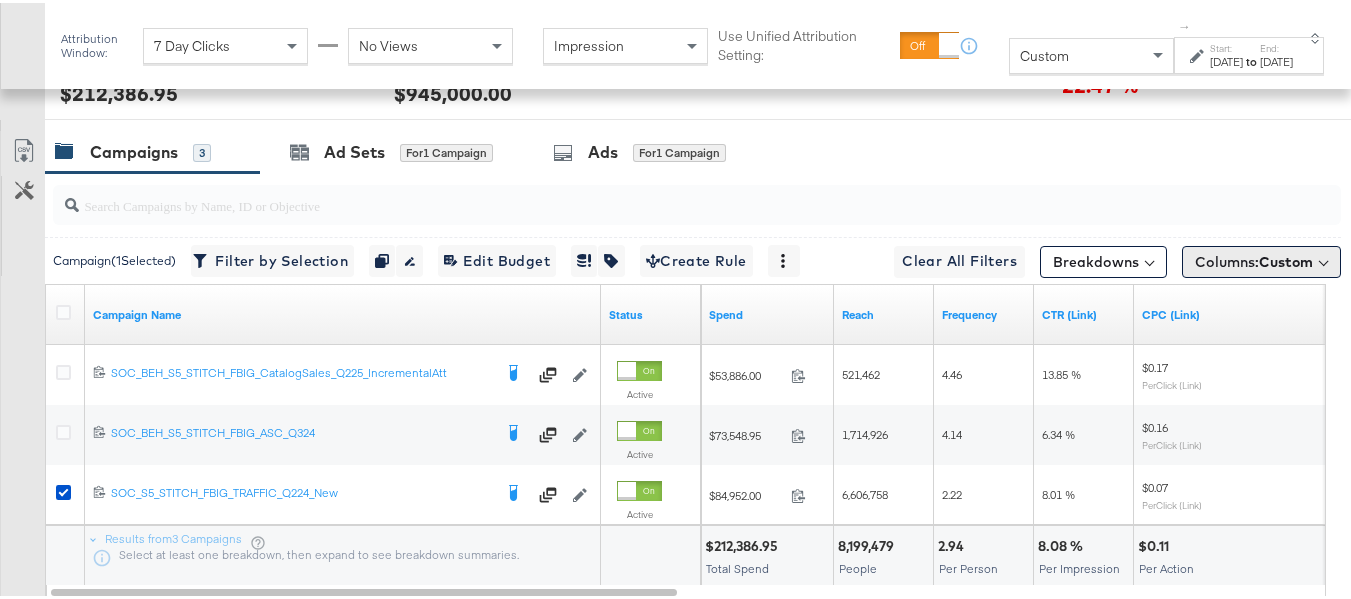 click on "Custom" at bounding box center (1286, 259) 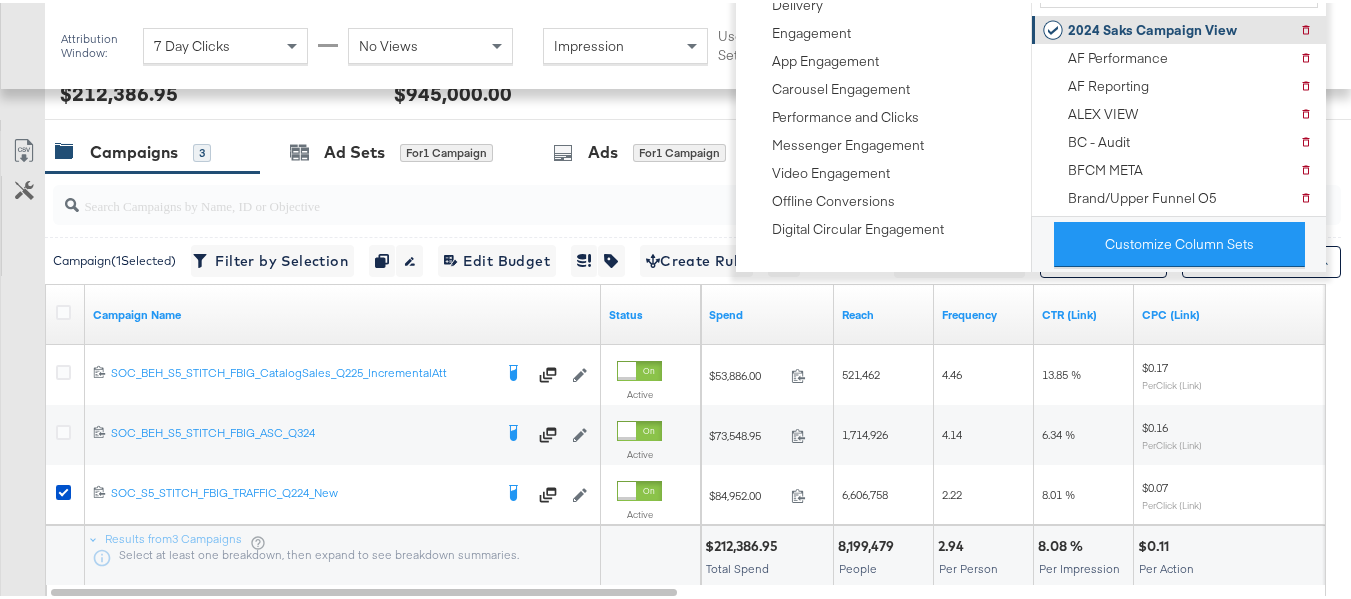click on "2024 Saks Campaign View" at bounding box center (1152, 27) 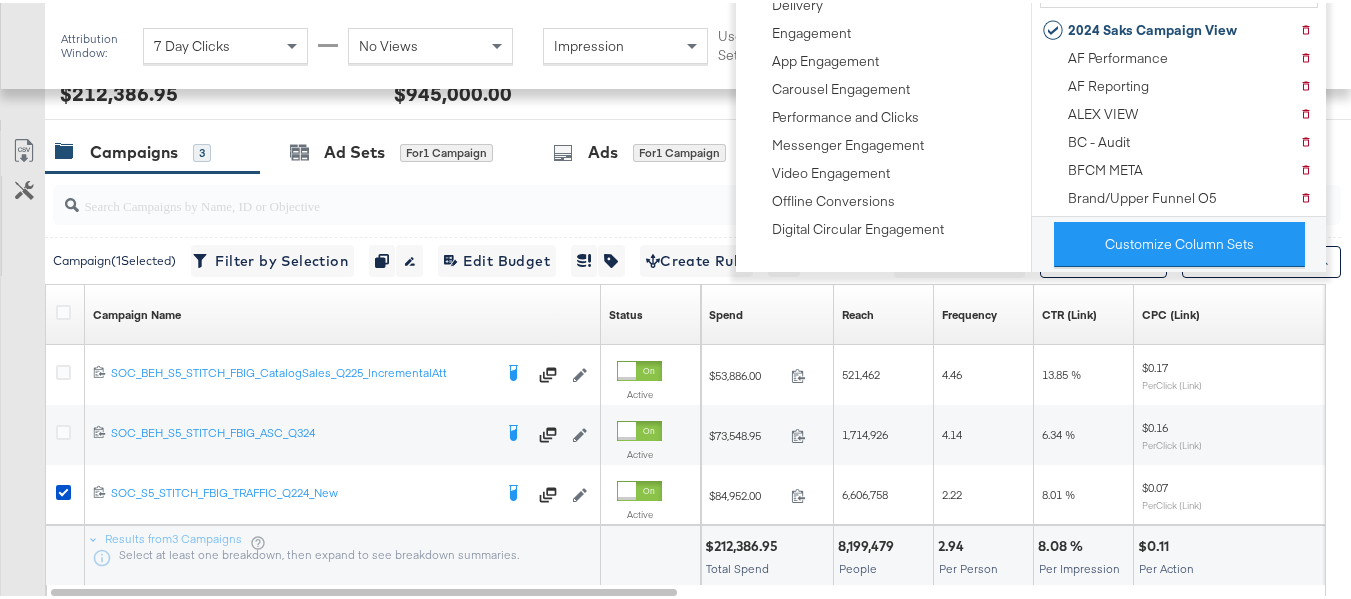 click on "Customize KPIs Export as CSV" at bounding box center (22, 363) 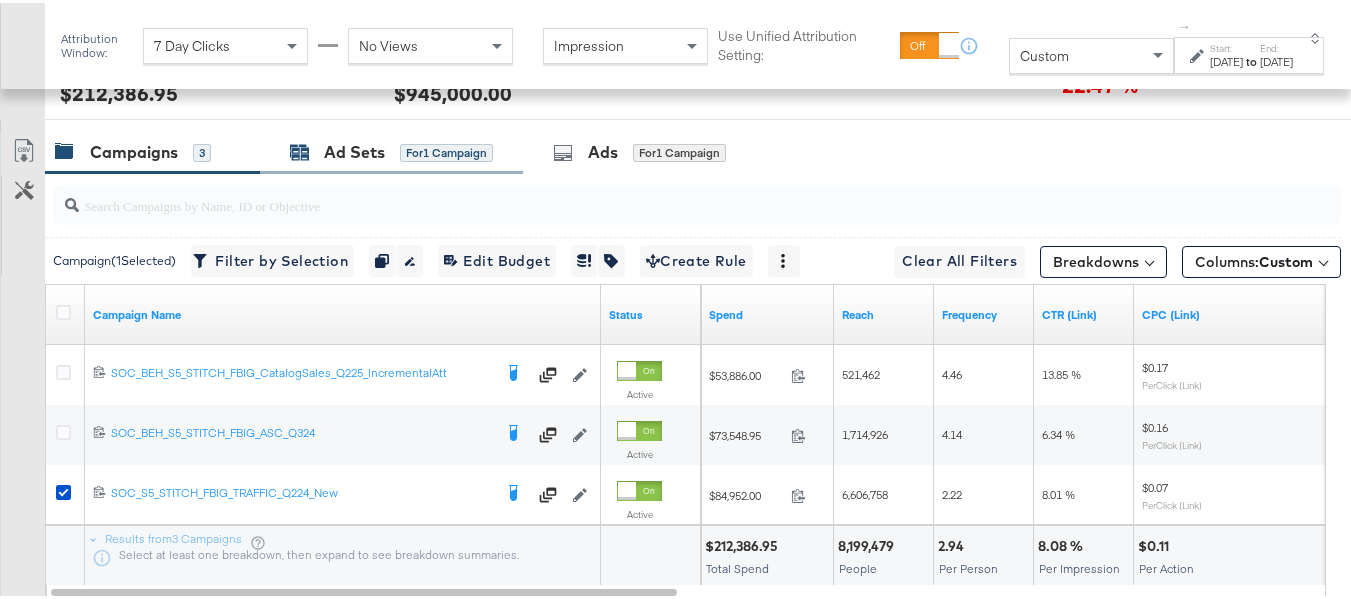click on "Ad Sets" at bounding box center (354, 149) 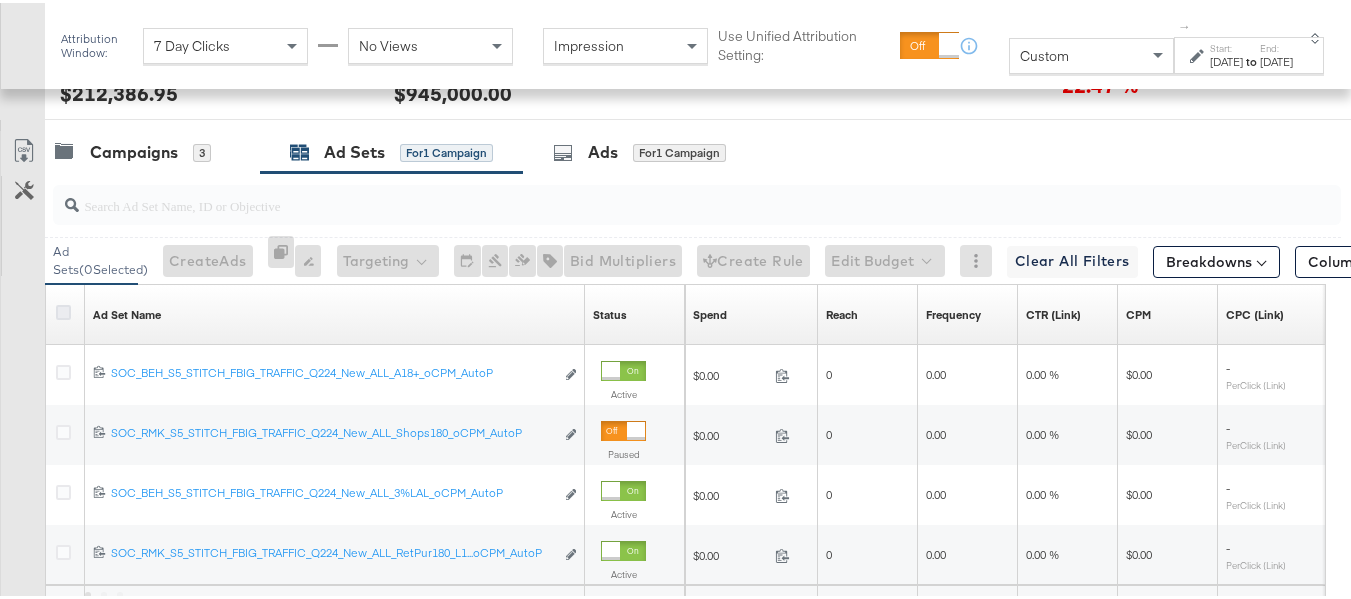 click at bounding box center (63, 309) 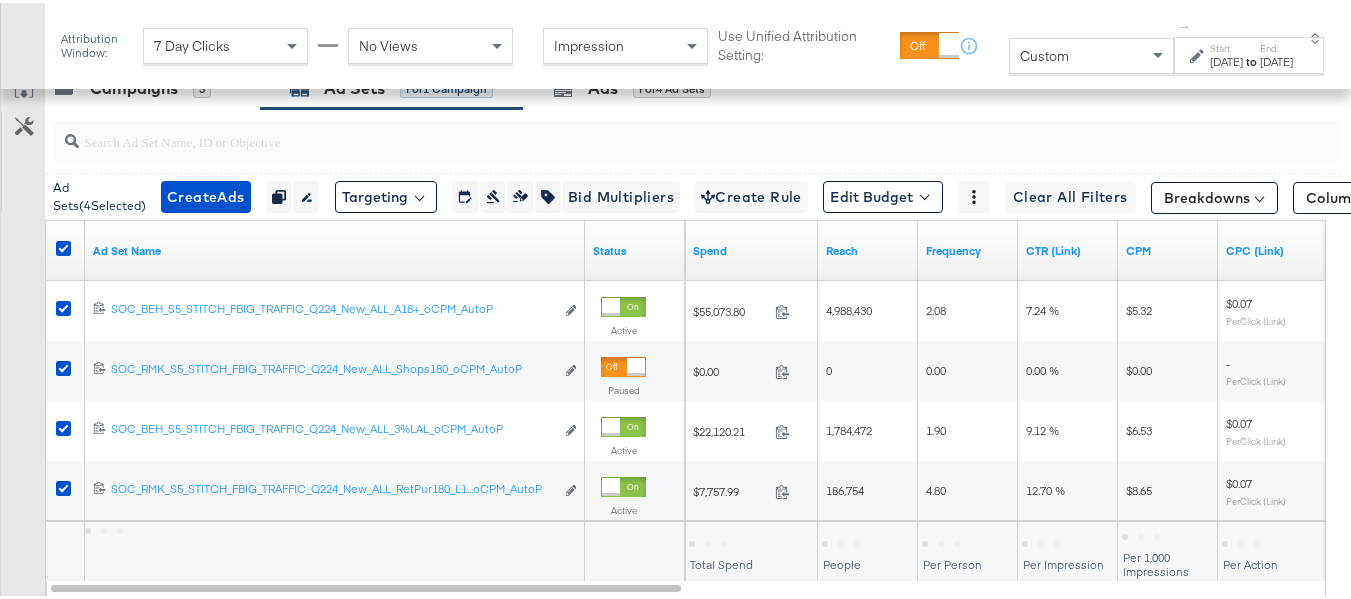 scroll, scrollTop: 904, scrollLeft: 0, axis: vertical 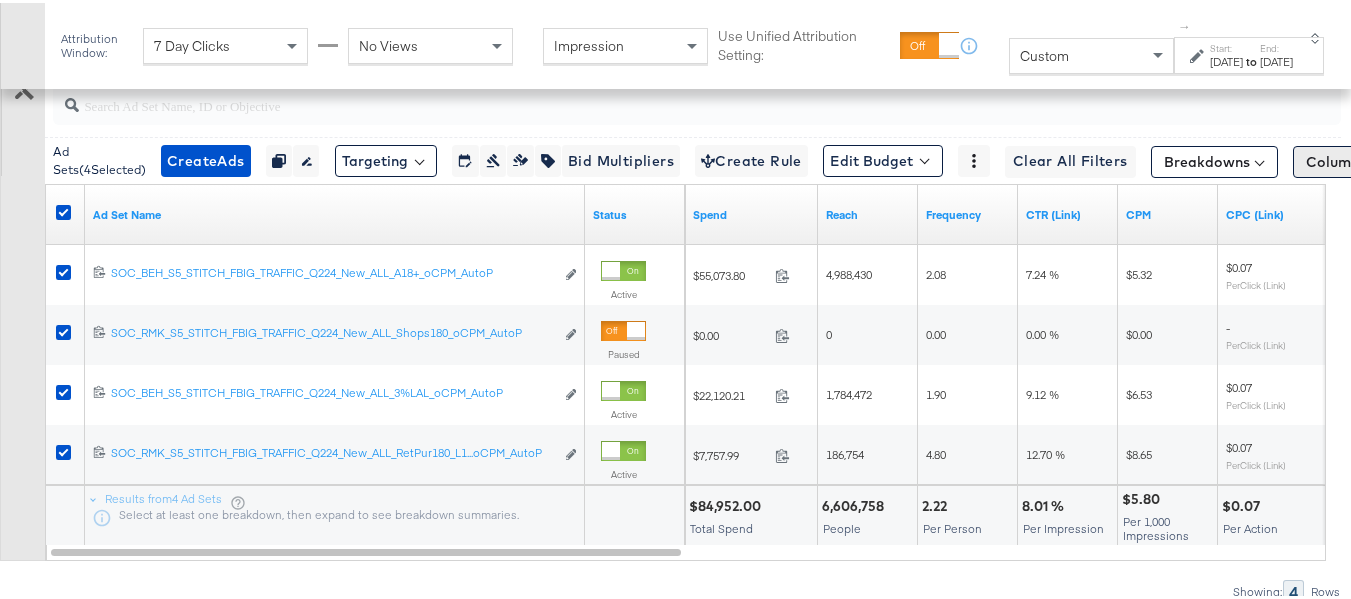 click on "Columns:  Custom" at bounding box center (1365, 159) 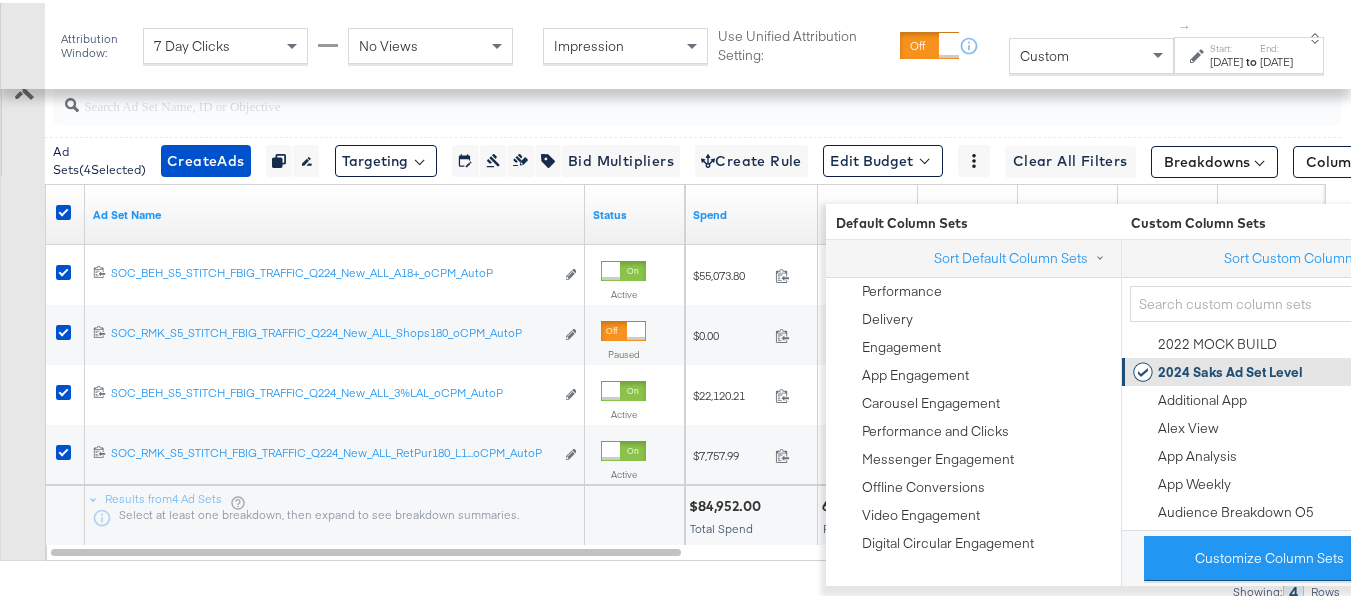 click on "2024 Saks Ad Set Level" at bounding box center (1230, 369) 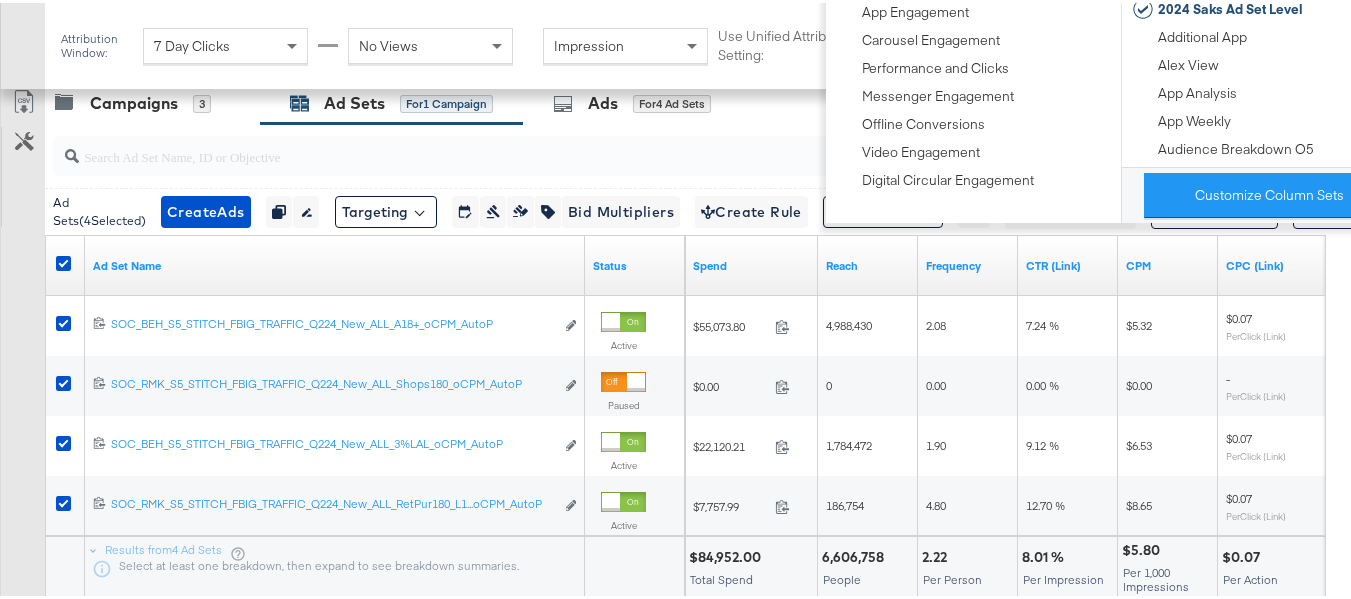 scroll, scrollTop: 804, scrollLeft: 0, axis: vertical 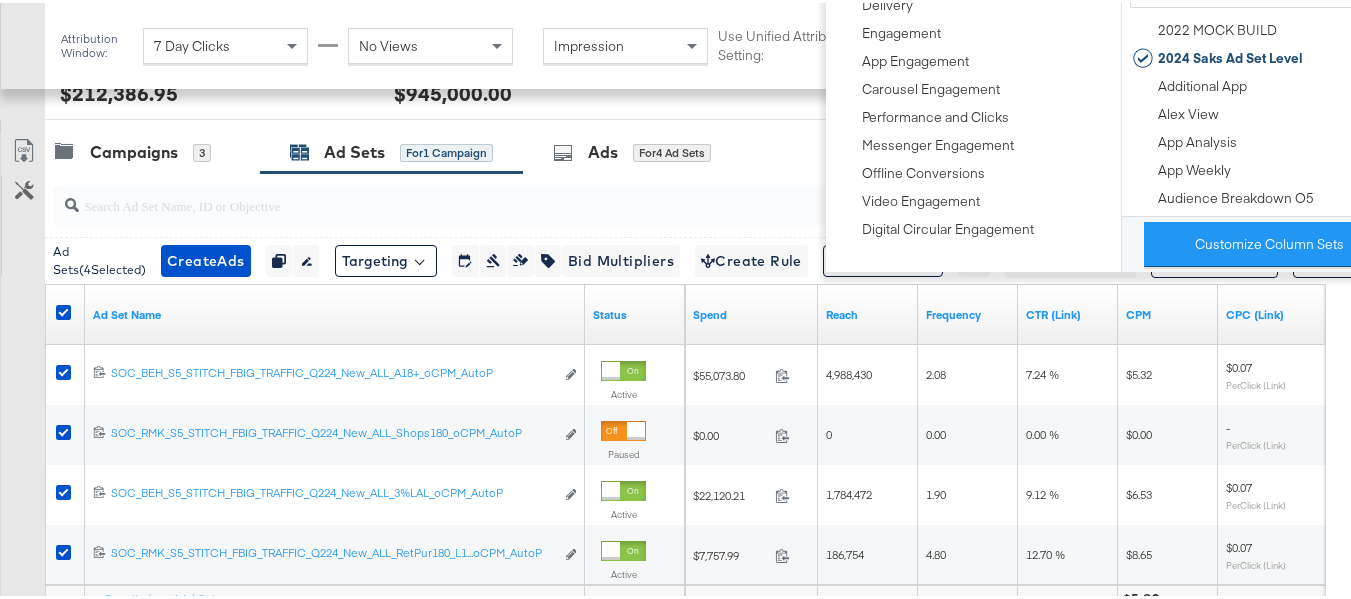 click on "Customize KPIs Export as CSV" at bounding box center [22, 393] 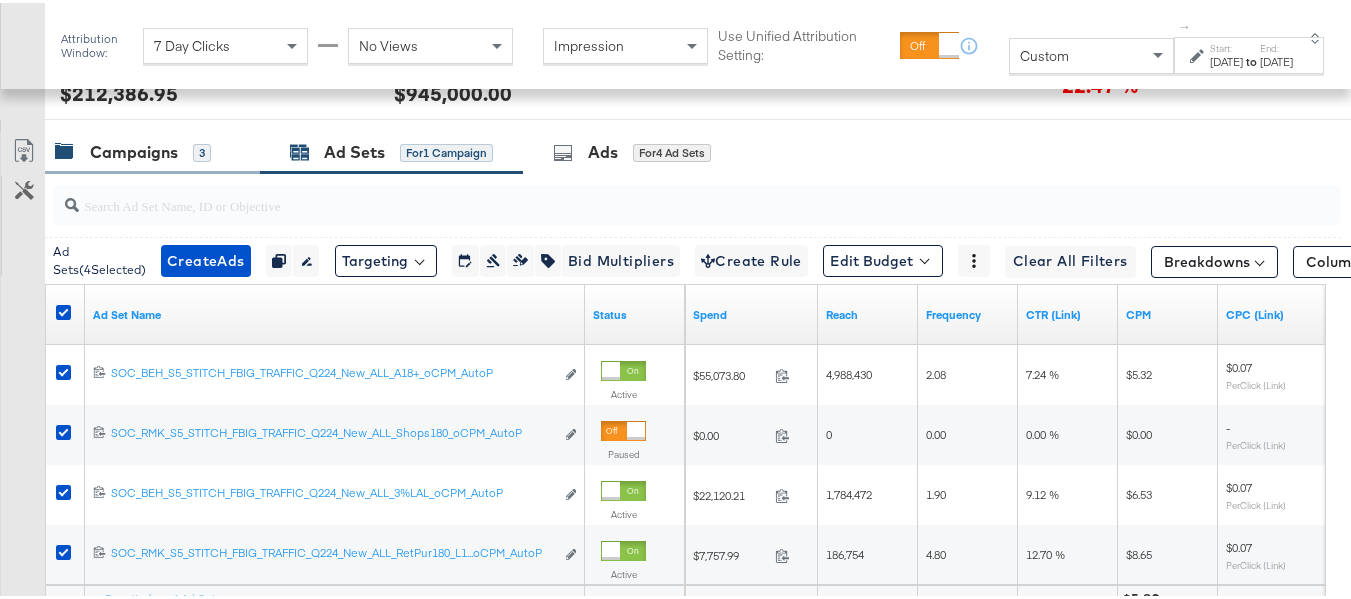 click on "Campaigns" at bounding box center [134, 149] 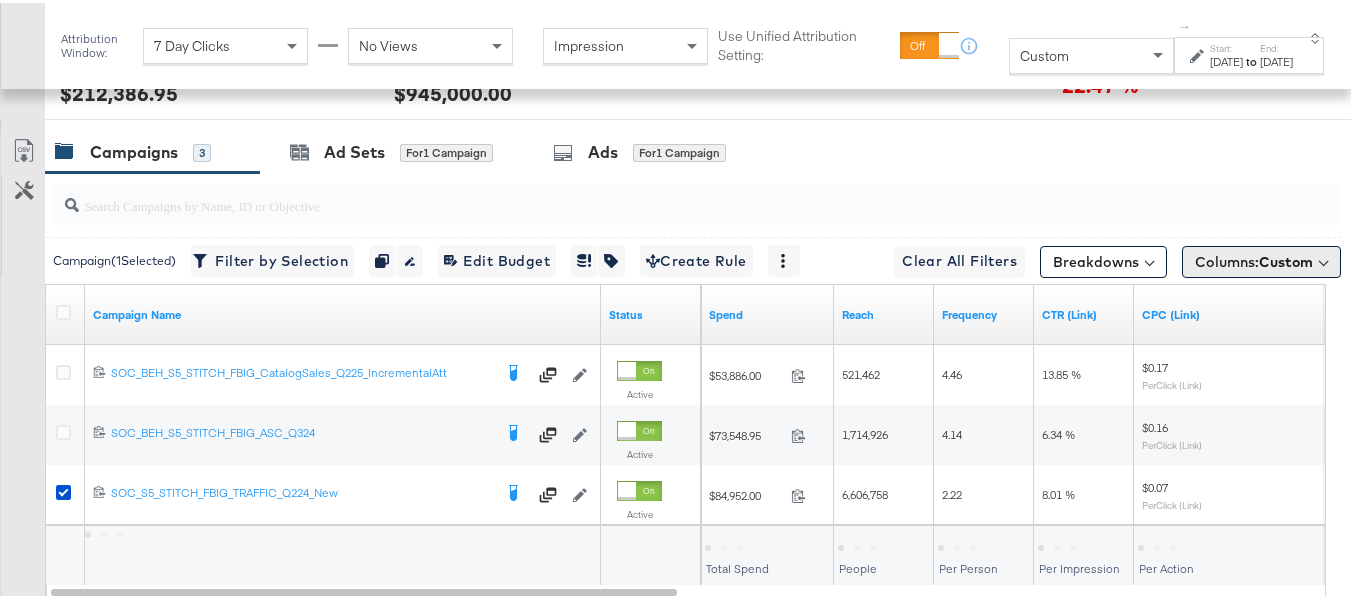 click on "Columns:  Custom" at bounding box center (1254, 259) 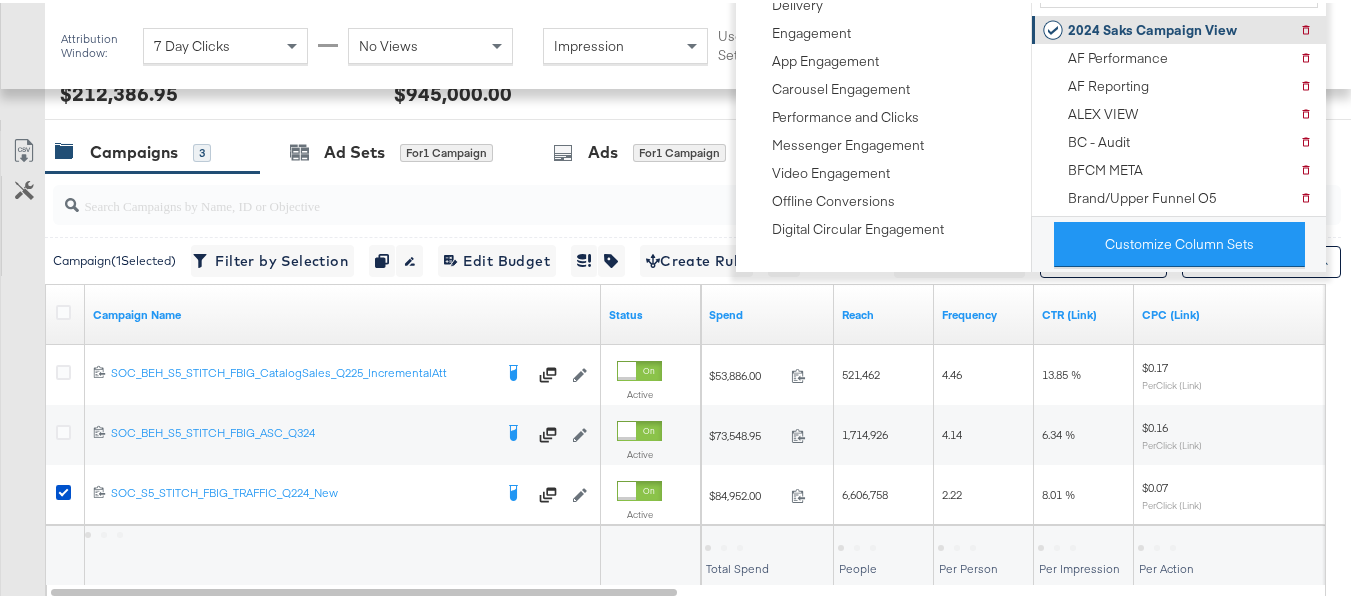 click on "2024 Saks Campaign View" at bounding box center [1152, 27] 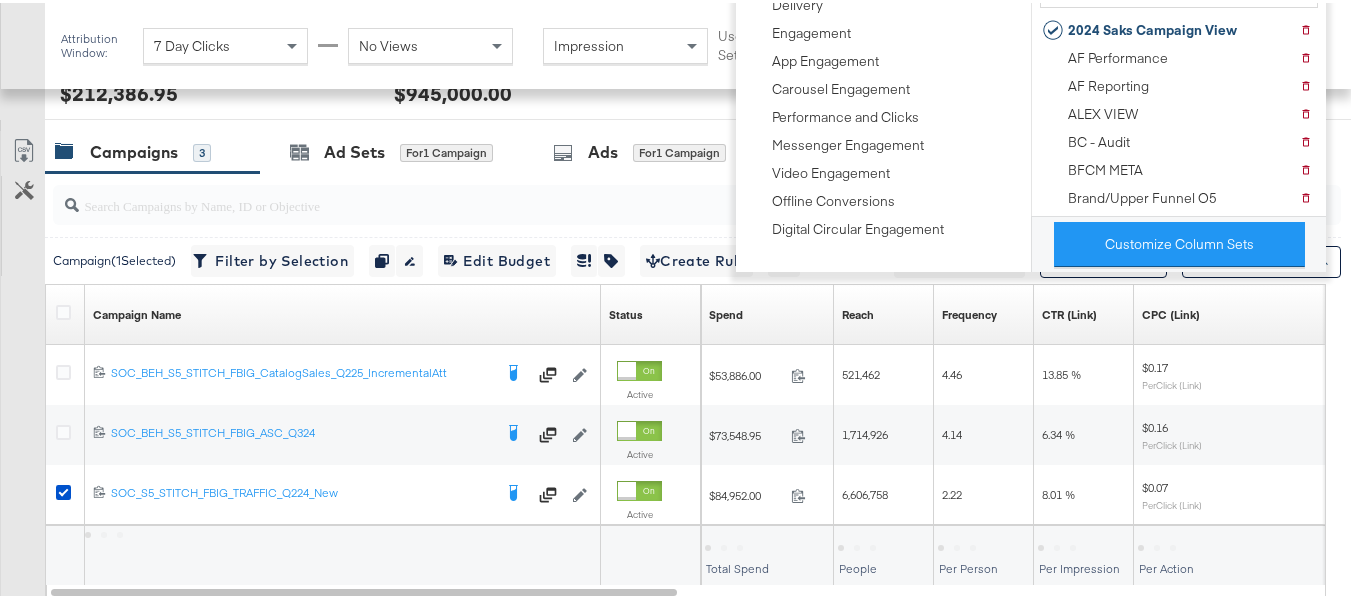 click on "Customize KPIs Export as CSV" at bounding box center (22, 363) 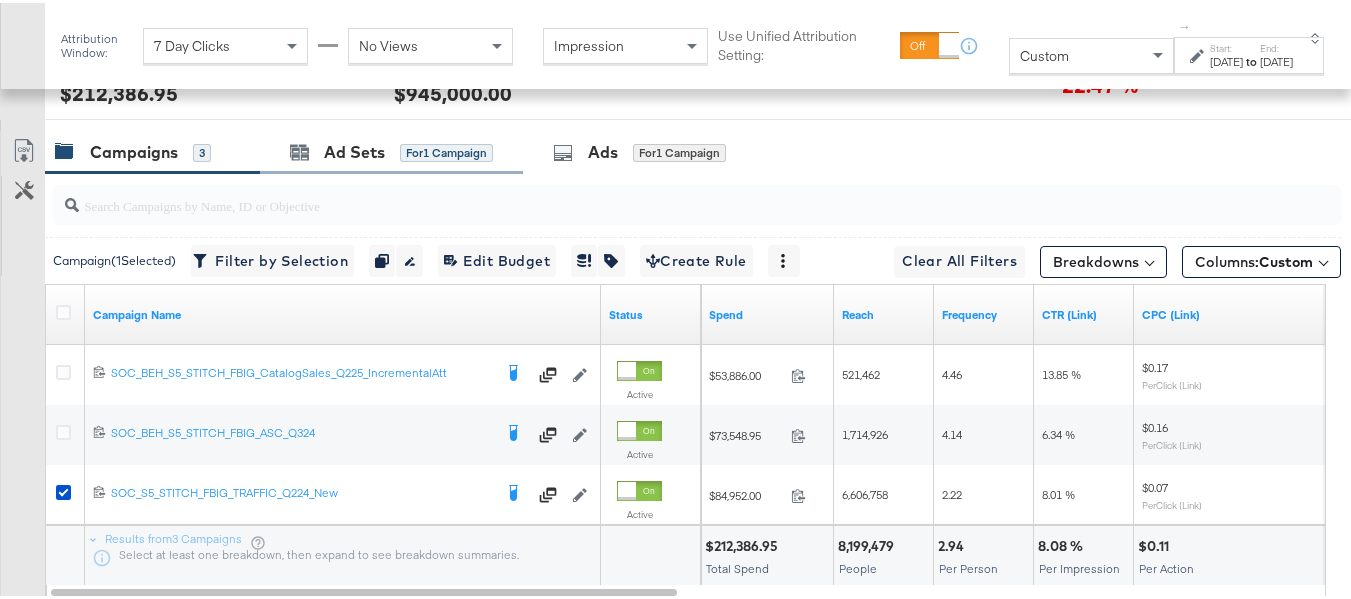 click on "Ad Sets for  1   Campaign" at bounding box center [391, 149] 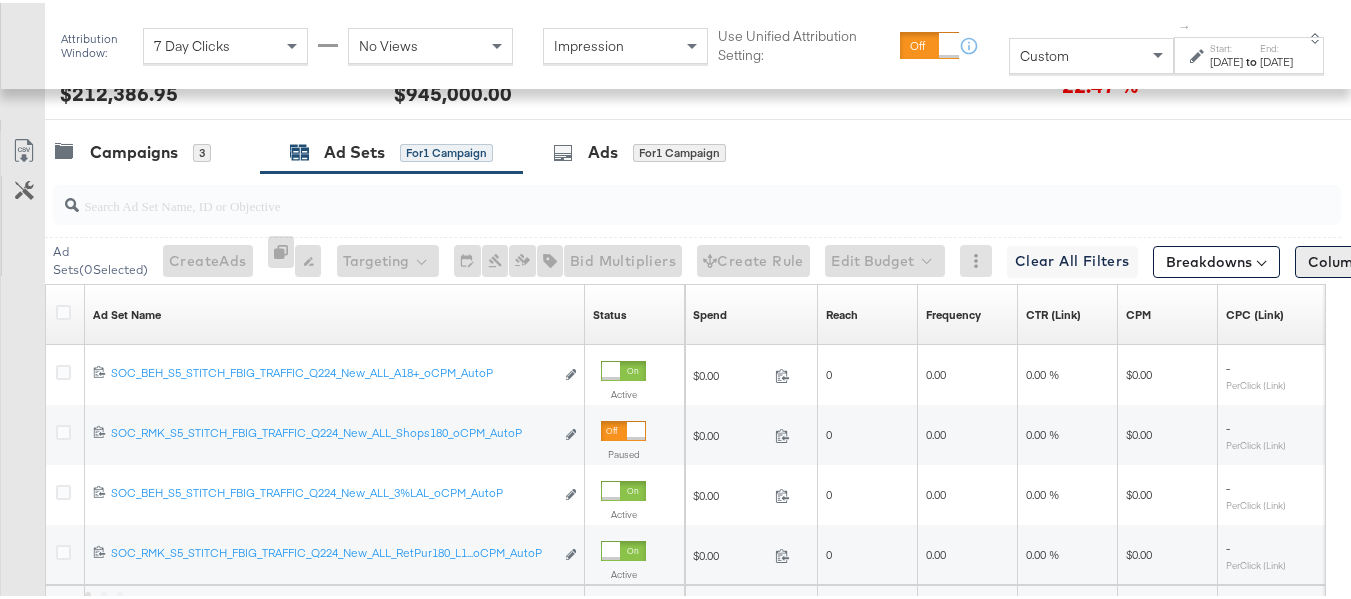 click on "Columns:  Custom" at bounding box center [1367, 259] 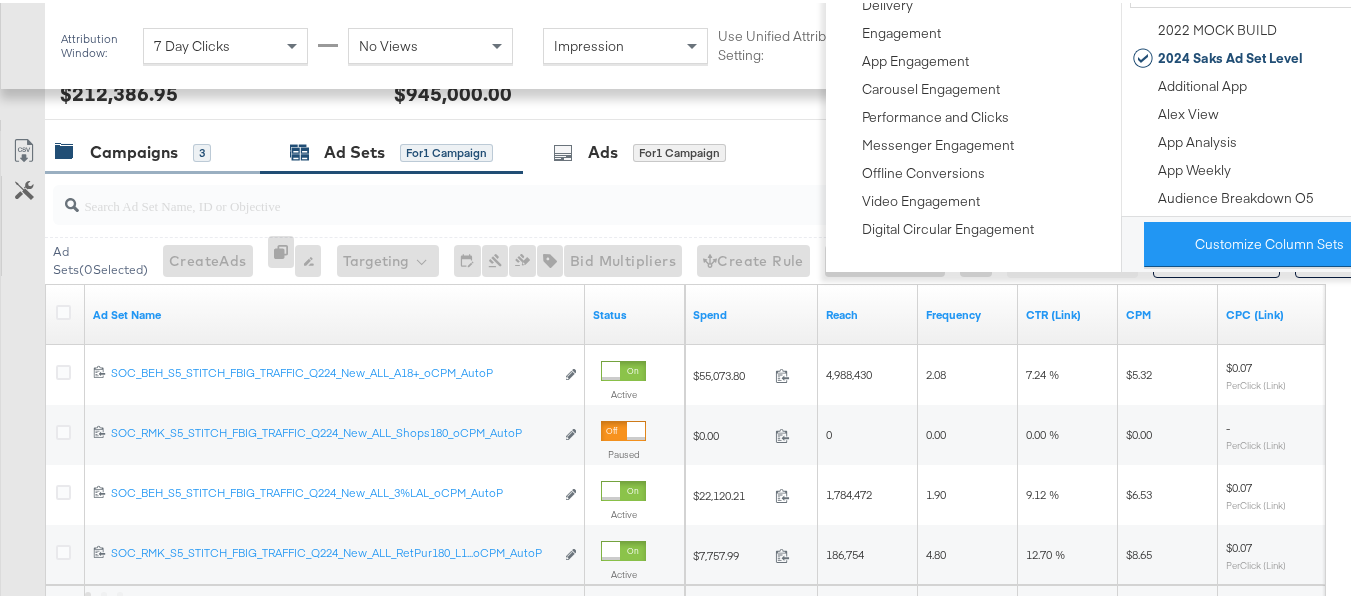 click on "Campaigns" at bounding box center (134, 149) 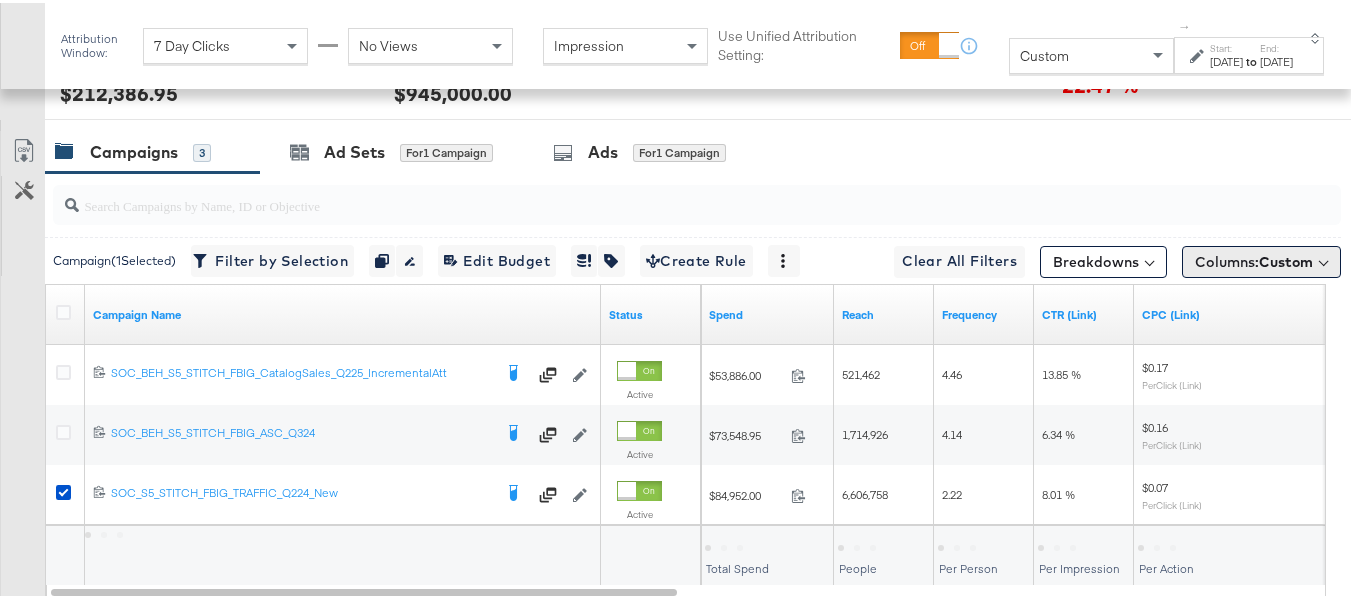 click on "Custom" at bounding box center [1286, 259] 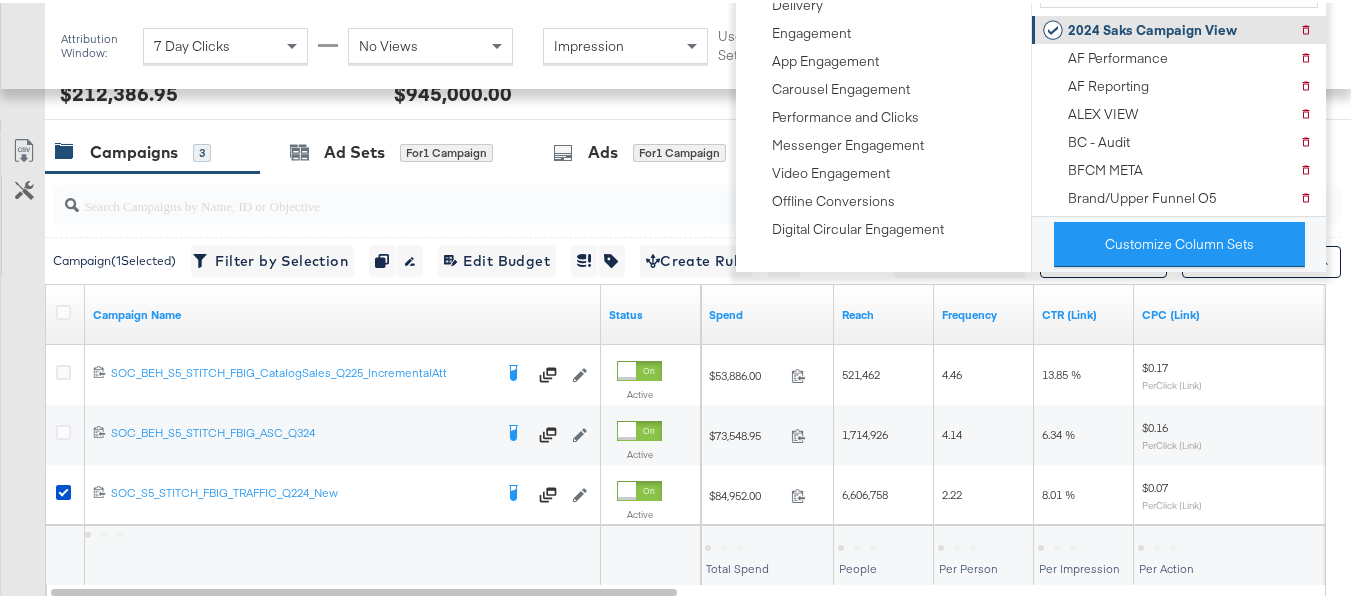 click on "2024 Saks Campaign View" at bounding box center [1140, 27] 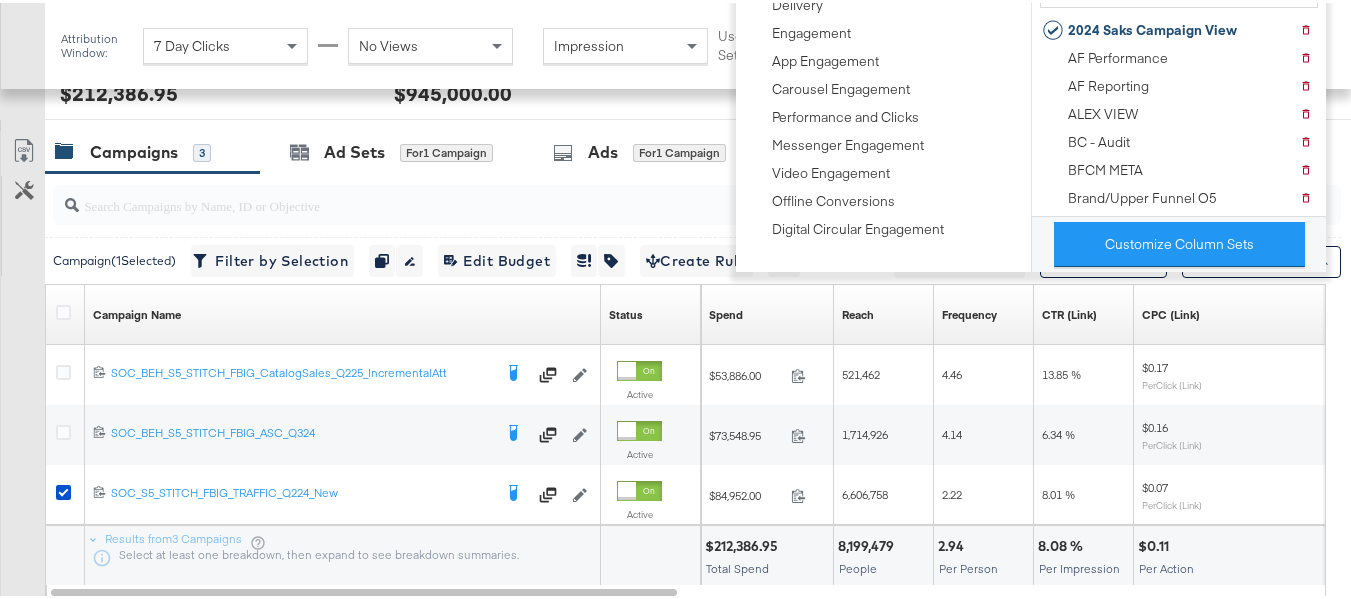 click on "Customize KPIs Export as CSV" at bounding box center (22, 363) 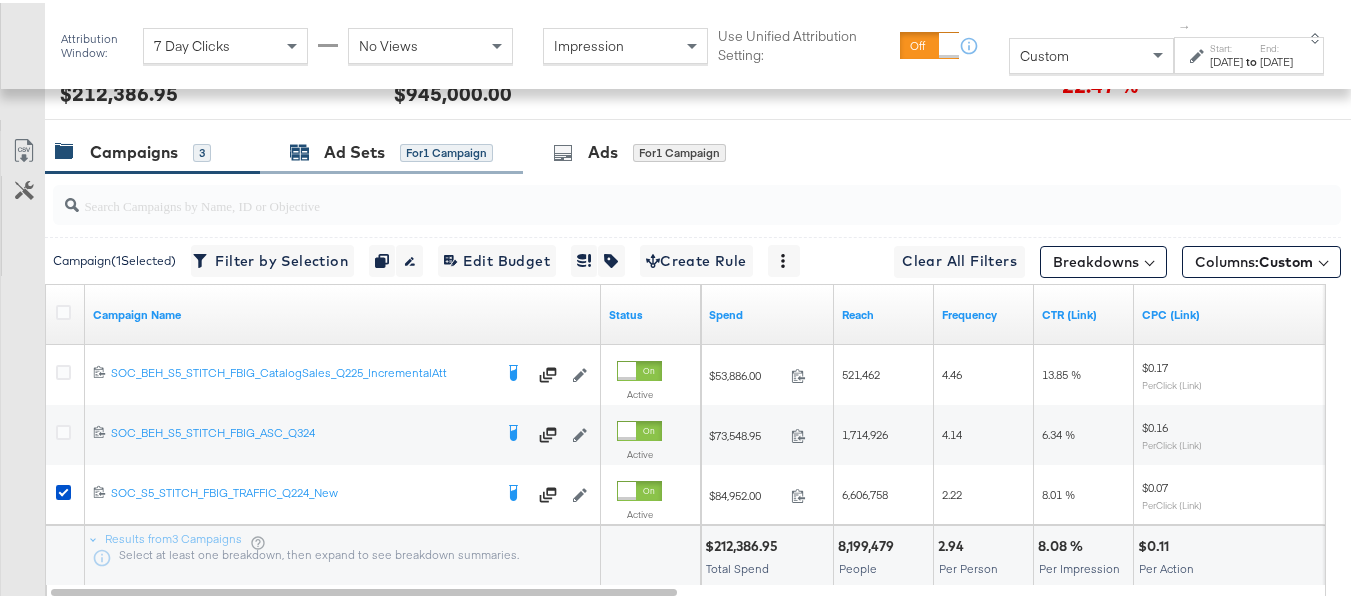 click on "for  1   Campaign" at bounding box center [446, 150] 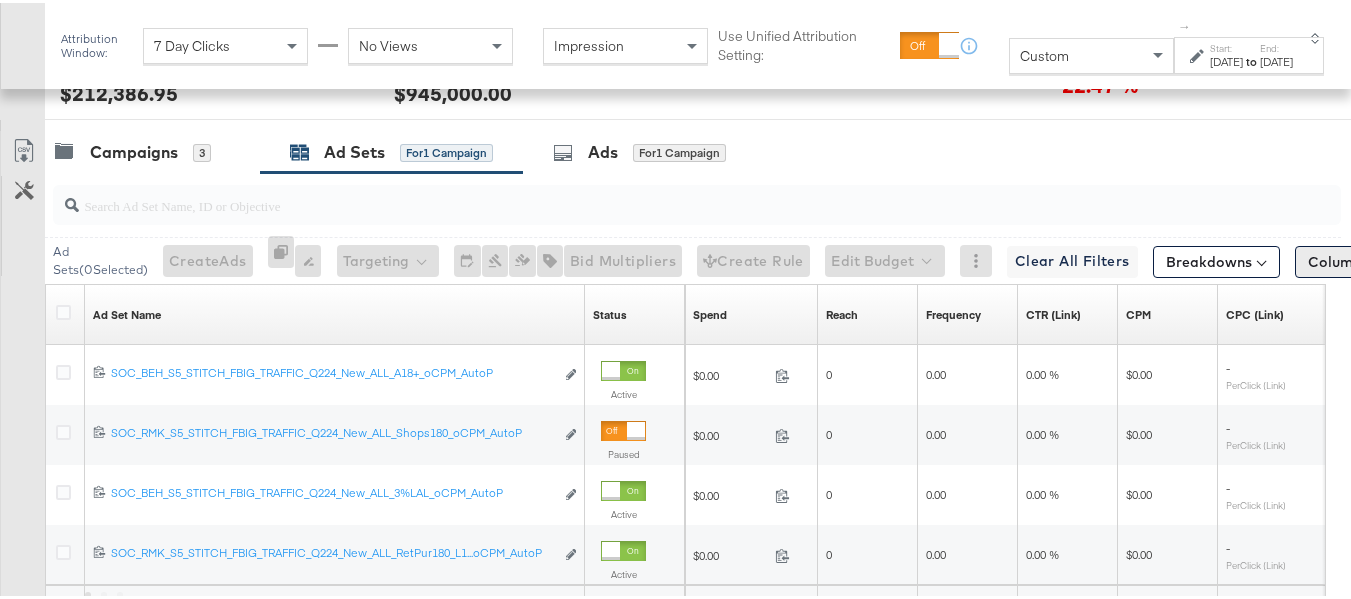 click on "Columns:  Custom" at bounding box center (1374, 259) 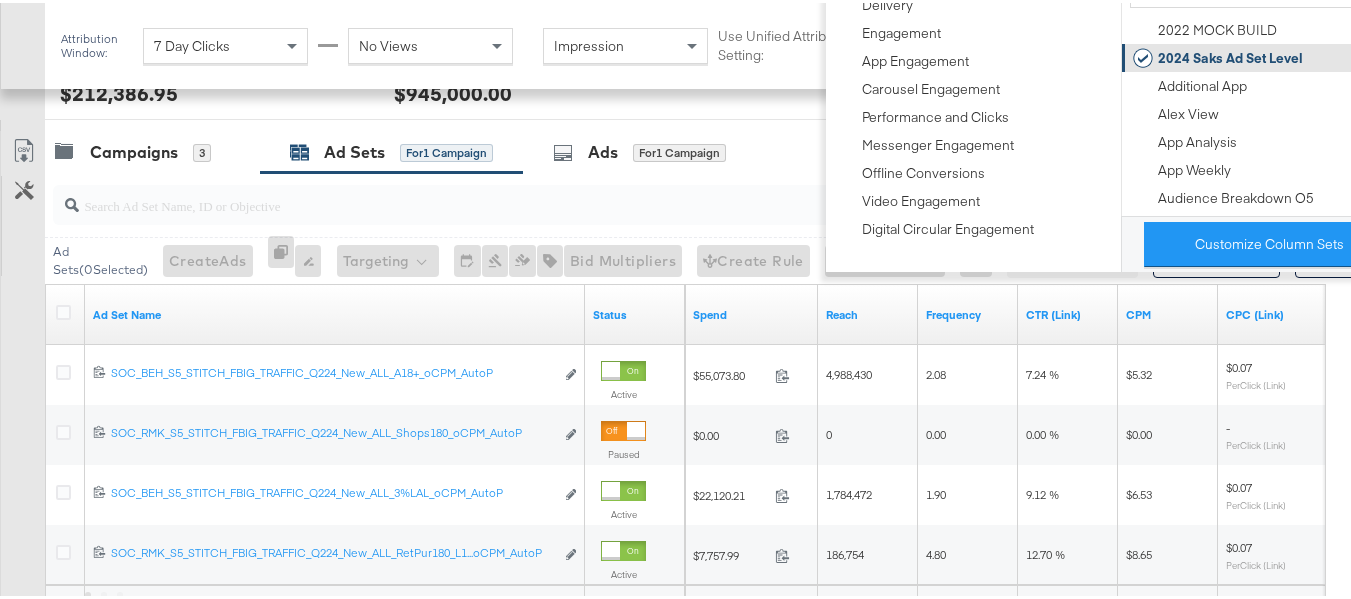 click on "2024 Saks Ad Set Level" at bounding box center (1230, 55) 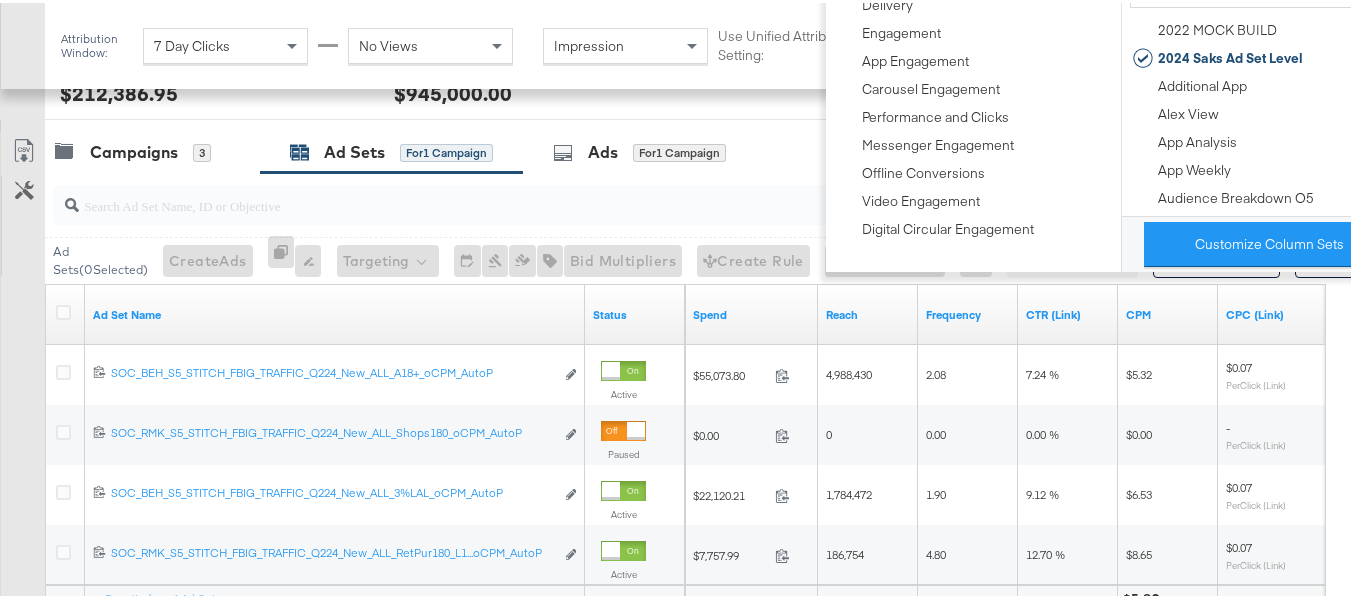 click on "Customize KPIs Export as CSV" at bounding box center (22, 393) 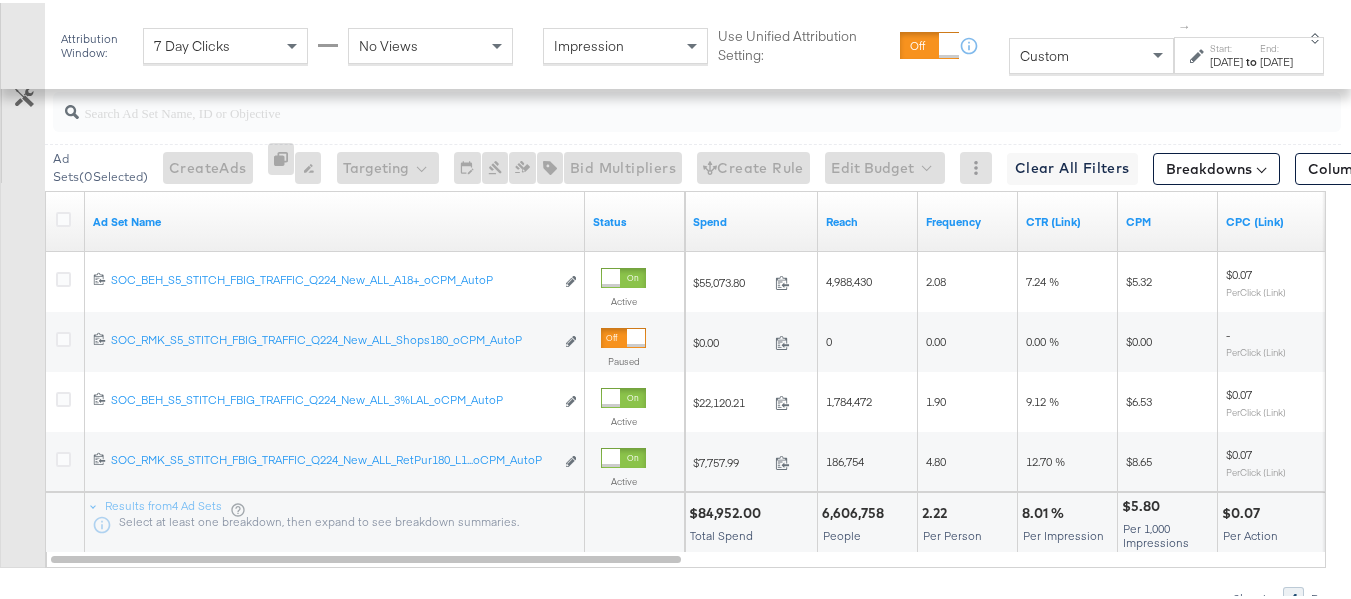 scroll, scrollTop: 1004, scrollLeft: 0, axis: vertical 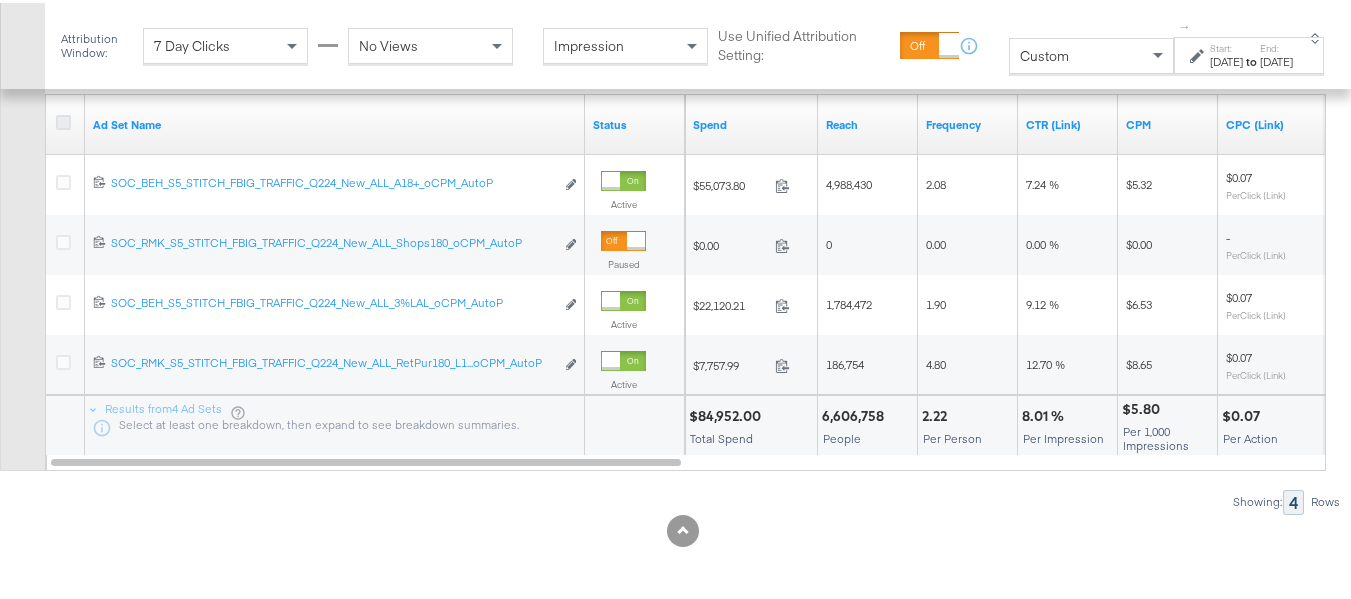 click at bounding box center (63, 119) 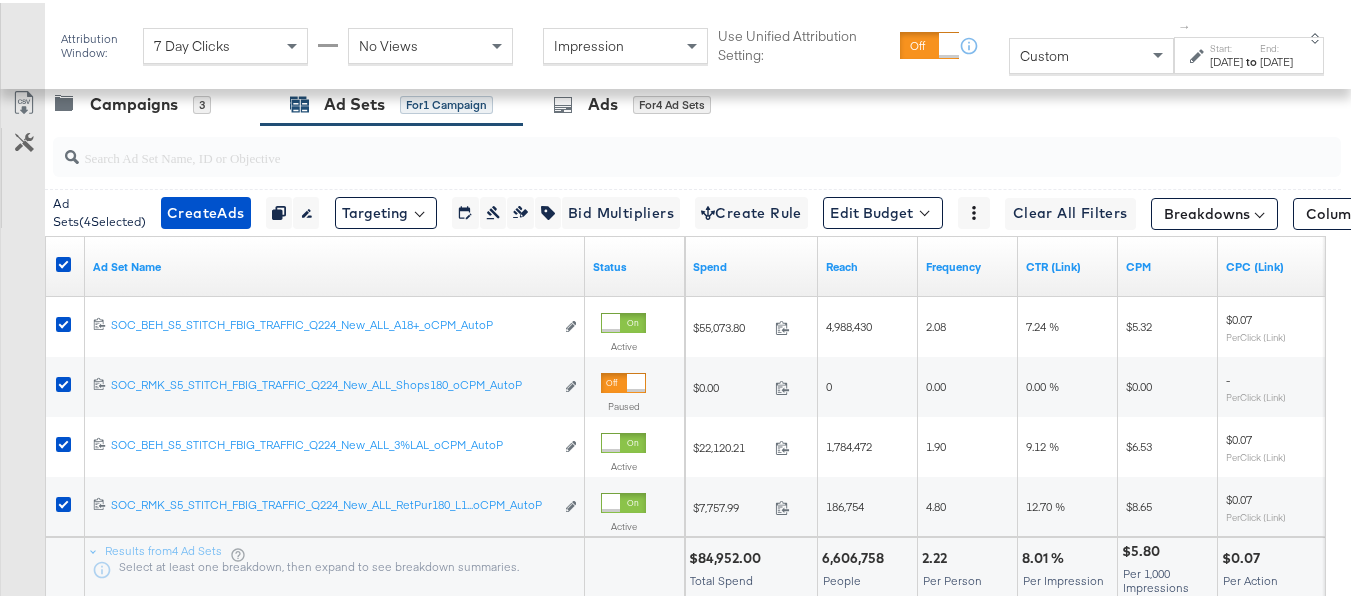 scroll, scrollTop: 804, scrollLeft: 0, axis: vertical 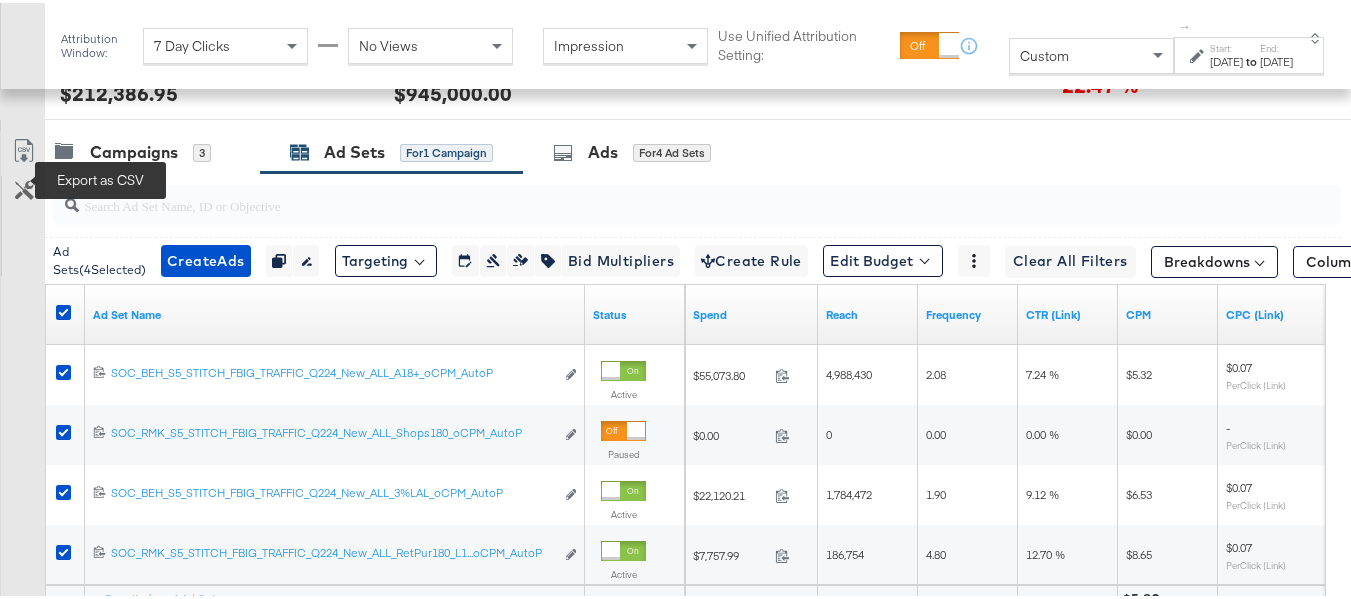 click 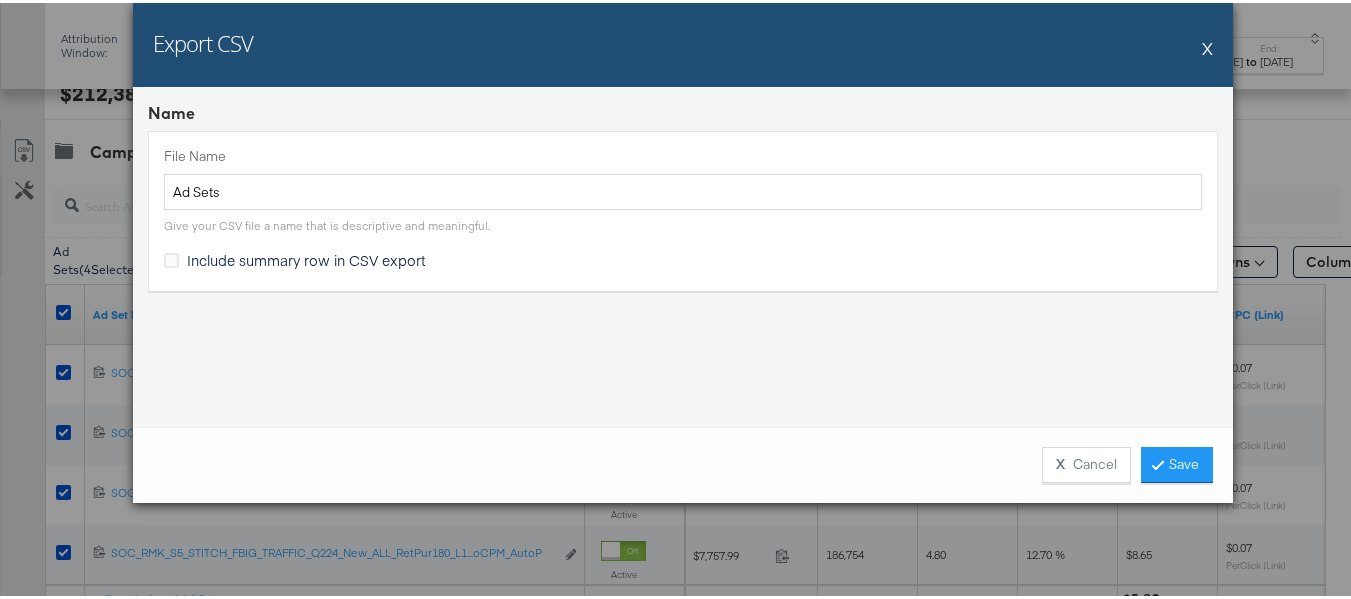 click on "Include summary row in CSV export" at bounding box center (306, 257) 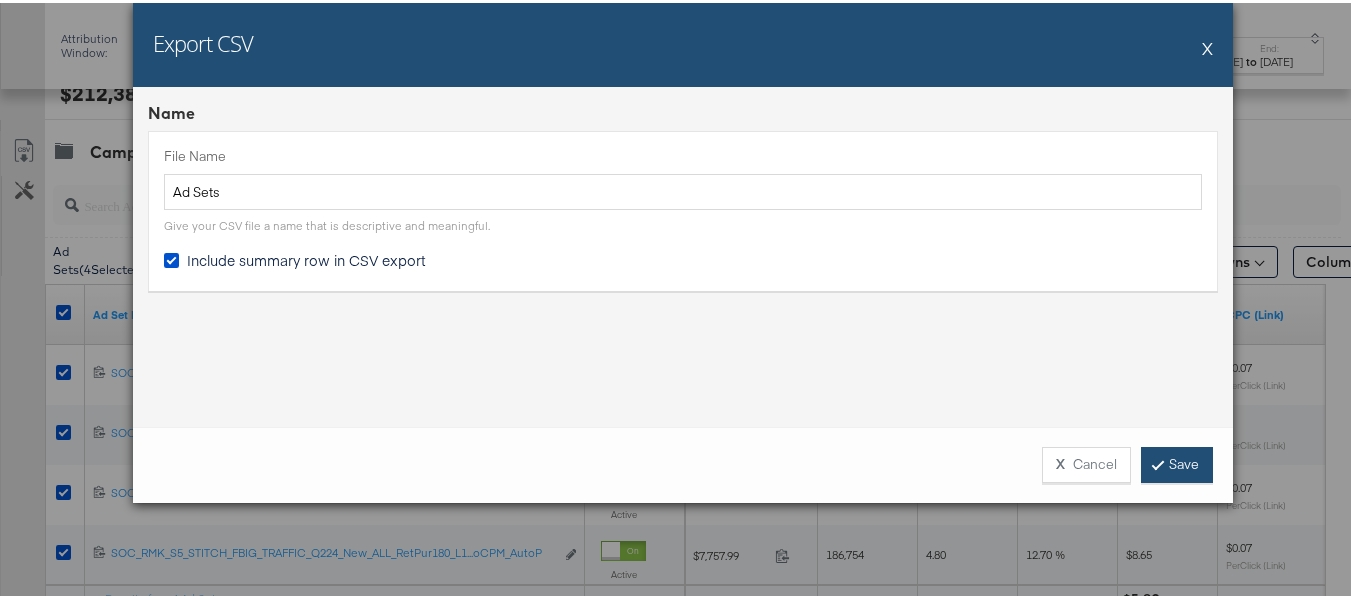 click on "Save" at bounding box center [1177, 462] 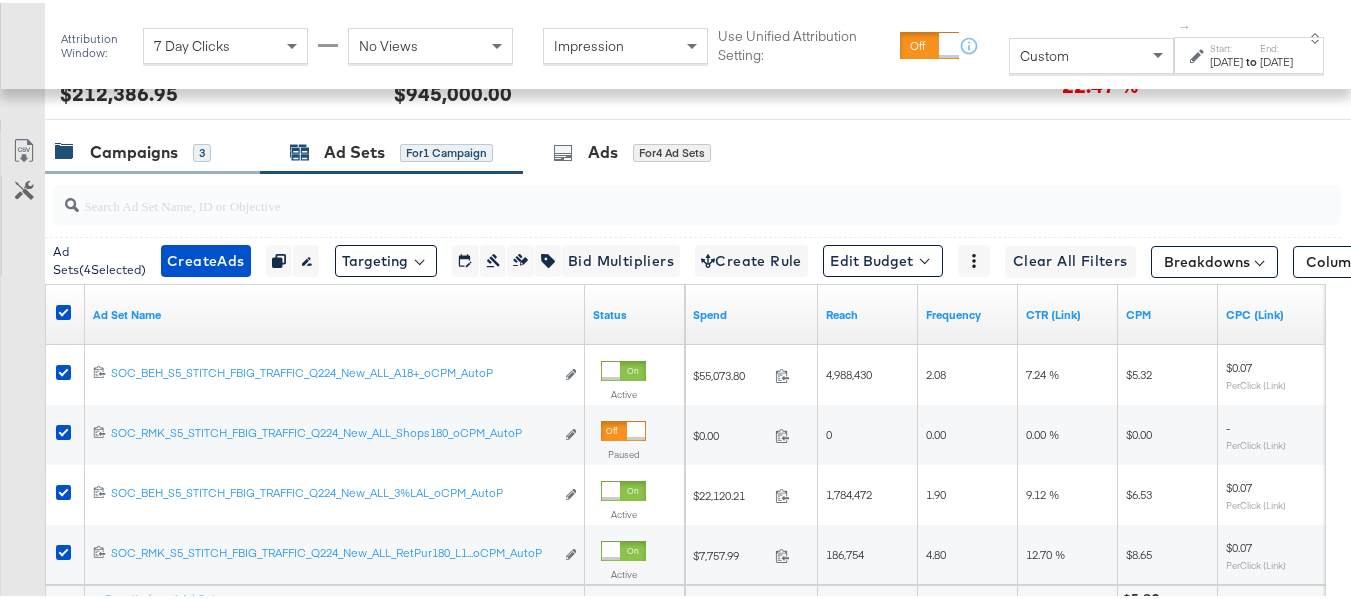 click on "Campaigns" at bounding box center [134, 149] 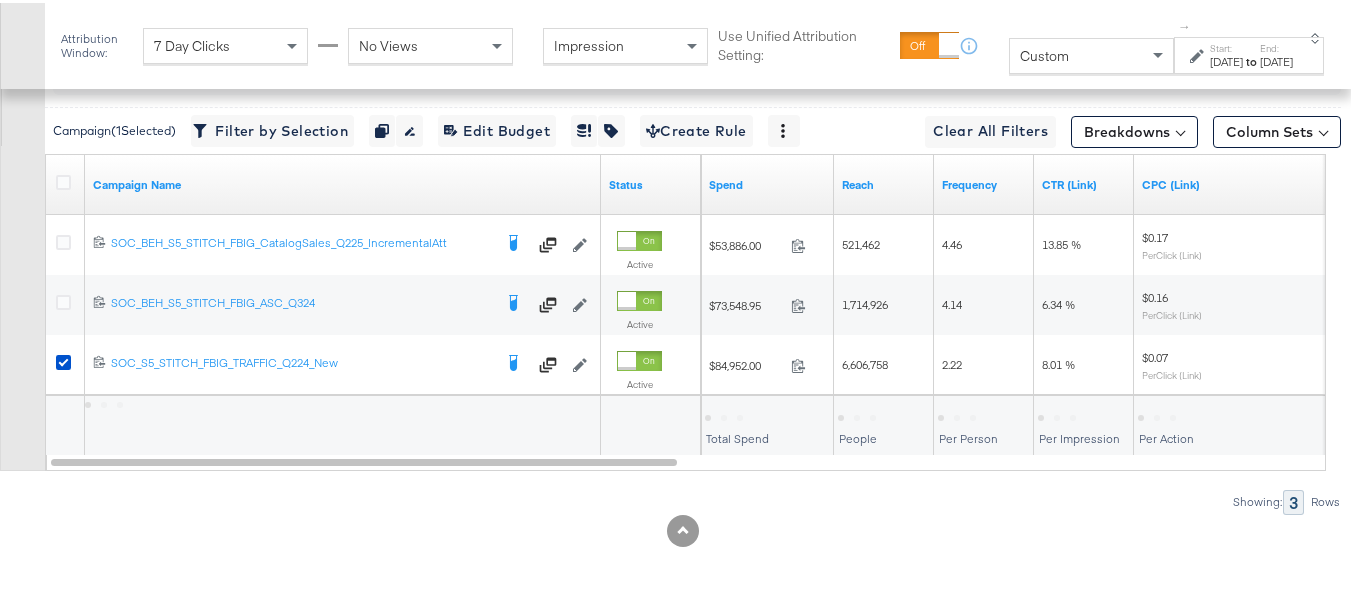 scroll, scrollTop: 964, scrollLeft: 0, axis: vertical 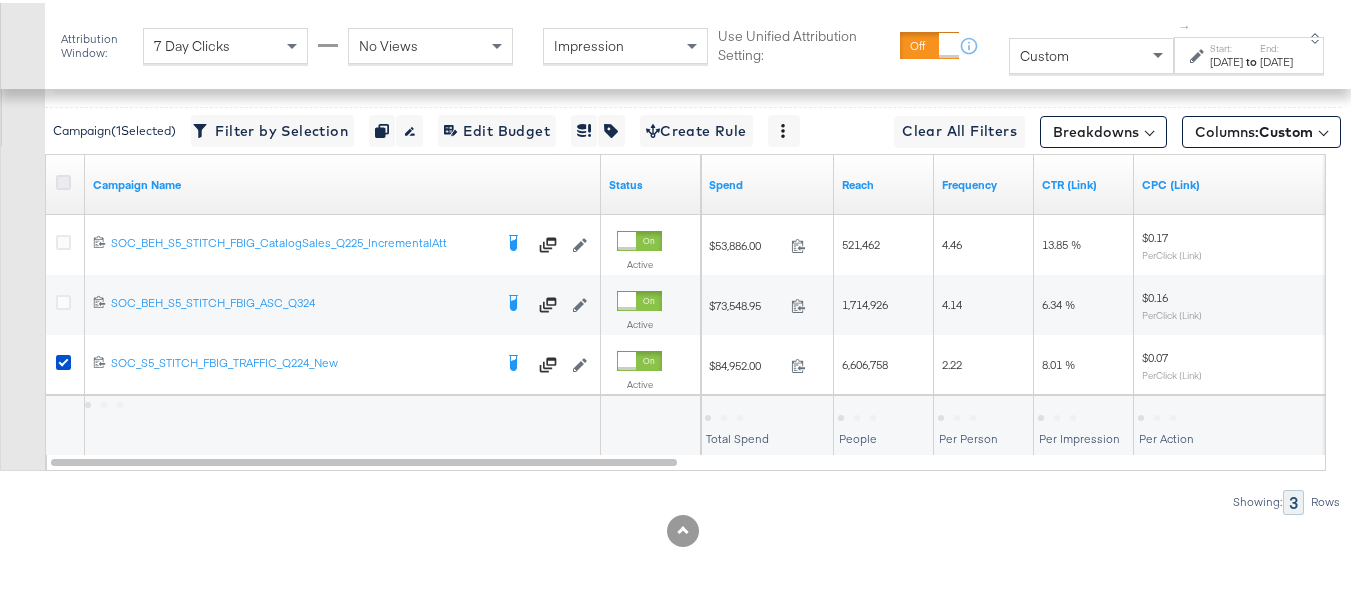 click at bounding box center (63, 179) 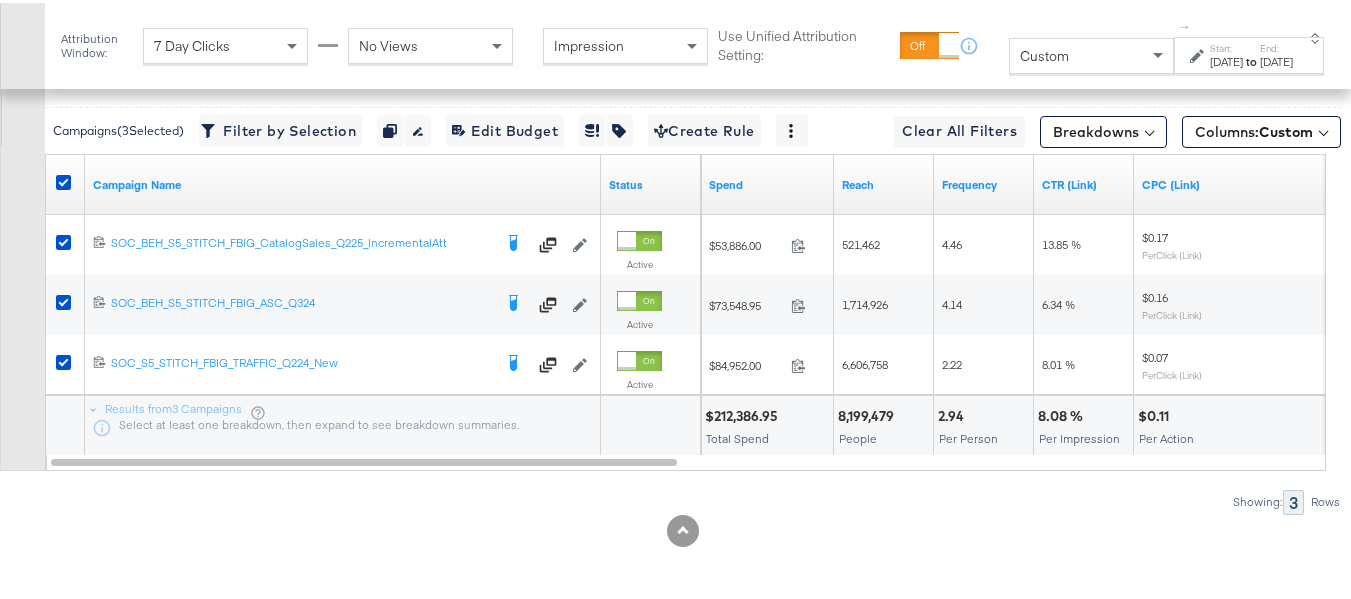 click on "8,199,479    People" at bounding box center (883, 423) 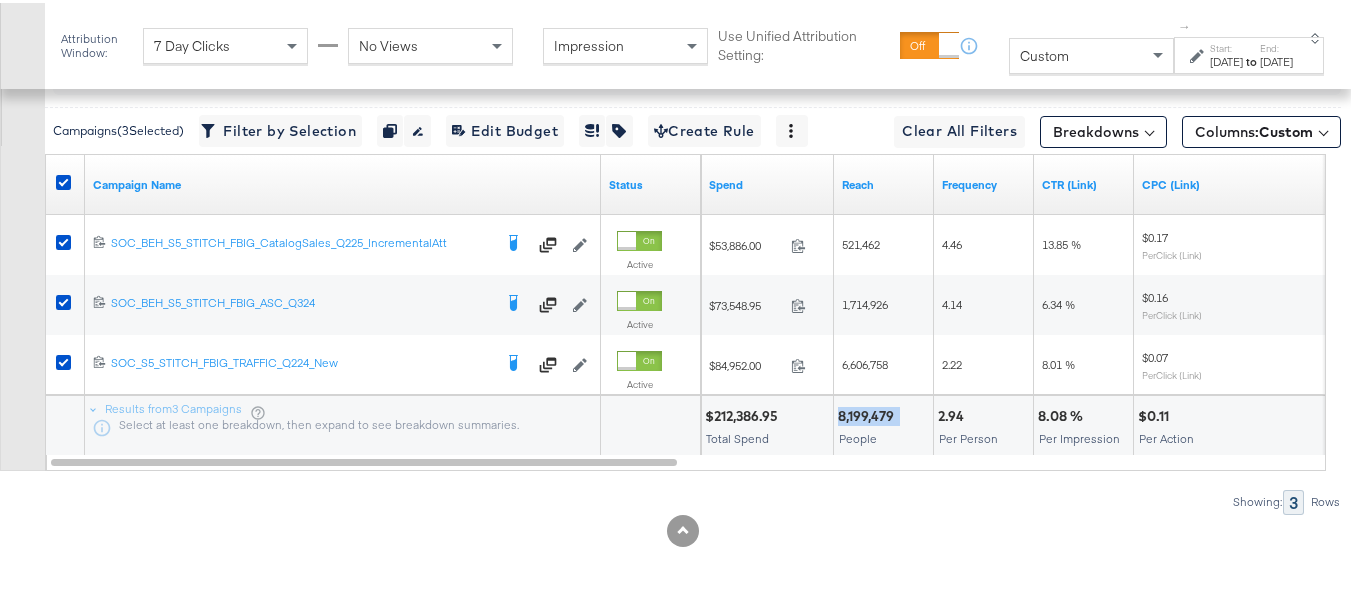 click on "8,199,479    People" at bounding box center [883, 423] 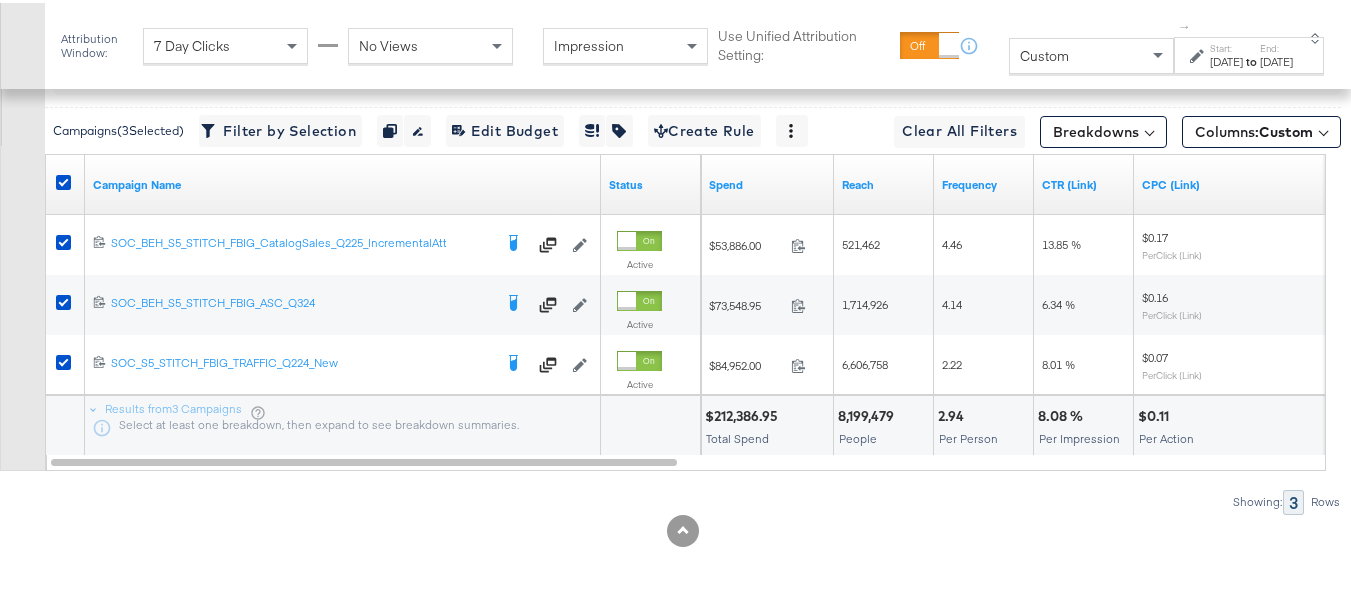 click on "2.94" at bounding box center (954, 413) 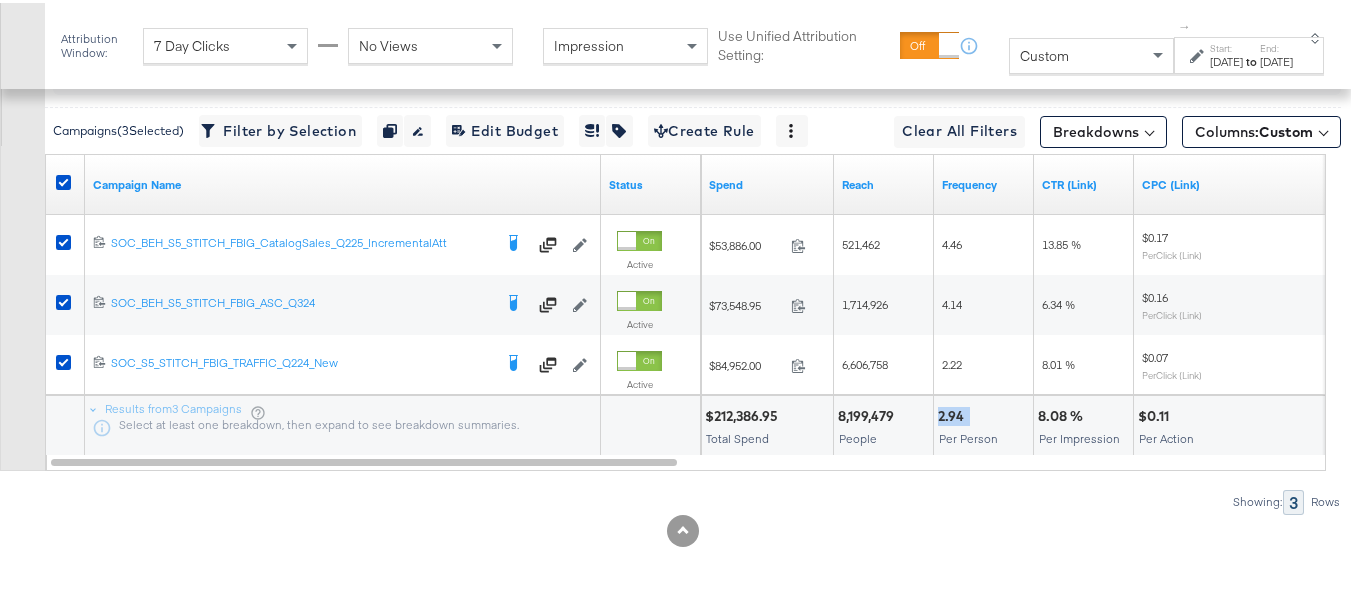click on "2.94" at bounding box center (954, 413) 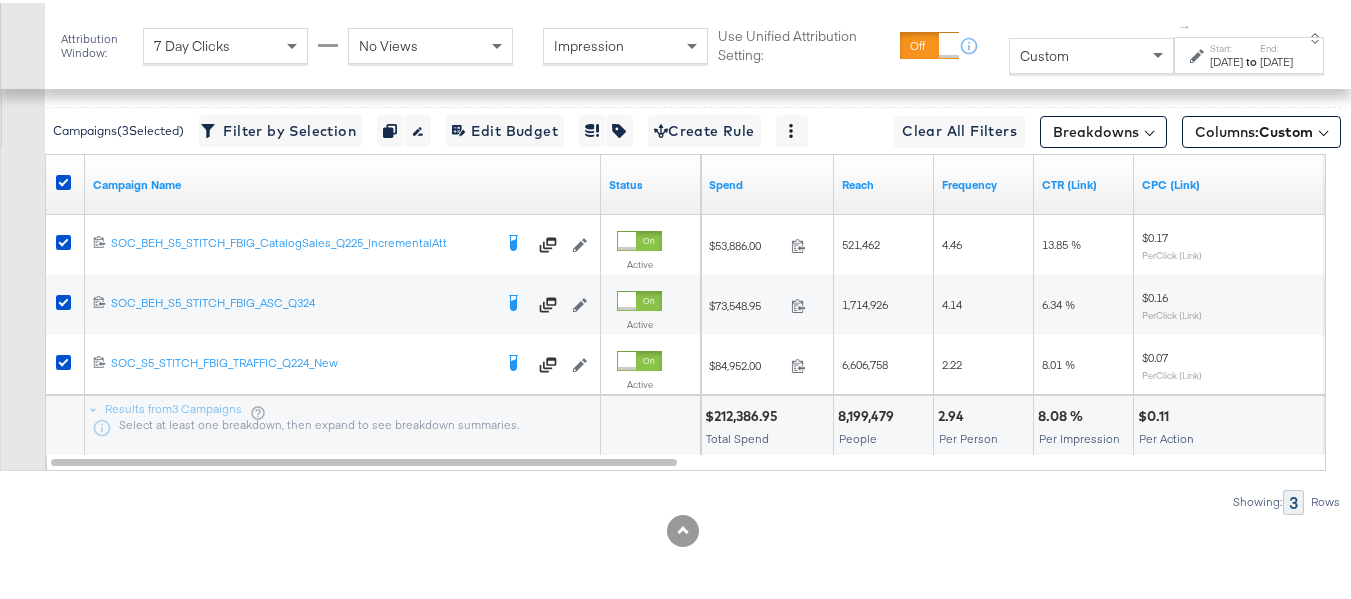 click on "8.08 %    Per Impression" at bounding box center (1083, 423) 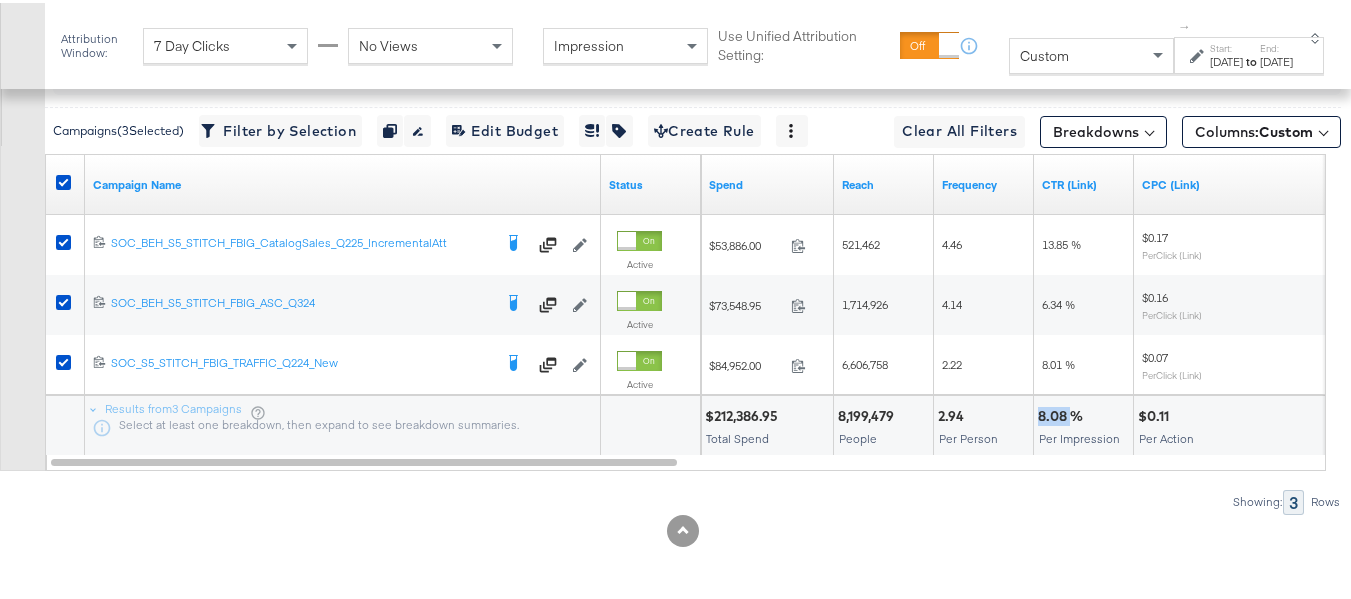 click on "8.08 %    Per Impression" at bounding box center [1083, 423] 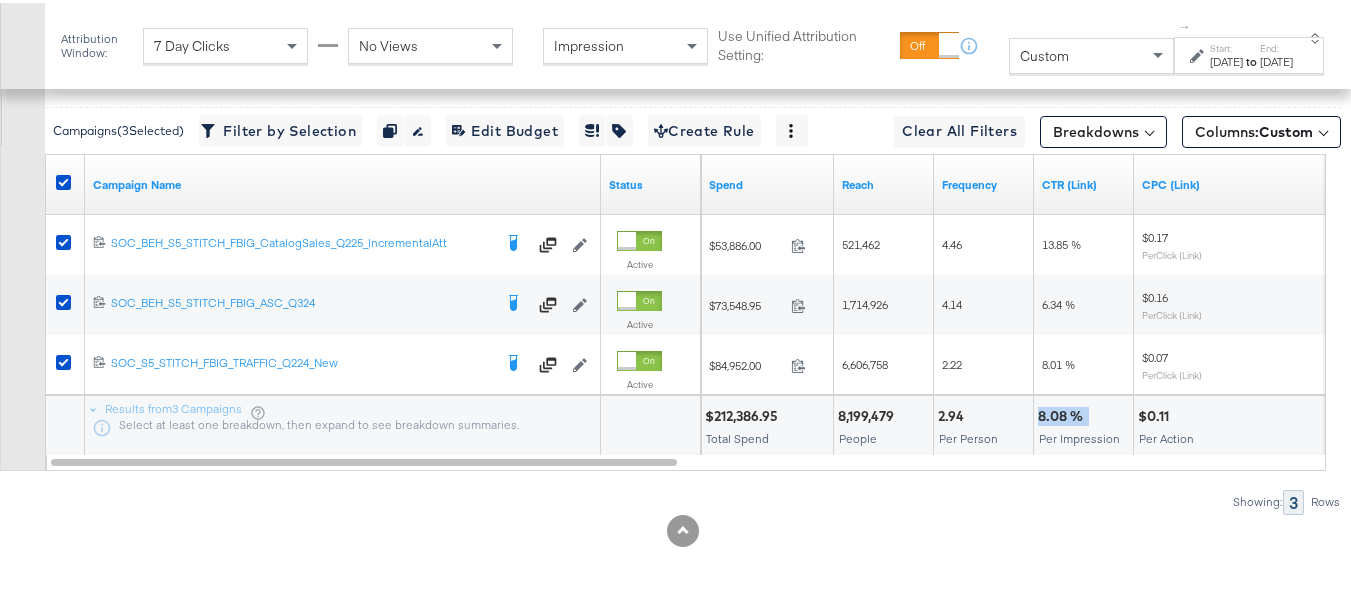 click on "8.08 %    Per Impression" at bounding box center [1083, 423] 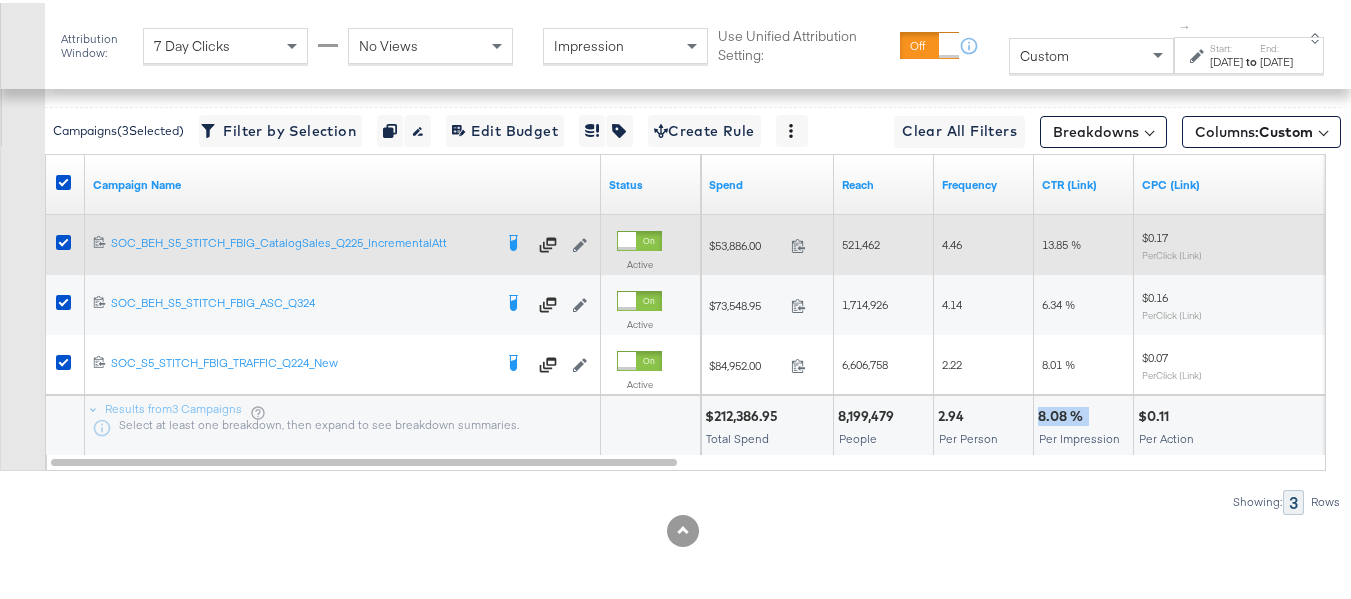 copy on "8.08 %" 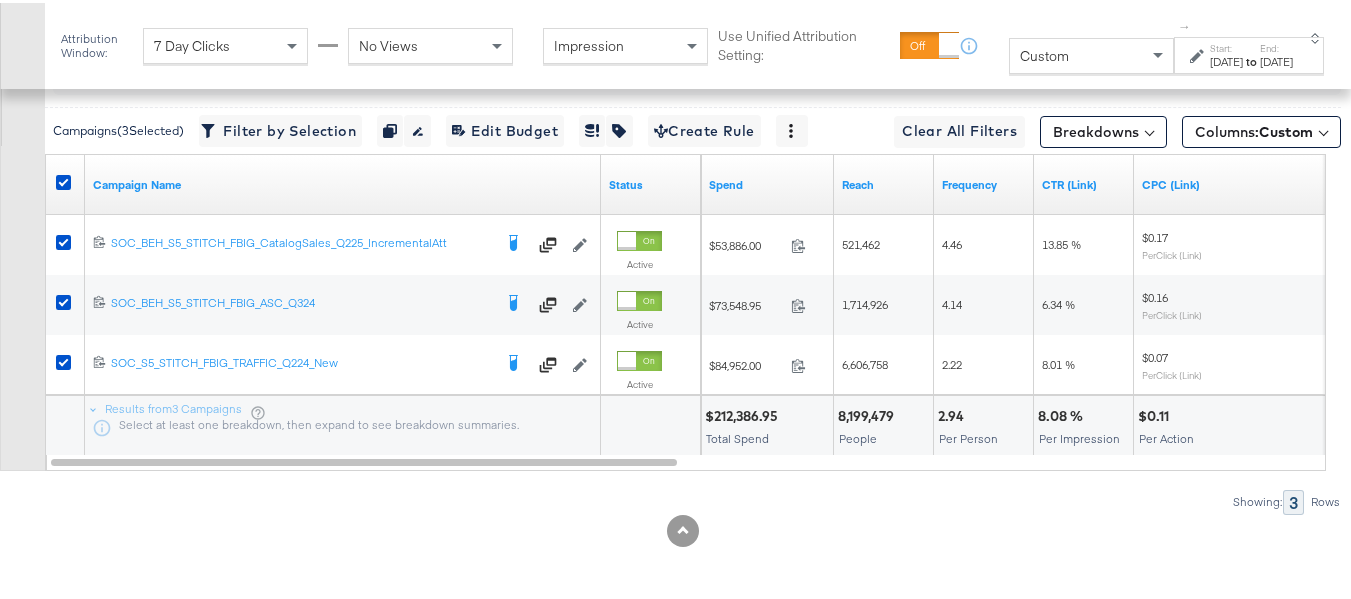 click on "$0.11" at bounding box center [1156, 413] 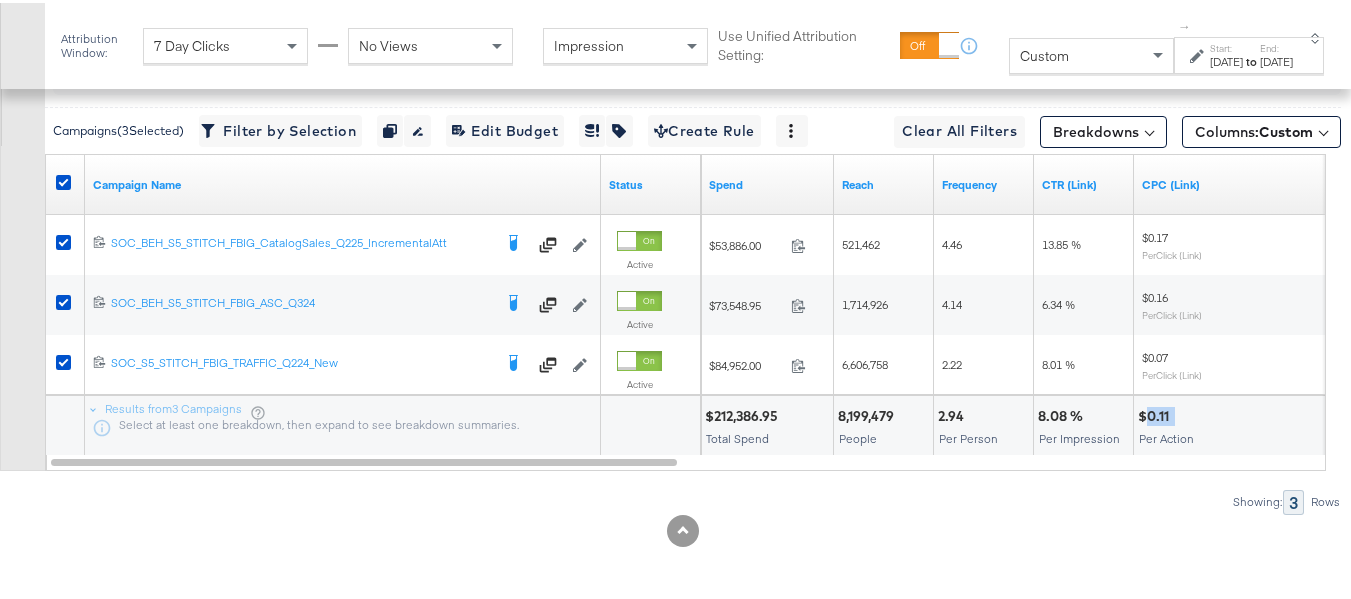 click on "$0.11" at bounding box center [1156, 413] 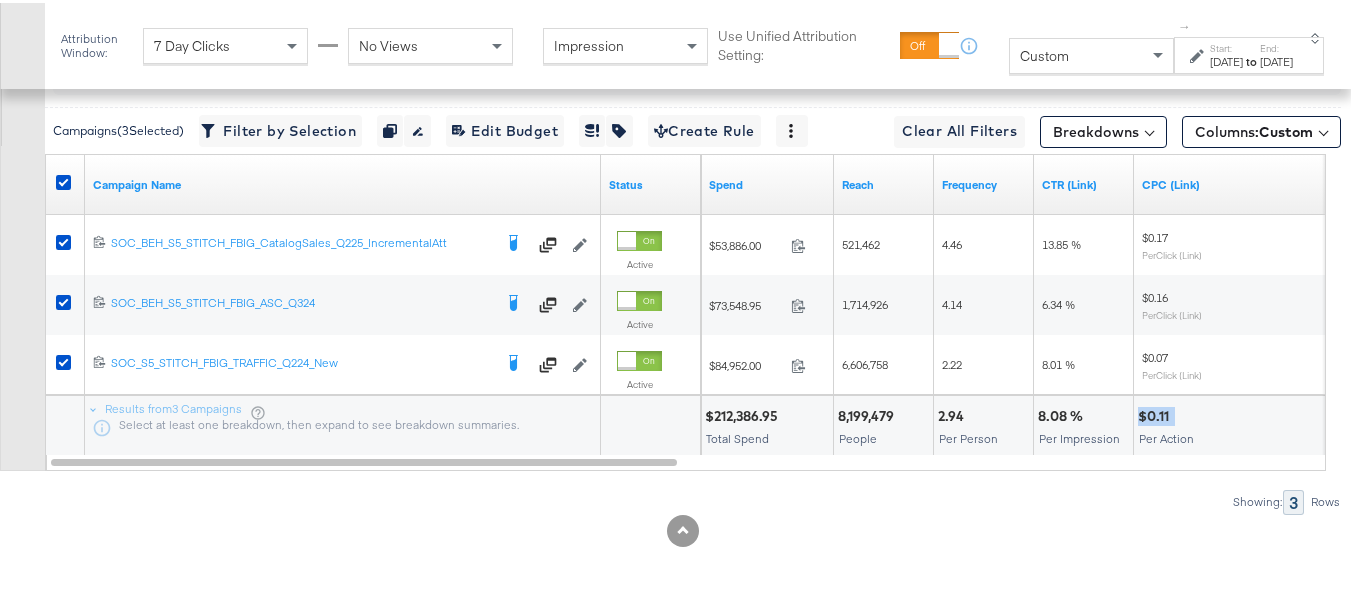 click on "$0.11" at bounding box center [1156, 413] 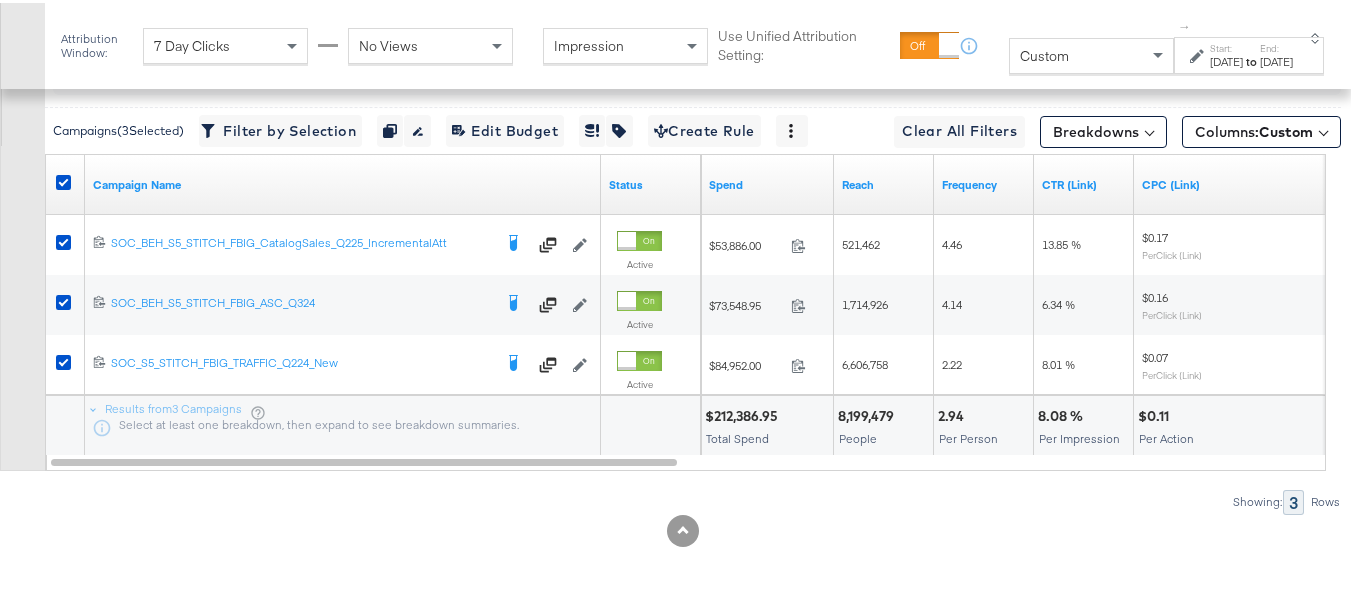 click on "8.08 %    Per Impression" at bounding box center (1083, 423) 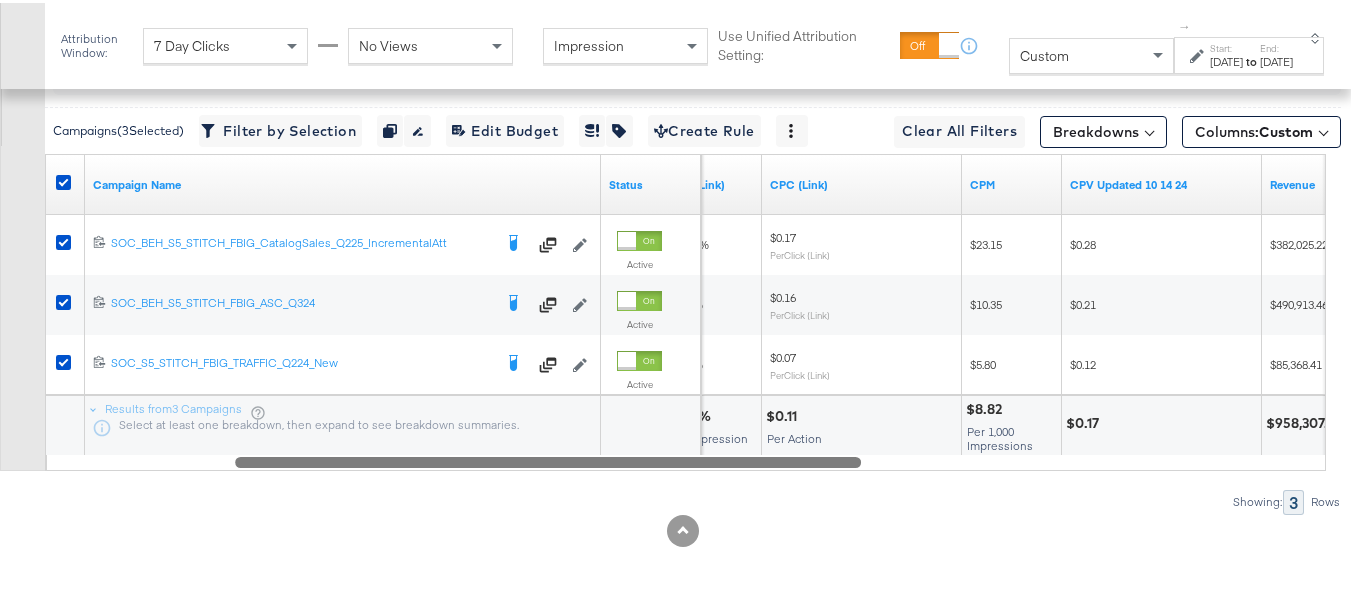 drag, startPoint x: 645, startPoint y: 459, endPoint x: 936, endPoint y: 427, distance: 292.75415 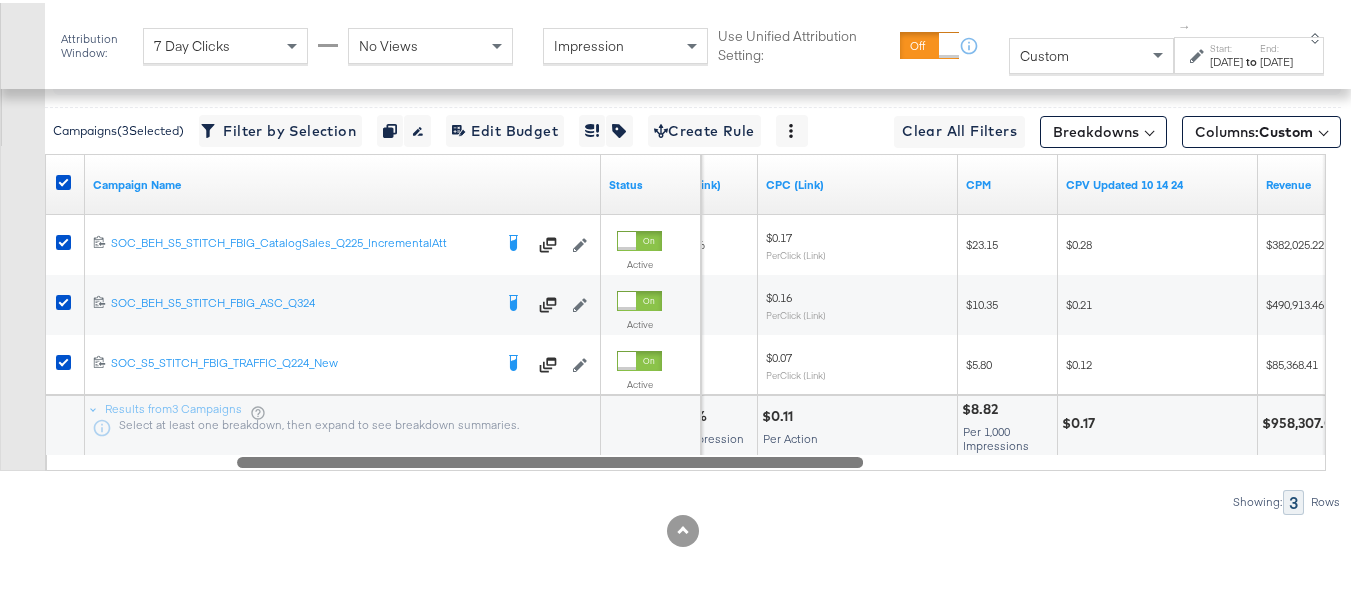 click on "$8.82" at bounding box center (983, 406) 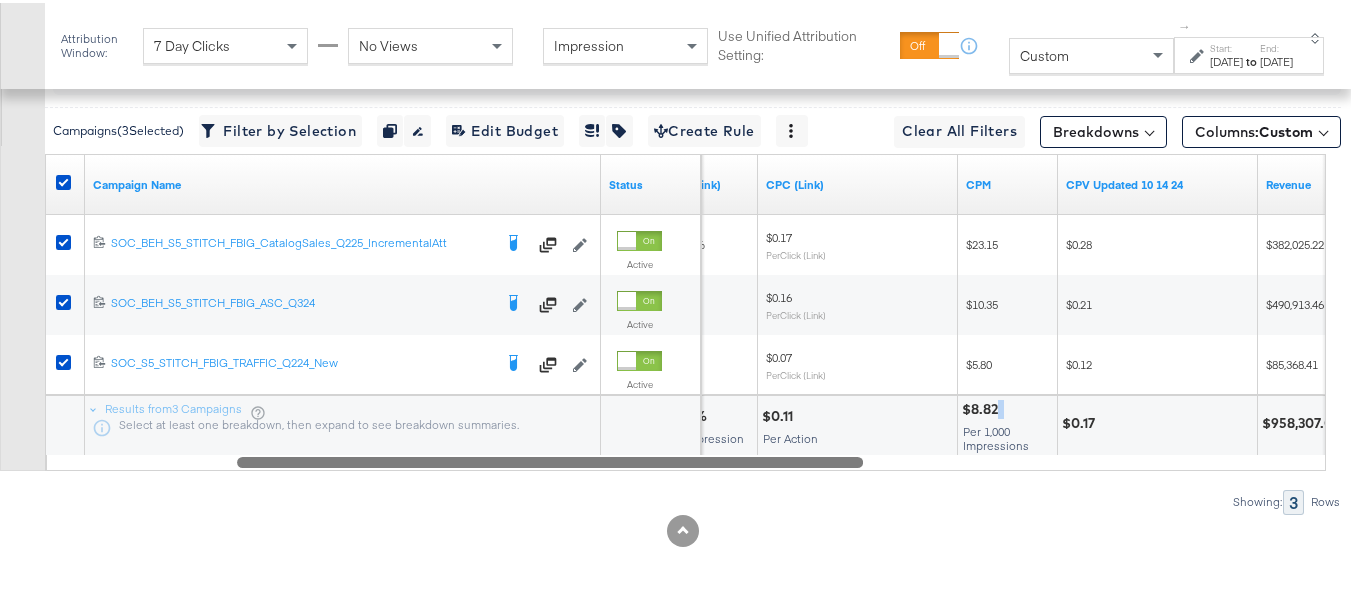 click on "$8.82" at bounding box center (983, 406) 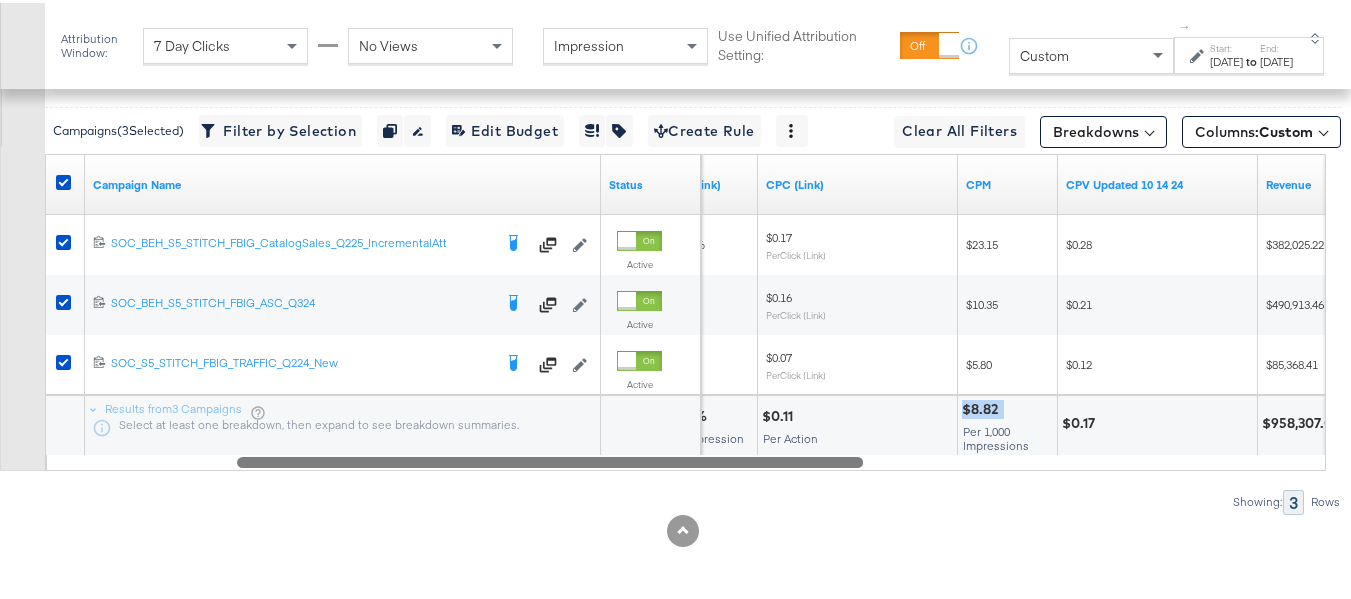 click on "$8.82" at bounding box center [983, 406] 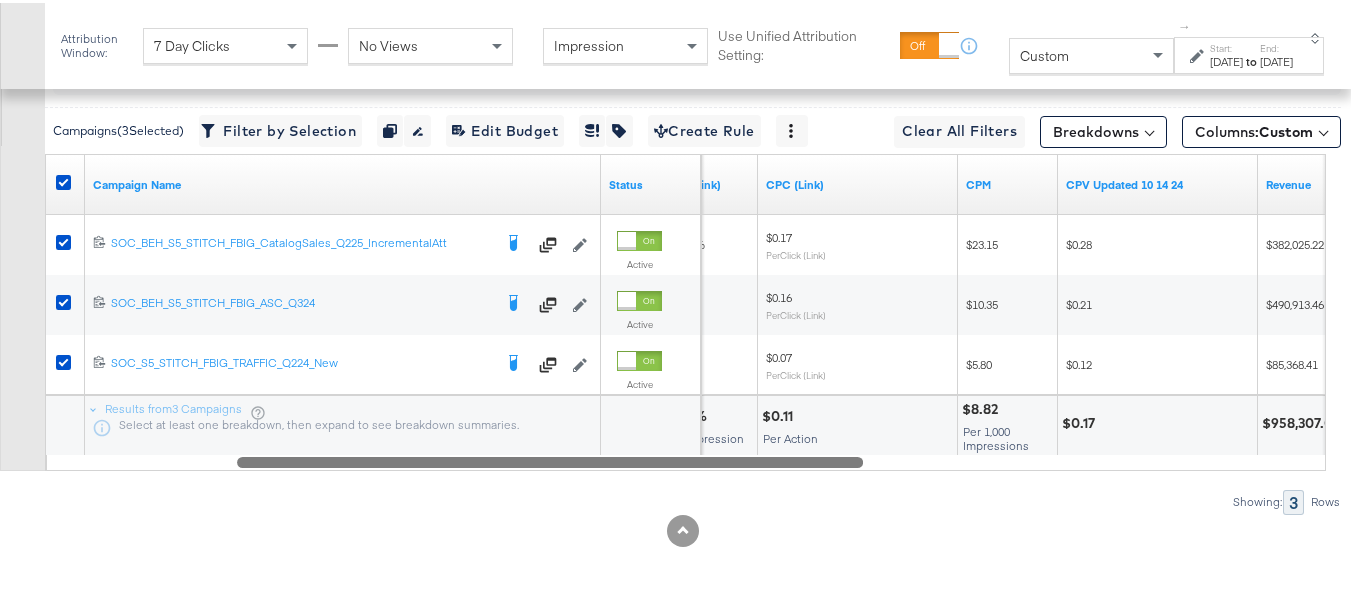 click on "Campaigns  ( 3  Selected) Filter by Selection Filter  3 campaigns Duplicate 3 campaigns Rename  3 campaigns   Edit  3  Campaign  Budgets Edit Budget Edit Spending Limit For  3 campaigns Tags for  3 campaigns   Create Rule Clear All Filters This clears all applied filters Breakdowns Columns:  Custom Customize KPIs Export as CSV Campaign Name Status CTR (Link) CPC (Link) CPM CPV Updated 10 14 24 Revenue 120218829792740141 SOC_BEH_S5_STITCH_FBIG_CatalogSales_Q225_IncrementalAtt SOC_BEH_S5_STITCH_FBIG_CatalogSales_Q225_IncrementalAtt Edit Campaign   Active   13.85 %   $0.17 Per  Click (Link)   $23.15   $0.28   $382,025.22   120209693952420141 SOC_BEH_S5_STITCH_FBIG_ASC_Q324 SOC_BEH_S5_STITCH_FBIG_ASC_Q324 Edit Campaign   Active   6.34 %   $0.16 Per  Click (Link)   $10.35   $0.21   $490,913.46   120209030960670141 SOC_S5_STITCH_FBIG_TRAFFIC_Q224_New SOC_S5_STITCH_FBIG_TRAFFIC_Q224_New Edit Campaign   Active   8.01 %   $0.07 Per  Click (Link)   $5.80   $0.12   $85,368.41   Results from  3   Campaigns" at bounding box center [670, 275] 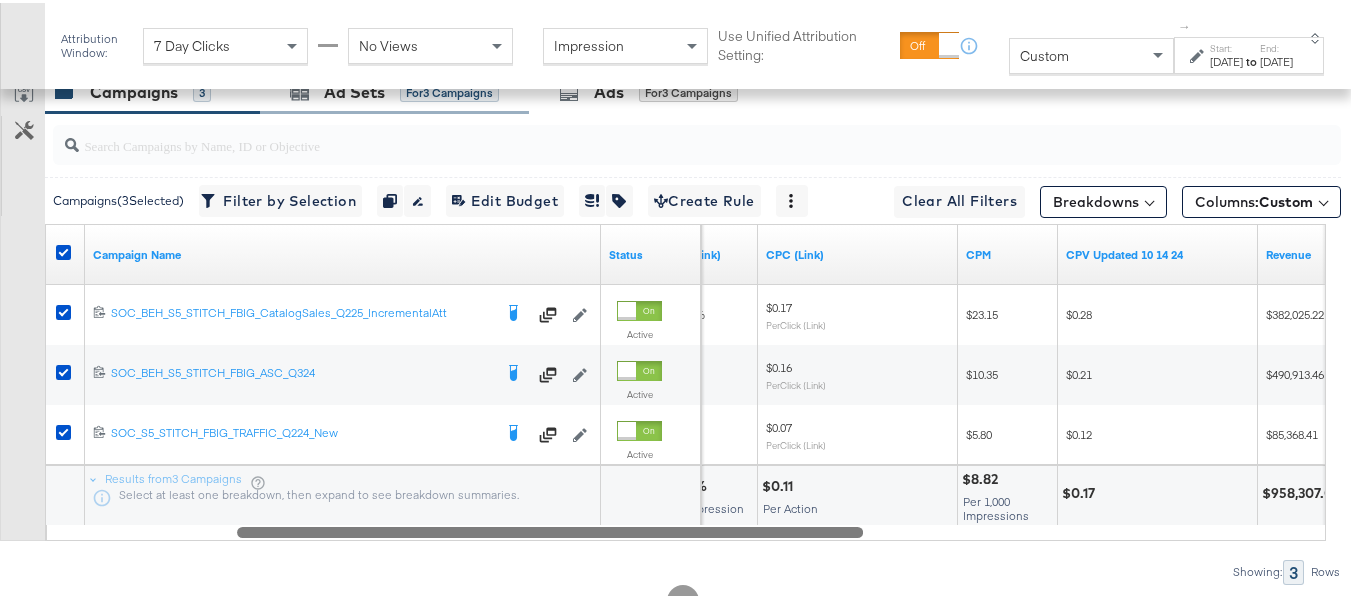 click on "Ad Sets for  3   Campaigns" at bounding box center [394, 89] 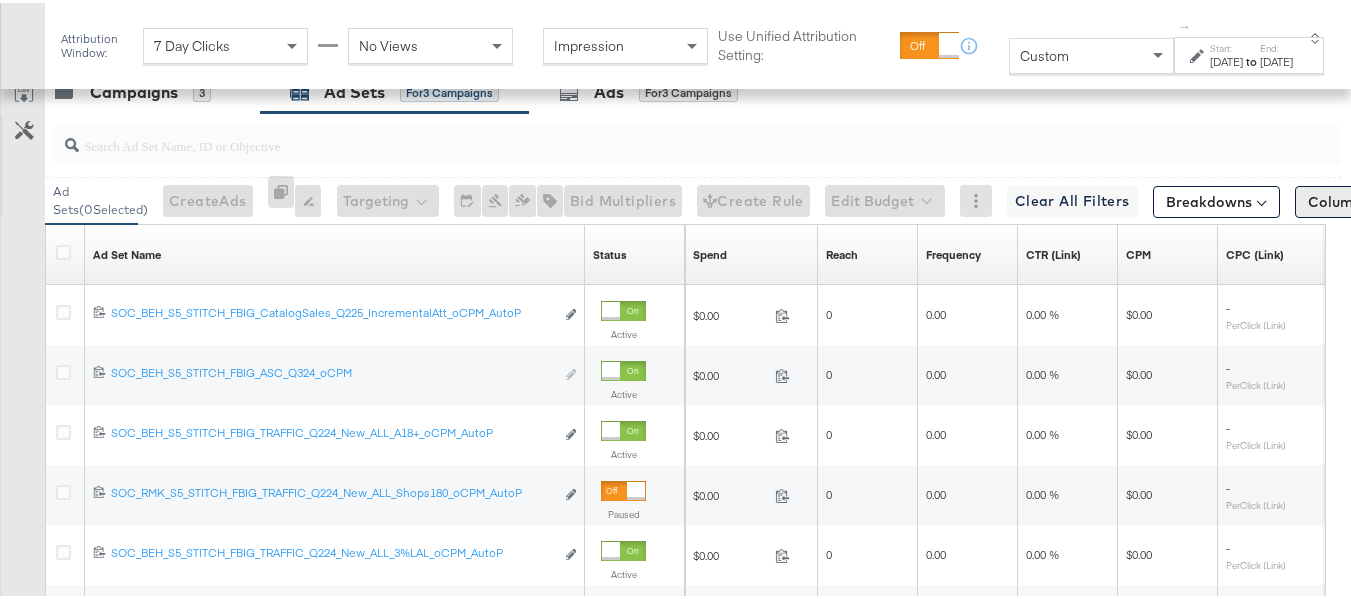 click on "Columns:  Custom" at bounding box center [1367, 199] 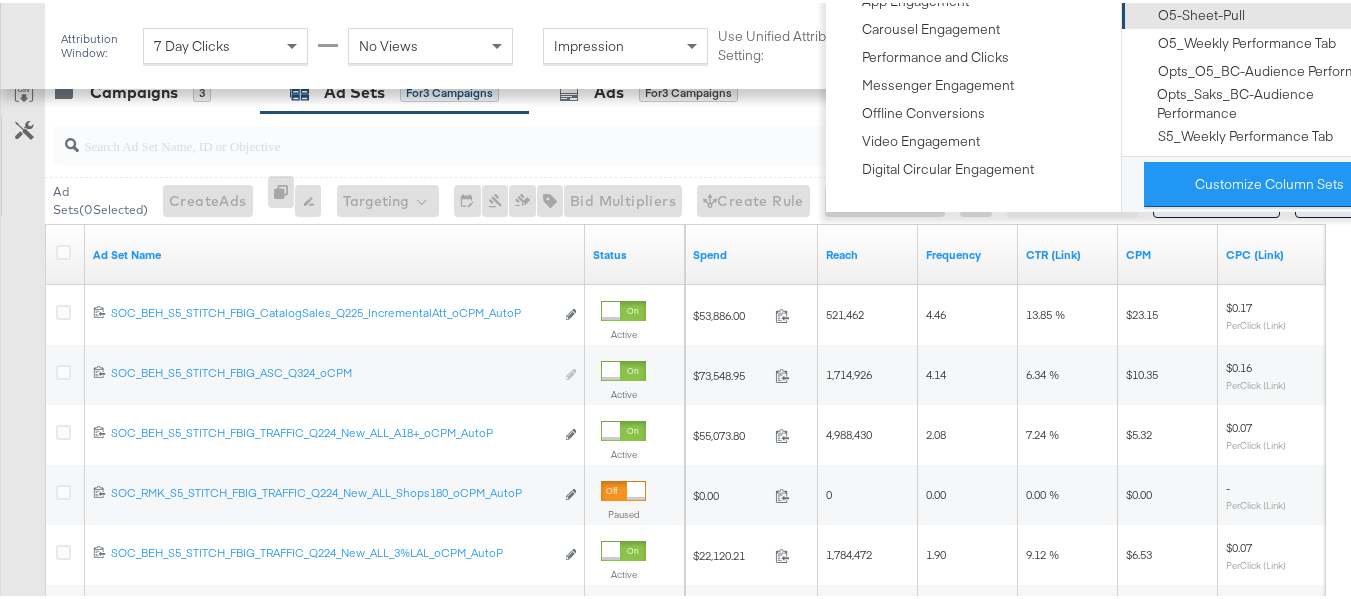 scroll, scrollTop: 700, scrollLeft: 0, axis: vertical 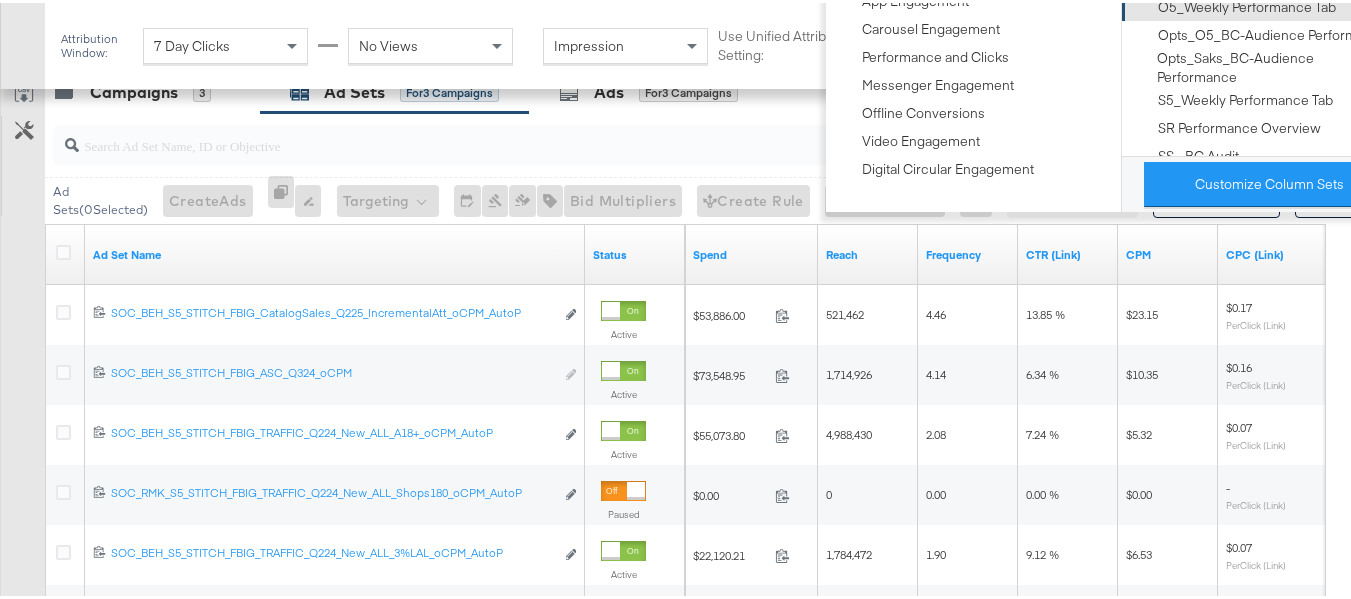 click on "O5_Weekly Performance Tab" at bounding box center (1247, 4) 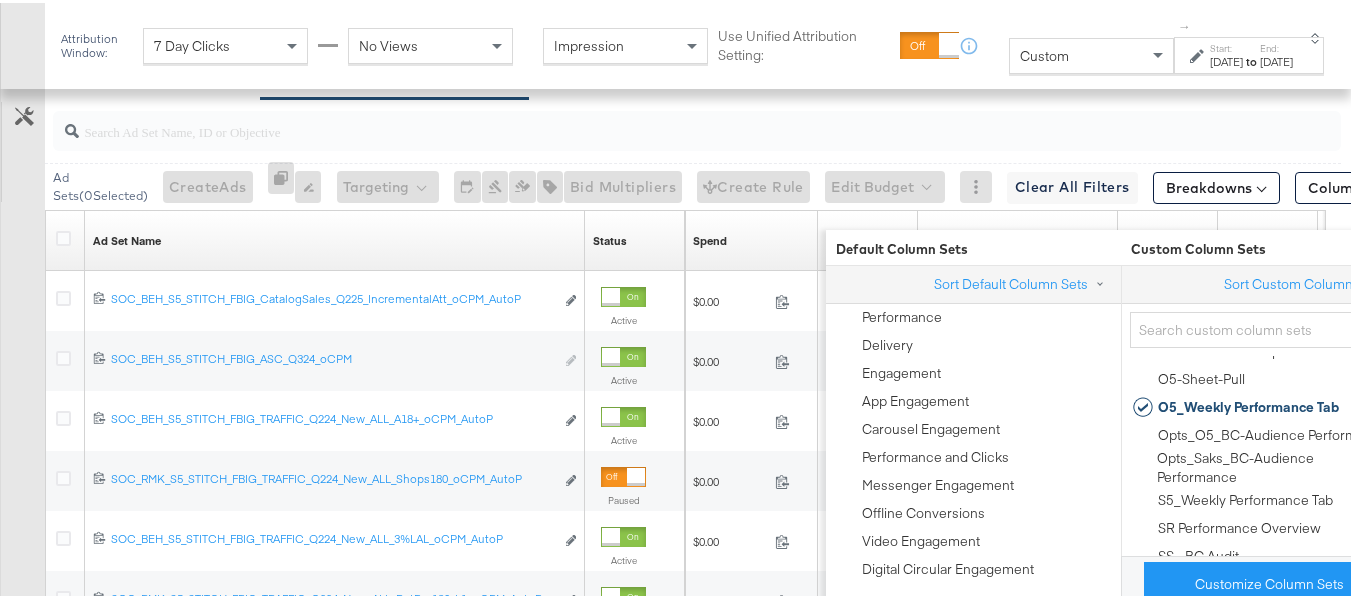 scroll, scrollTop: 904, scrollLeft: 0, axis: vertical 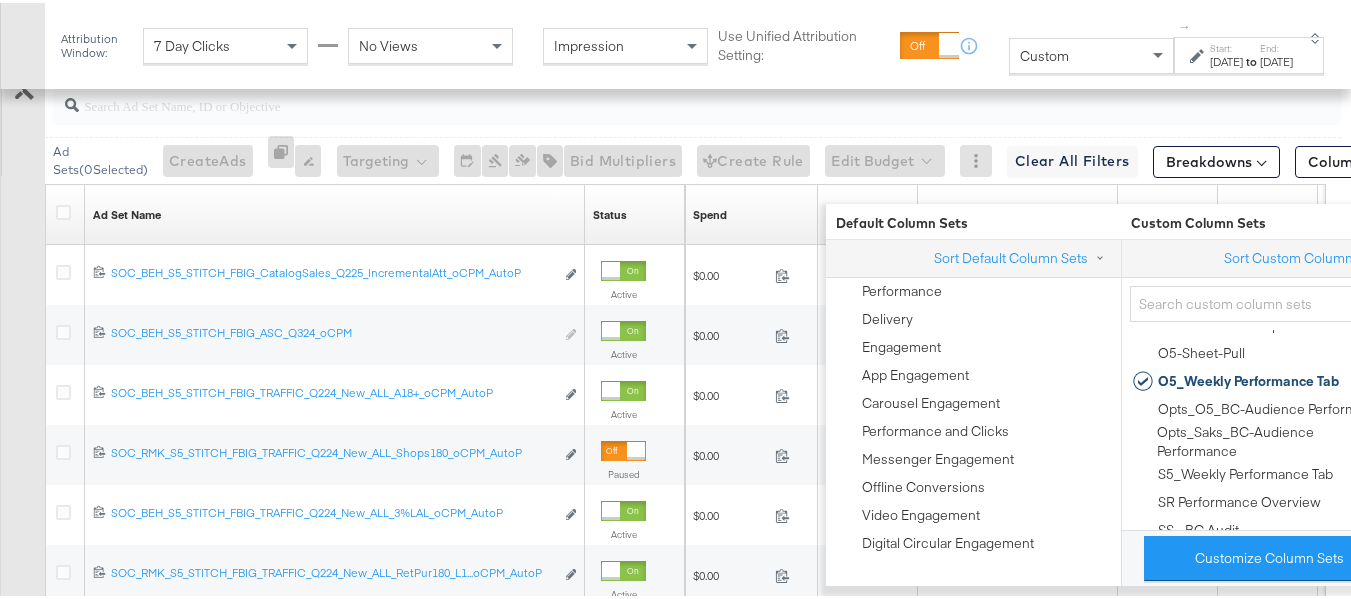 click on "Customize KPIs Export as CSV" at bounding box center [22, 353] 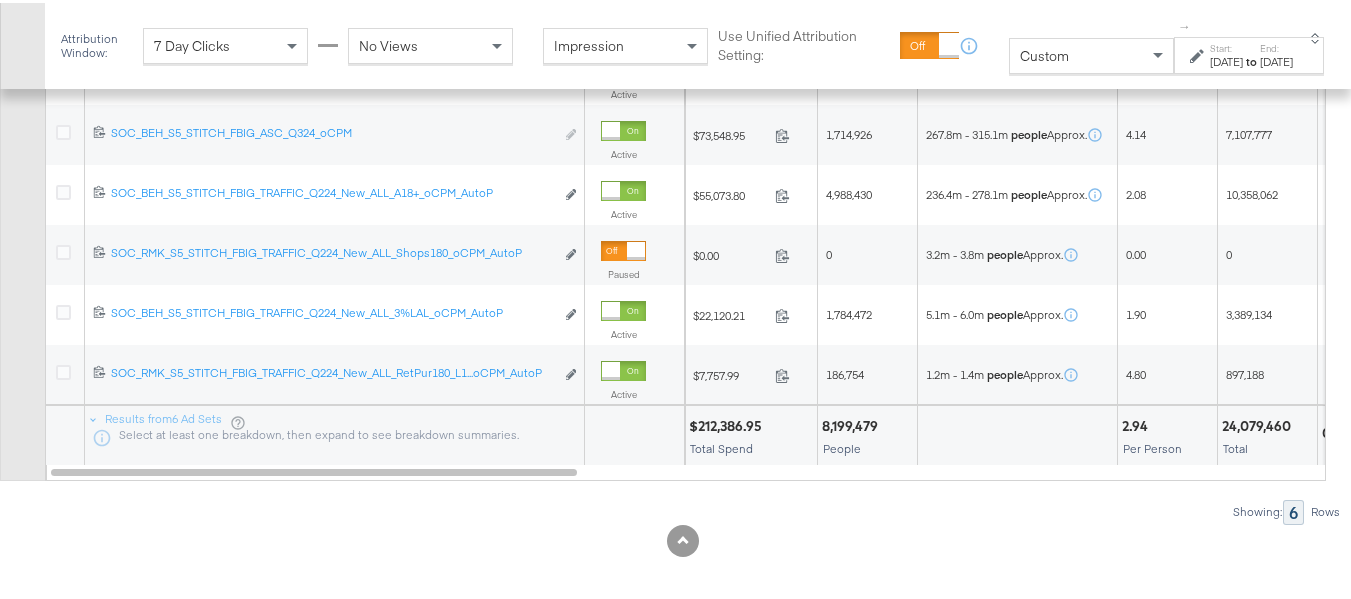scroll, scrollTop: 1004, scrollLeft: 0, axis: vertical 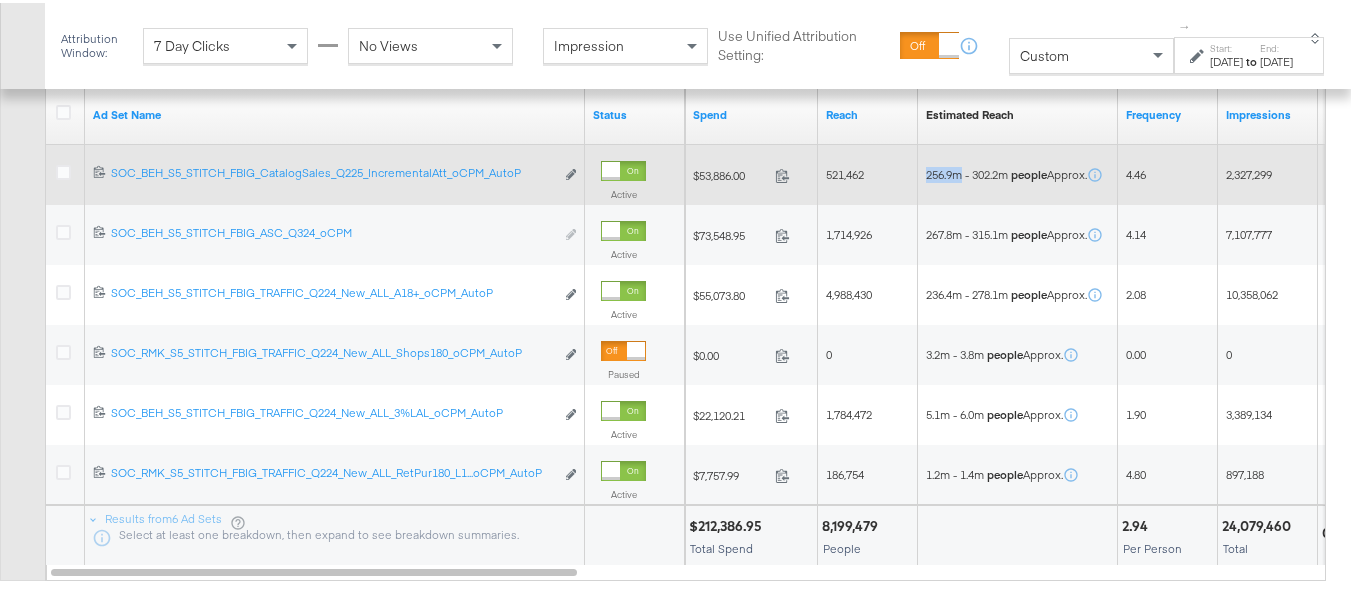 drag, startPoint x: 965, startPoint y: 207, endPoint x: 913, endPoint y: 207, distance: 52 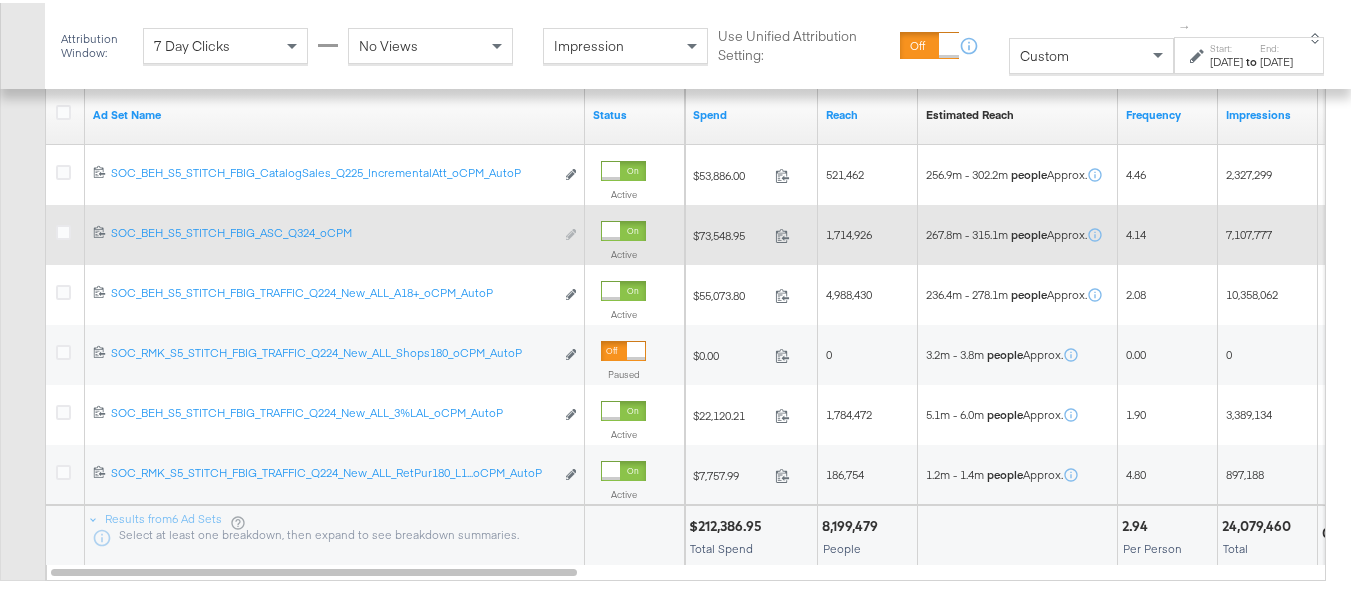click on "267.8m - 315.1m   people  Approx." at bounding box center [1006, 232] 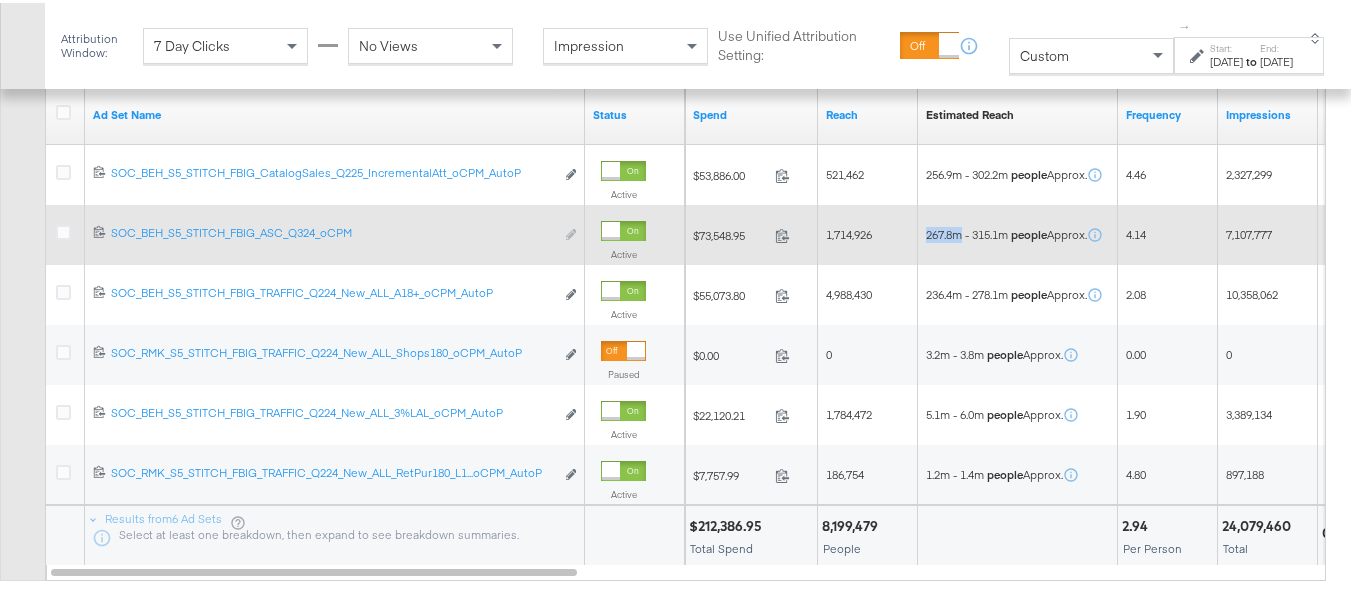 drag, startPoint x: 965, startPoint y: 261, endPoint x: 917, endPoint y: 261, distance: 48 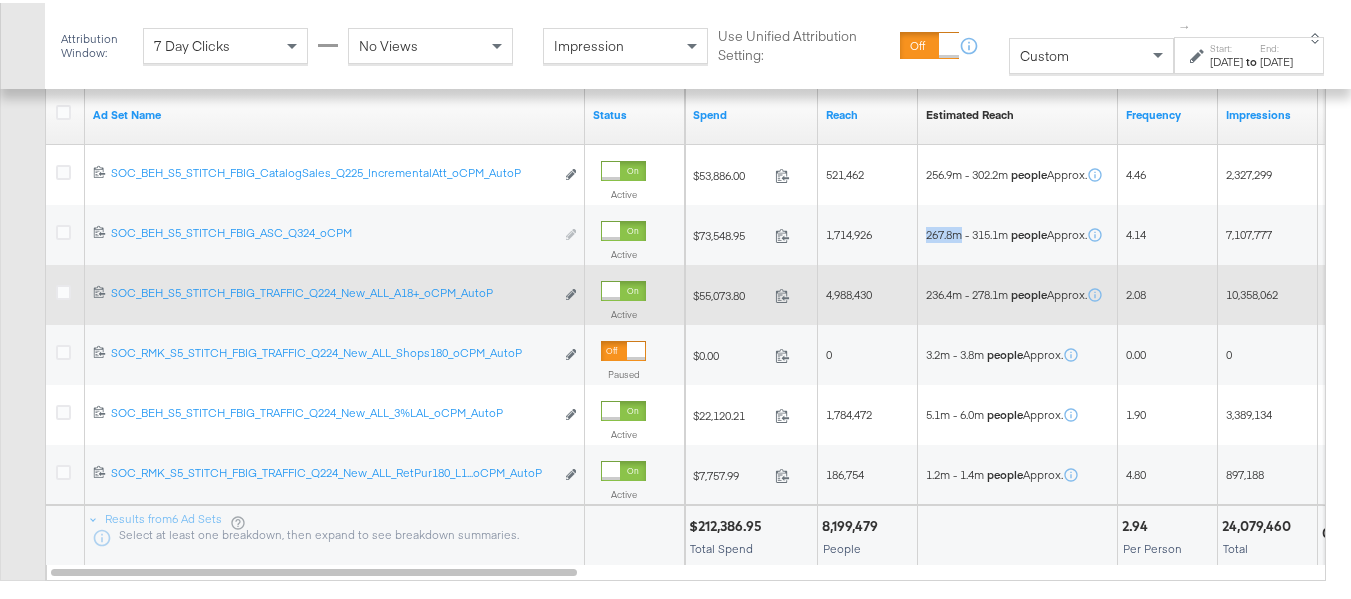 copy on "267.8m" 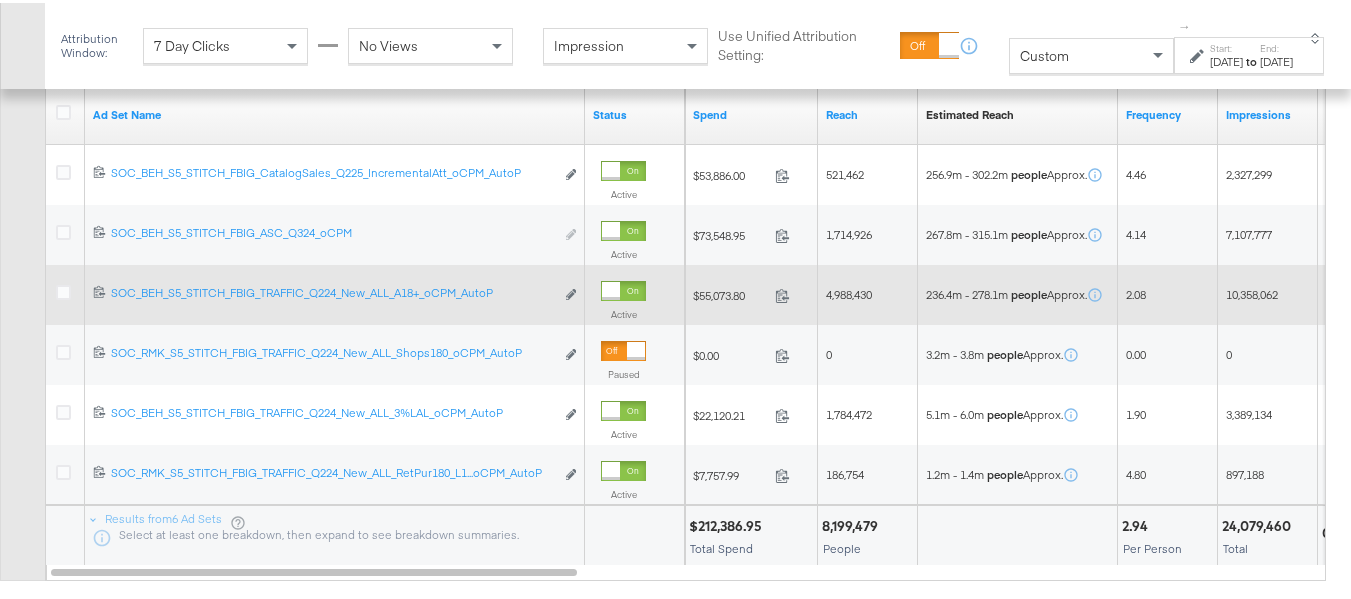 click on "236.4m - 278.1m   people  Approx." at bounding box center (1018, 292) 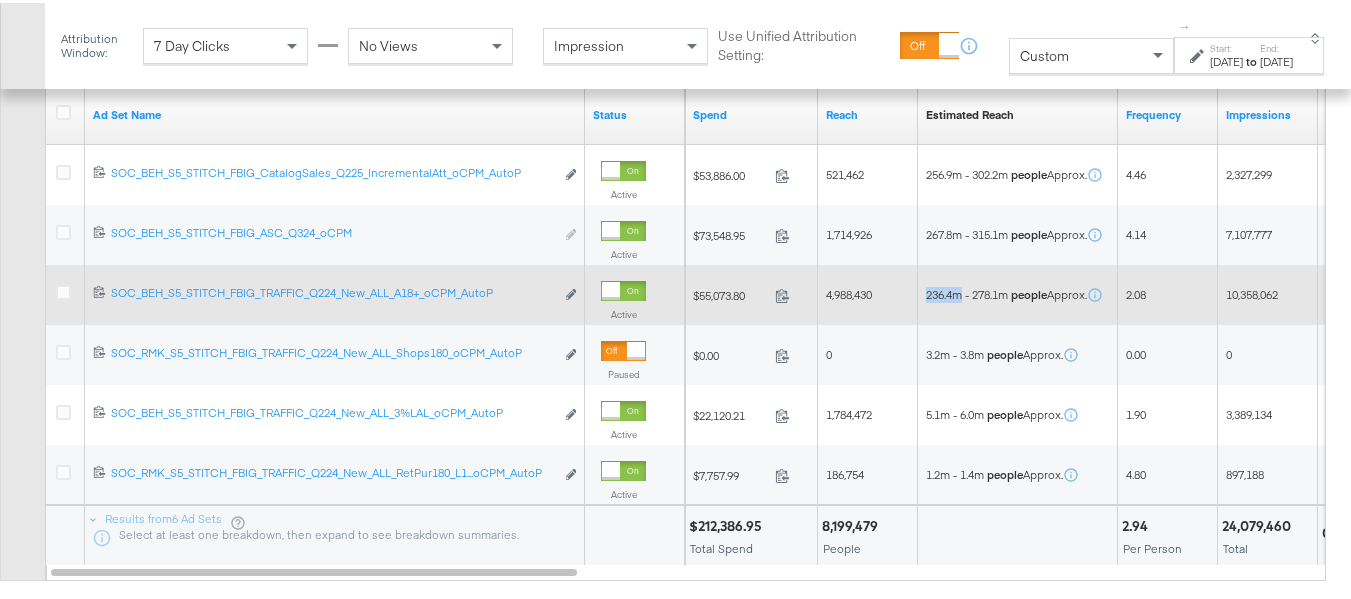 drag, startPoint x: 963, startPoint y: 322, endPoint x: 923, endPoint y: 319, distance: 40.112343 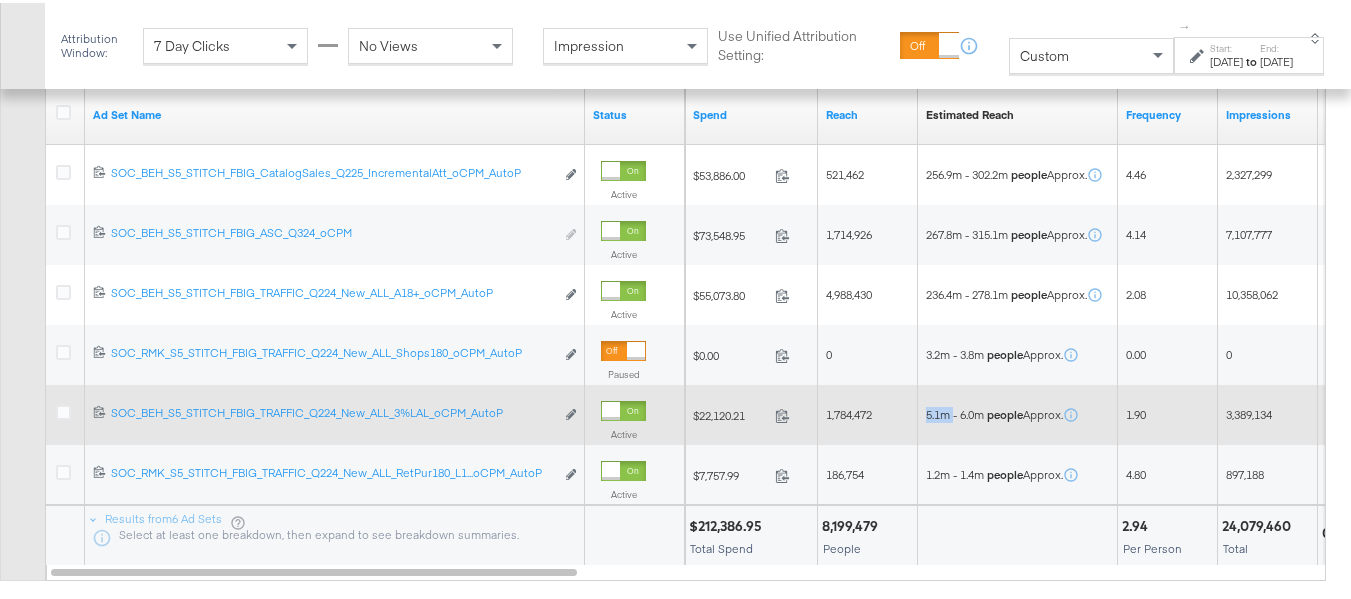 drag, startPoint x: 956, startPoint y: 450, endPoint x: 913, endPoint y: 443, distance: 43.56604 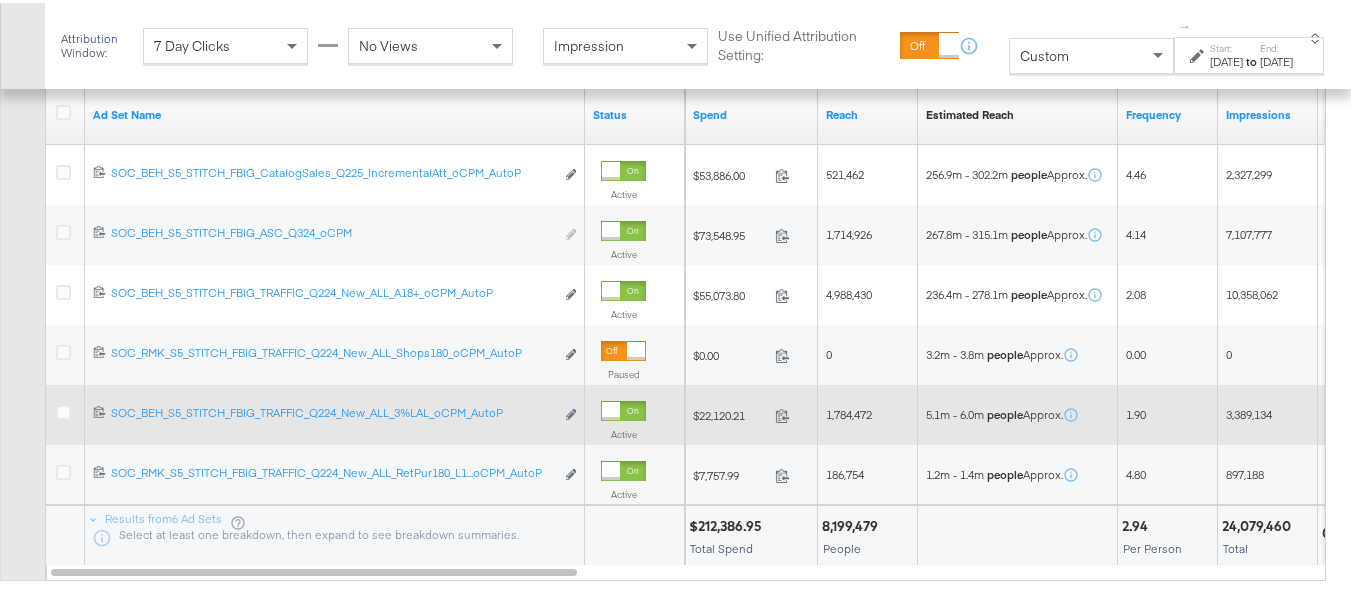click on "5.1m - 6.0m   people  Approx." at bounding box center [1018, 412] 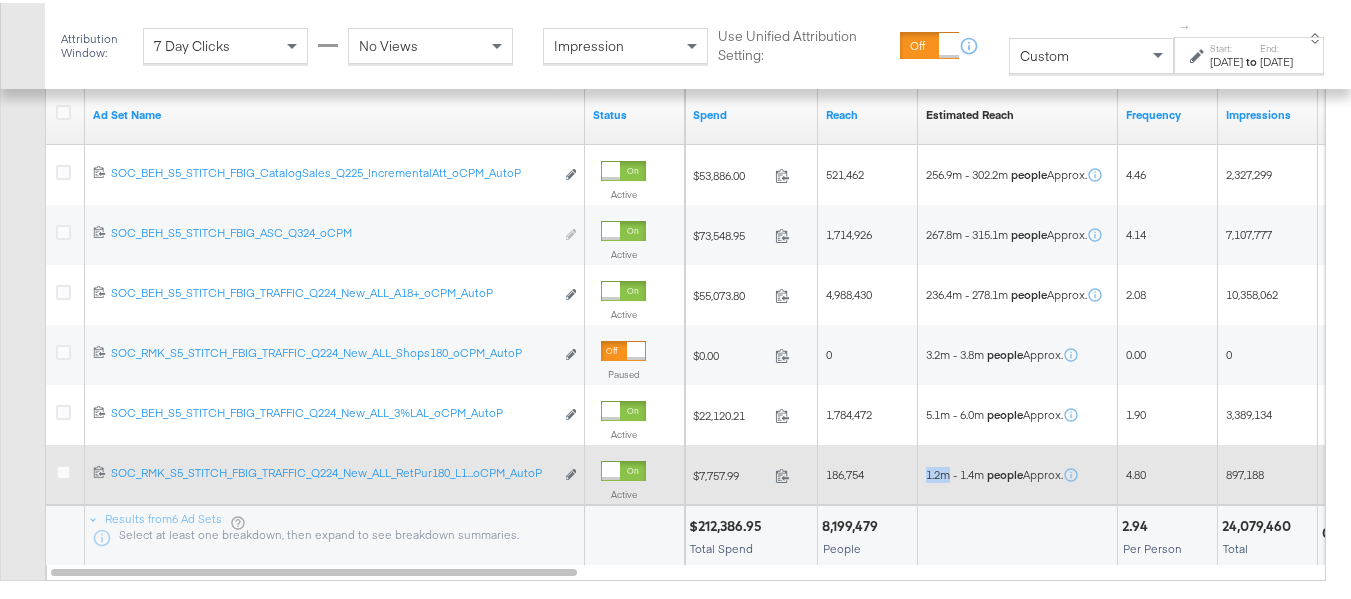 drag, startPoint x: 915, startPoint y: 506, endPoint x: 941, endPoint y: 501, distance: 26.476404 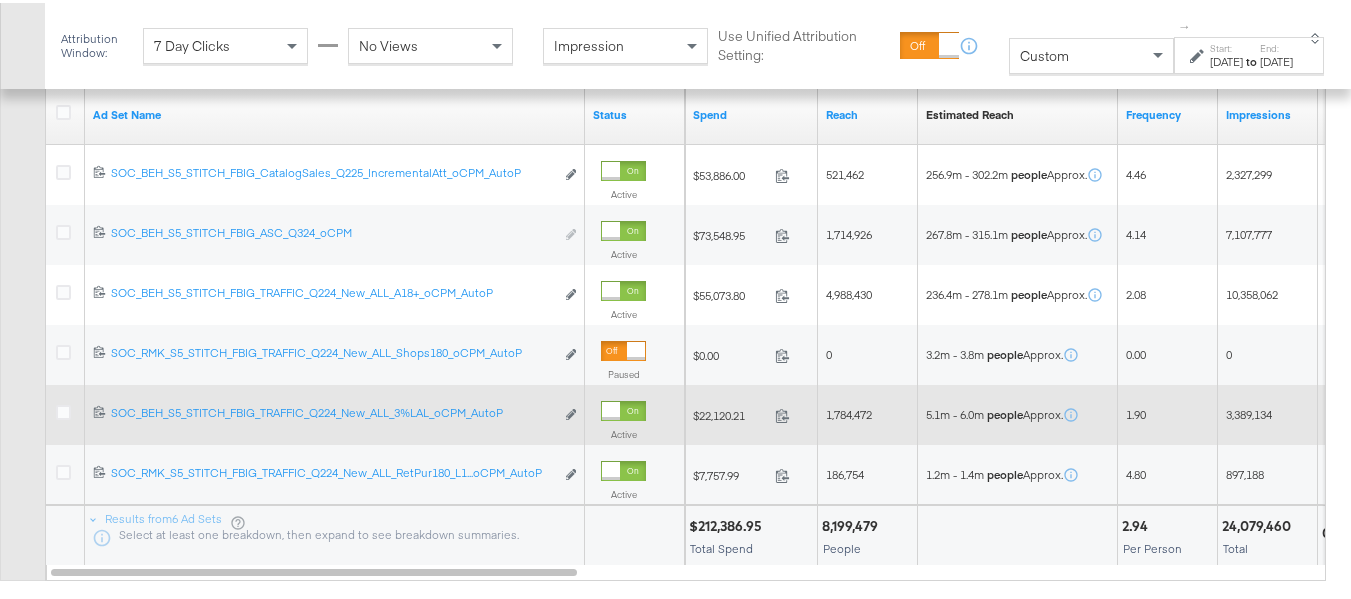 click on "5.1m - 6.0m   people  Approx." at bounding box center (1018, 412) 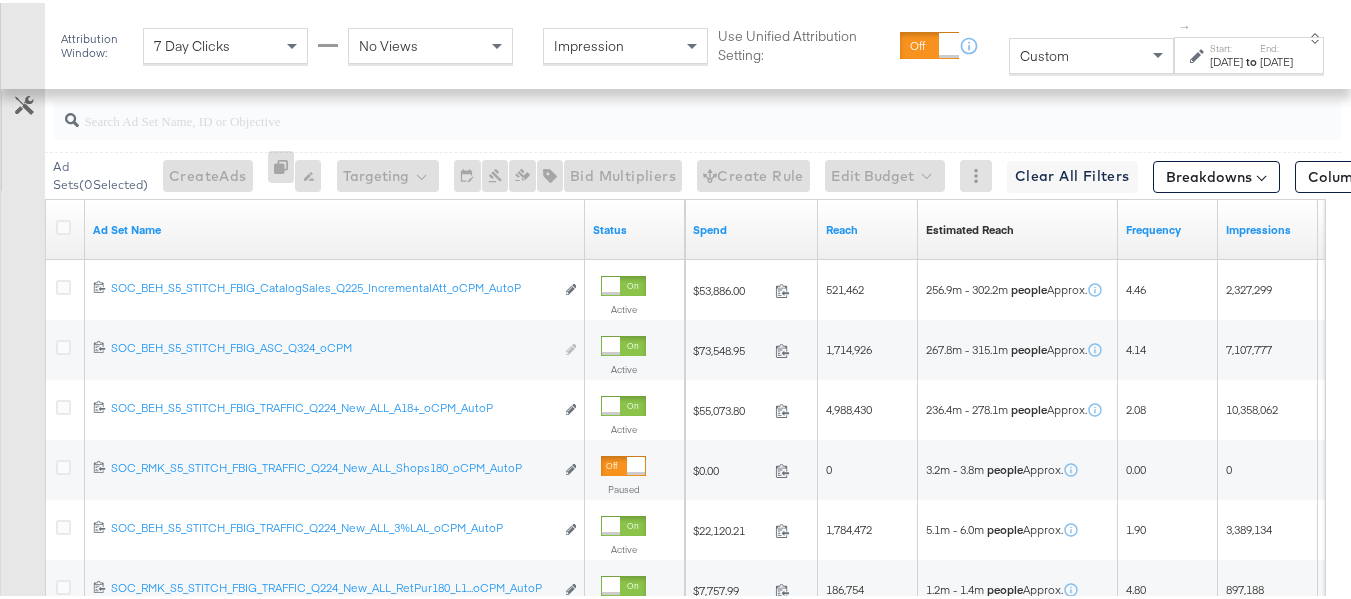 scroll, scrollTop: 804, scrollLeft: 0, axis: vertical 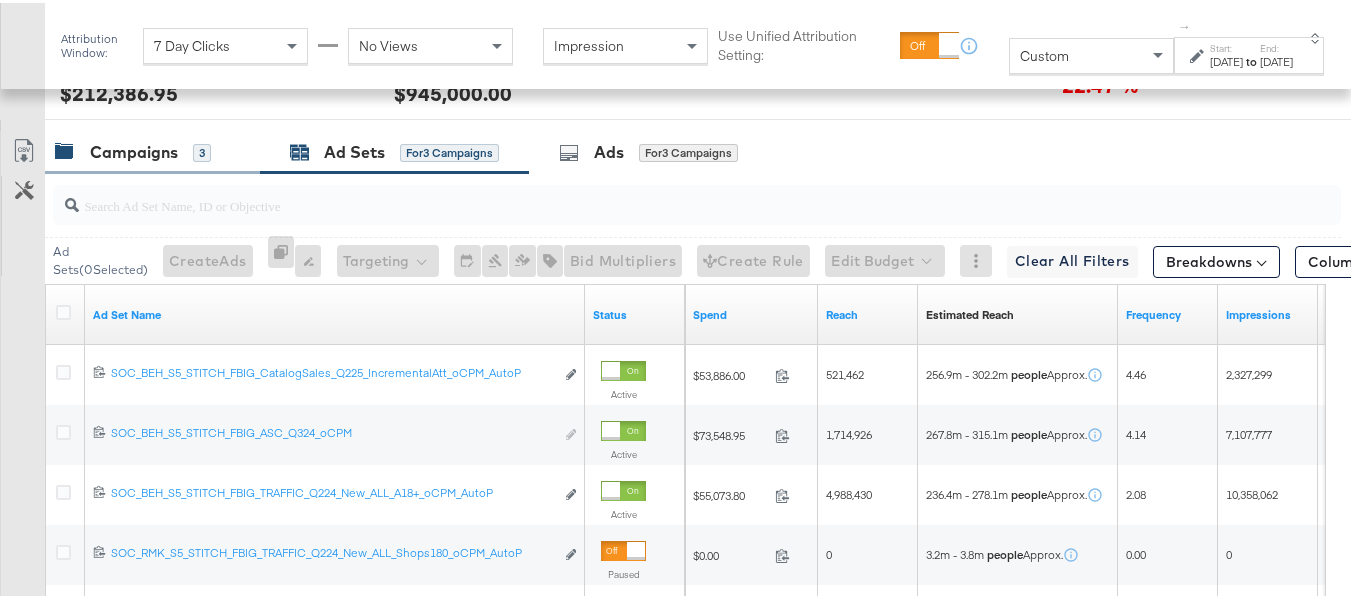click on "Campaigns" at bounding box center [134, 149] 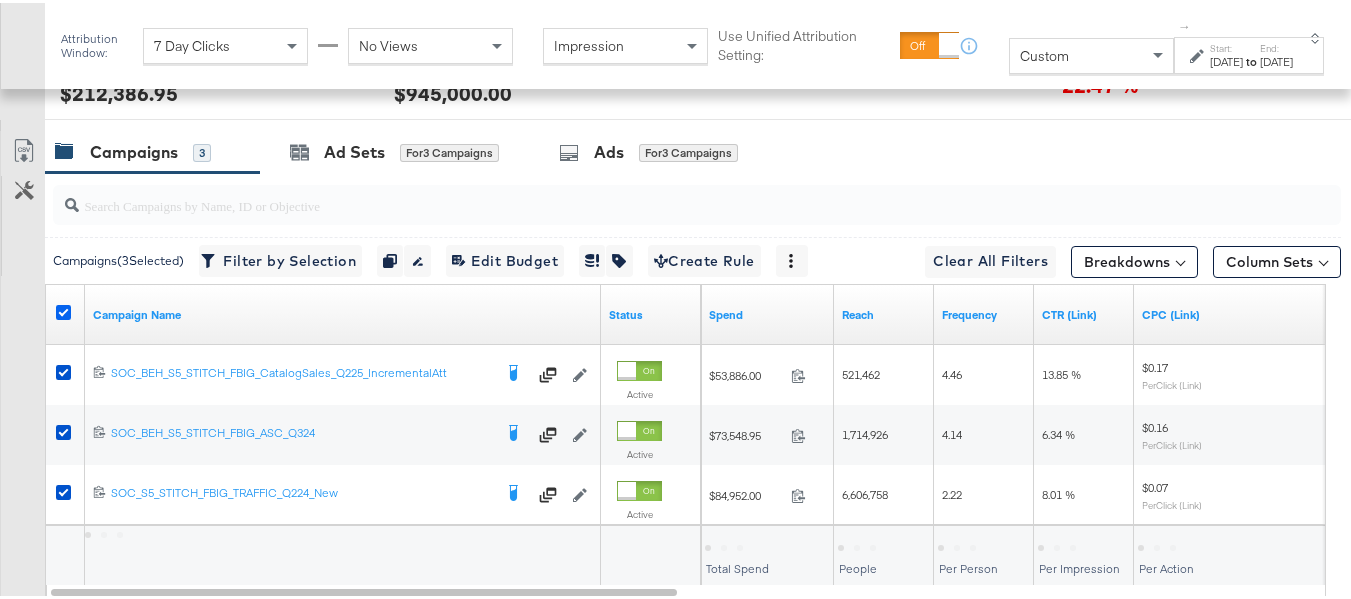 click at bounding box center (63, 309) 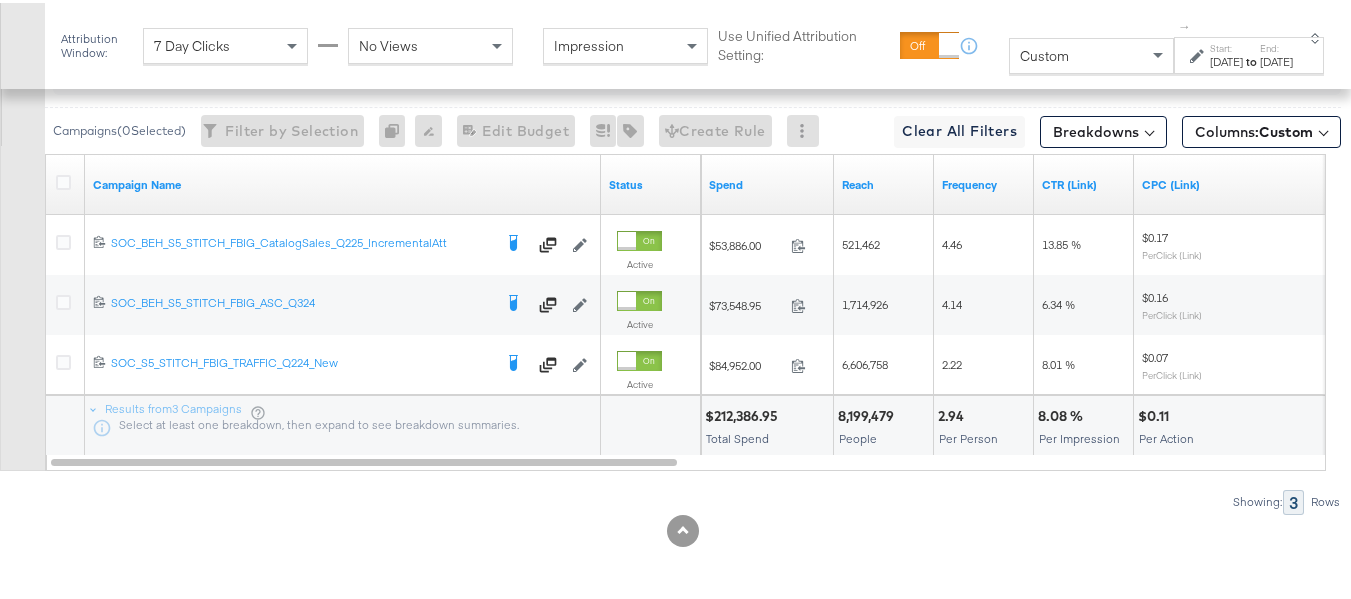 scroll, scrollTop: 0, scrollLeft: 0, axis: both 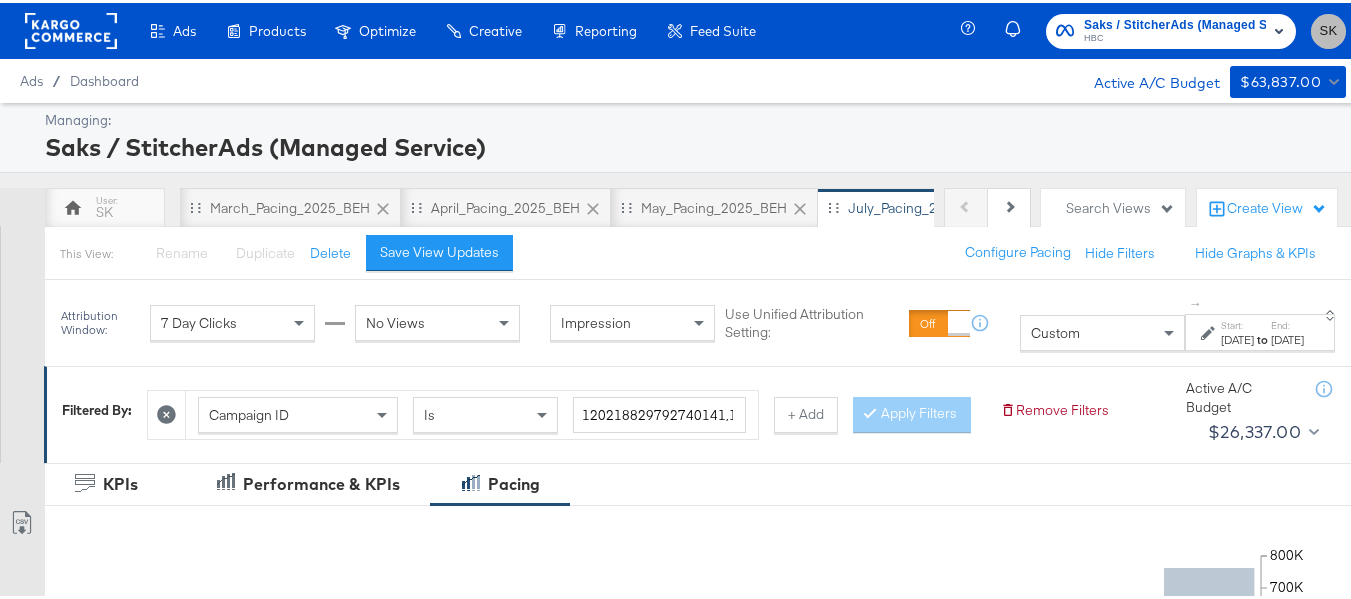click on "SK" at bounding box center [1328, 28] 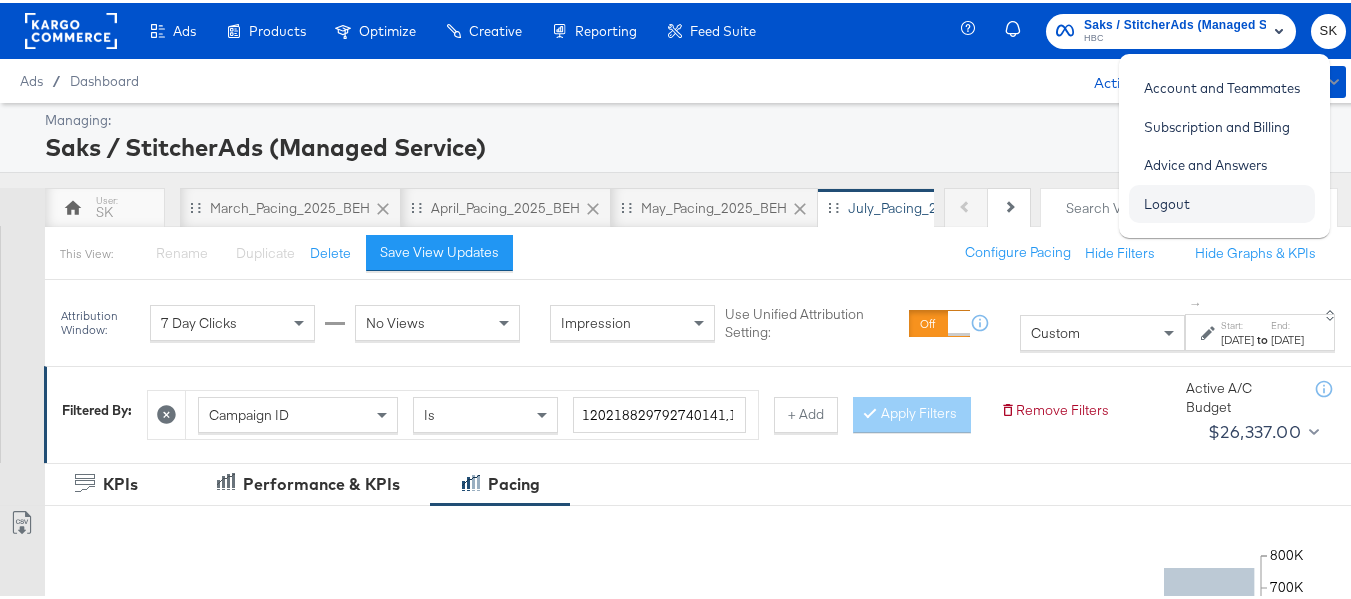 click on "Logout" at bounding box center [1167, 201] 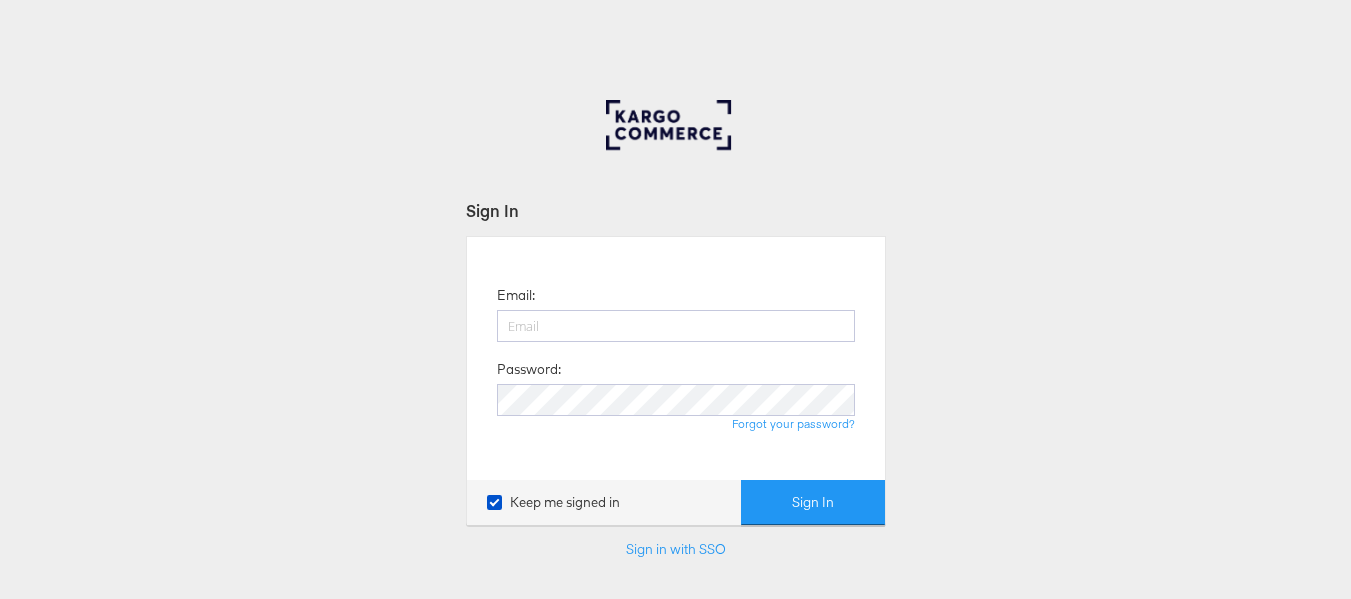 scroll, scrollTop: 0, scrollLeft: 0, axis: both 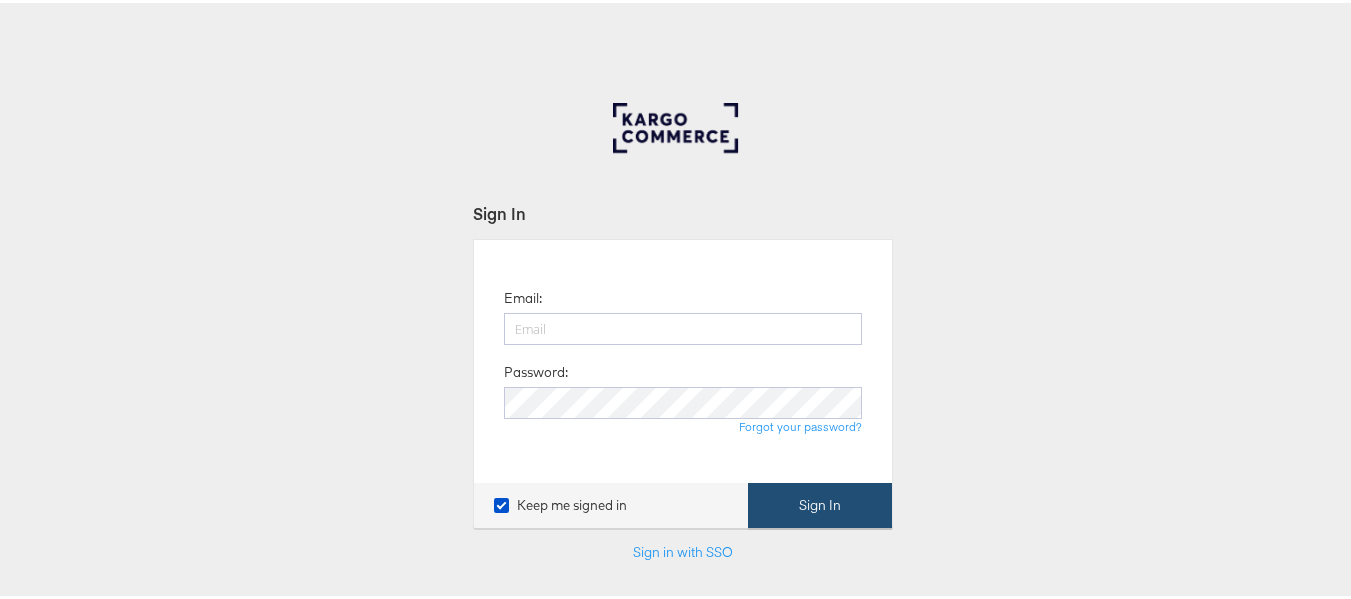 type on "[PERSON_NAME][EMAIL_ADDRESS][DOMAIN_NAME]" 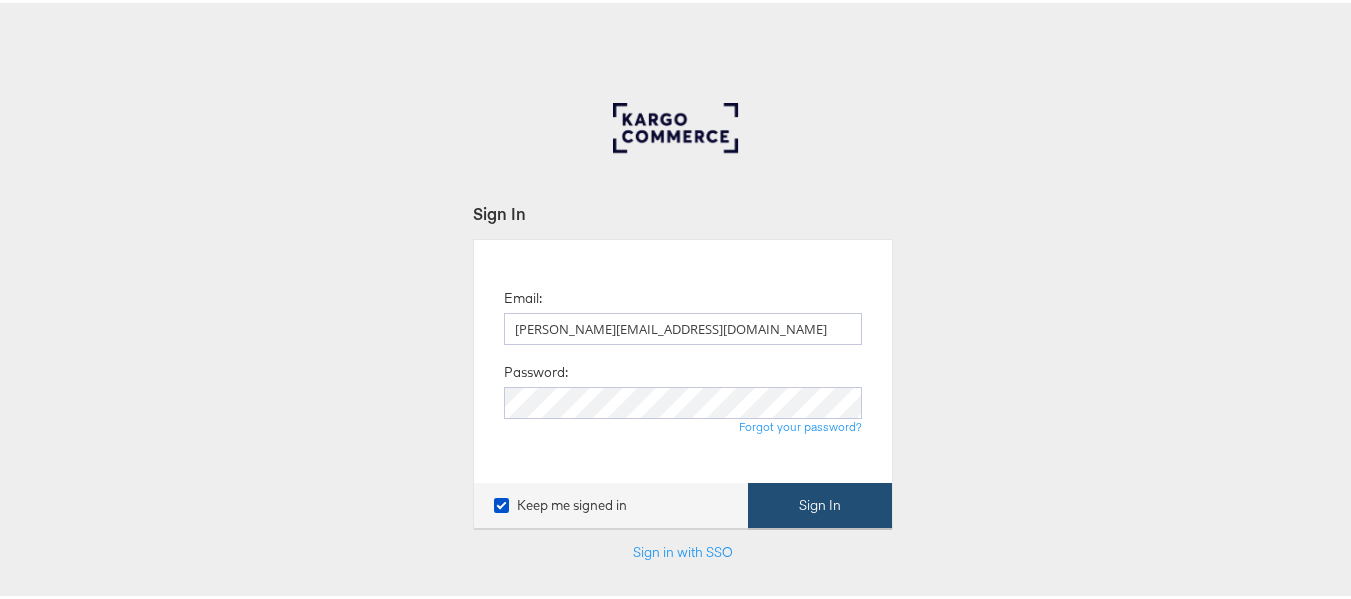 click on "Sign In" at bounding box center (820, 502) 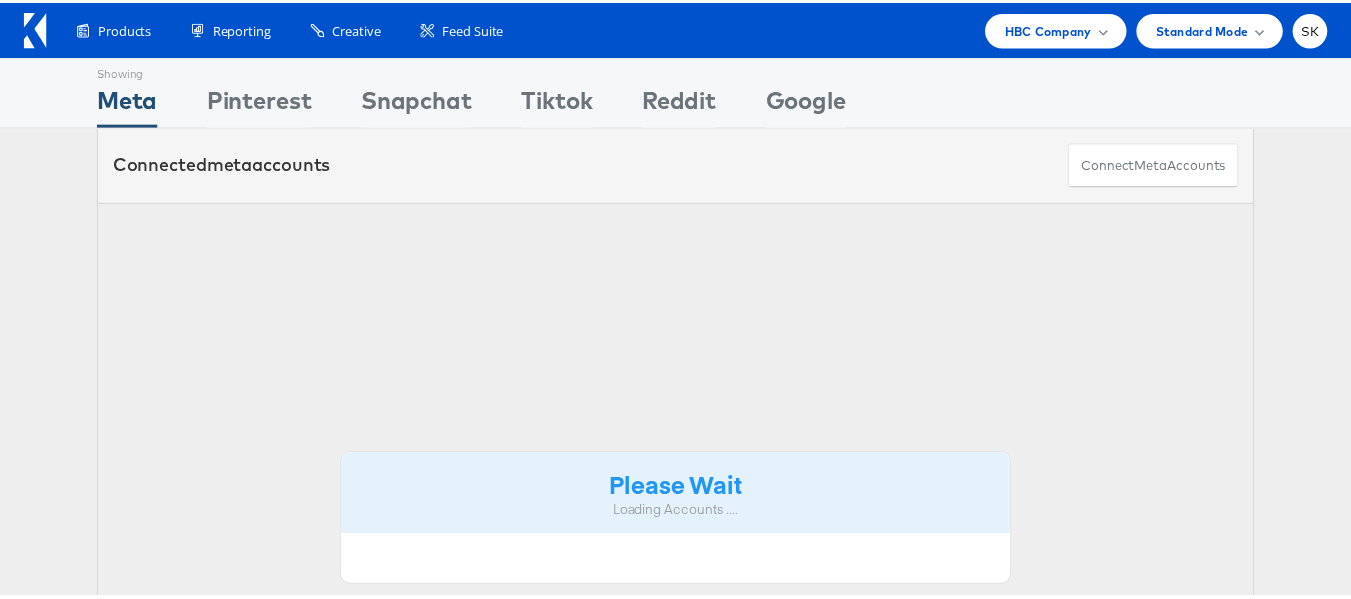 scroll, scrollTop: 0, scrollLeft: 0, axis: both 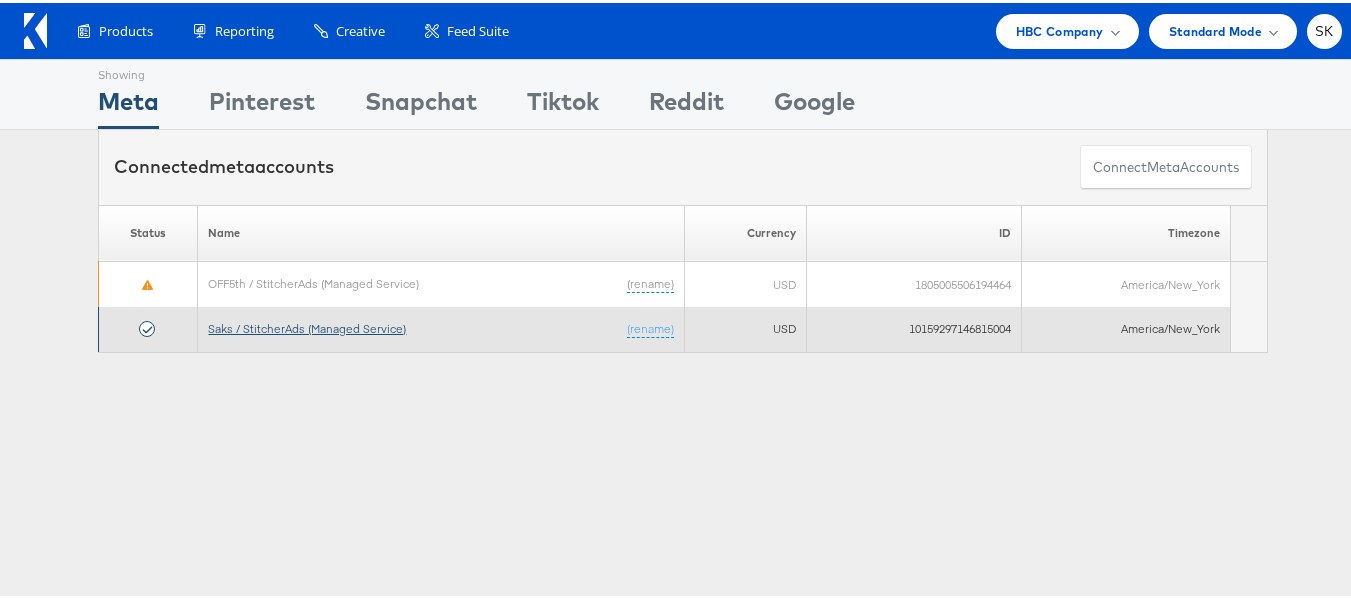 click on "Saks / StitcherAds (Managed Service)" at bounding box center (307, 325) 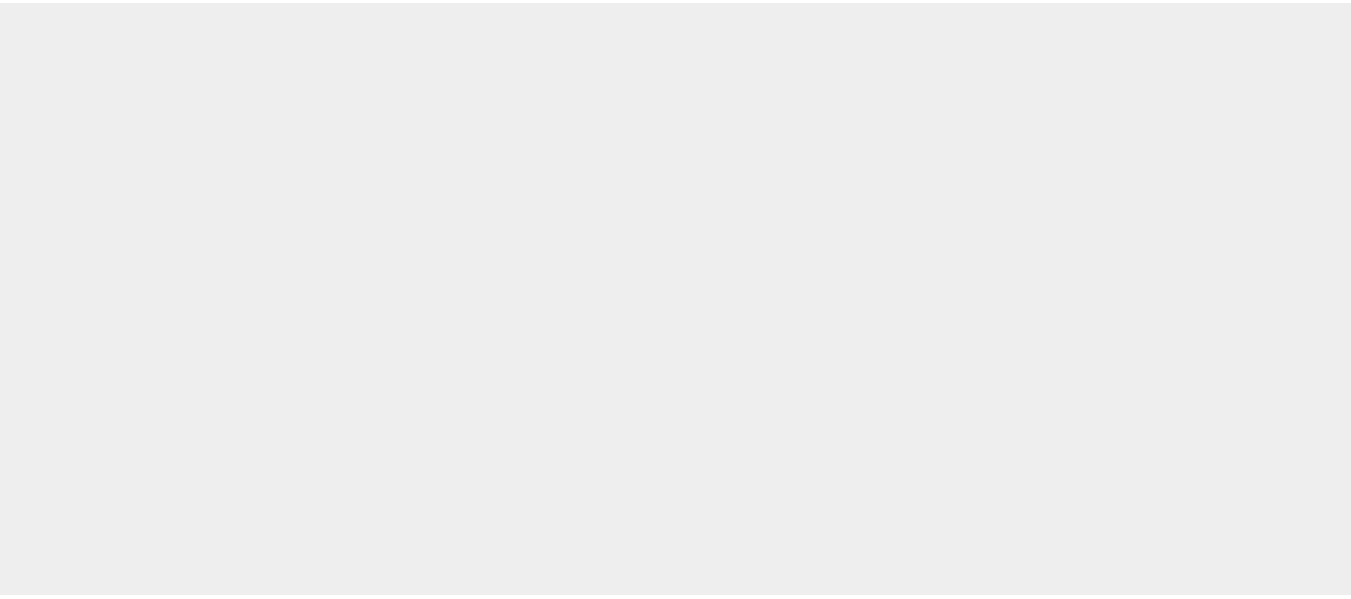 scroll, scrollTop: 0, scrollLeft: 0, axis: both 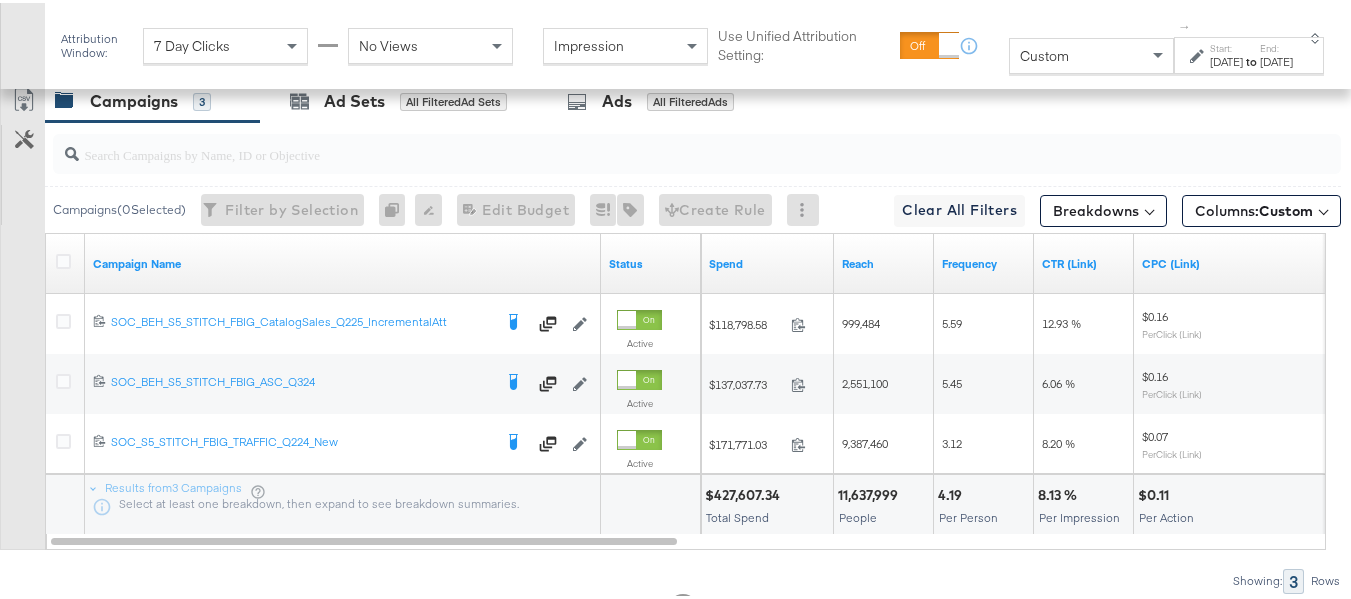 click on "Jul 1st 2025" at bounding box center (1226, 59) 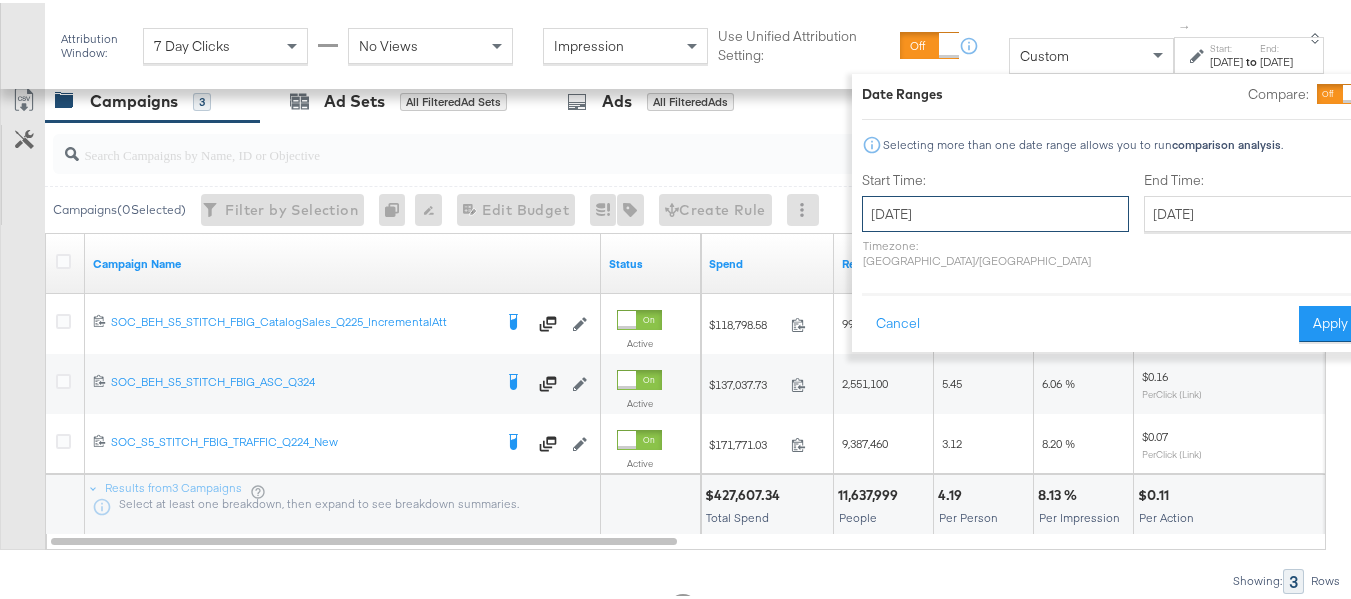 click on "July 1st 2025" at bounding box center (995, 211) 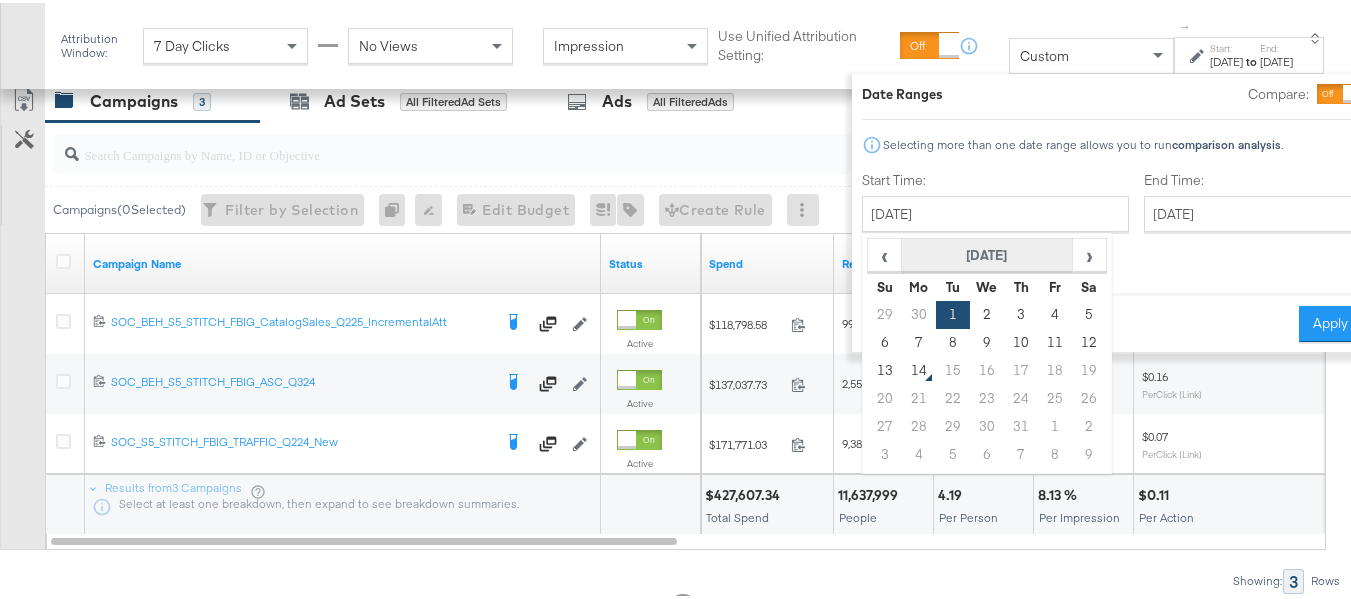 click on "July 2025" at bounding box center (987, 253) 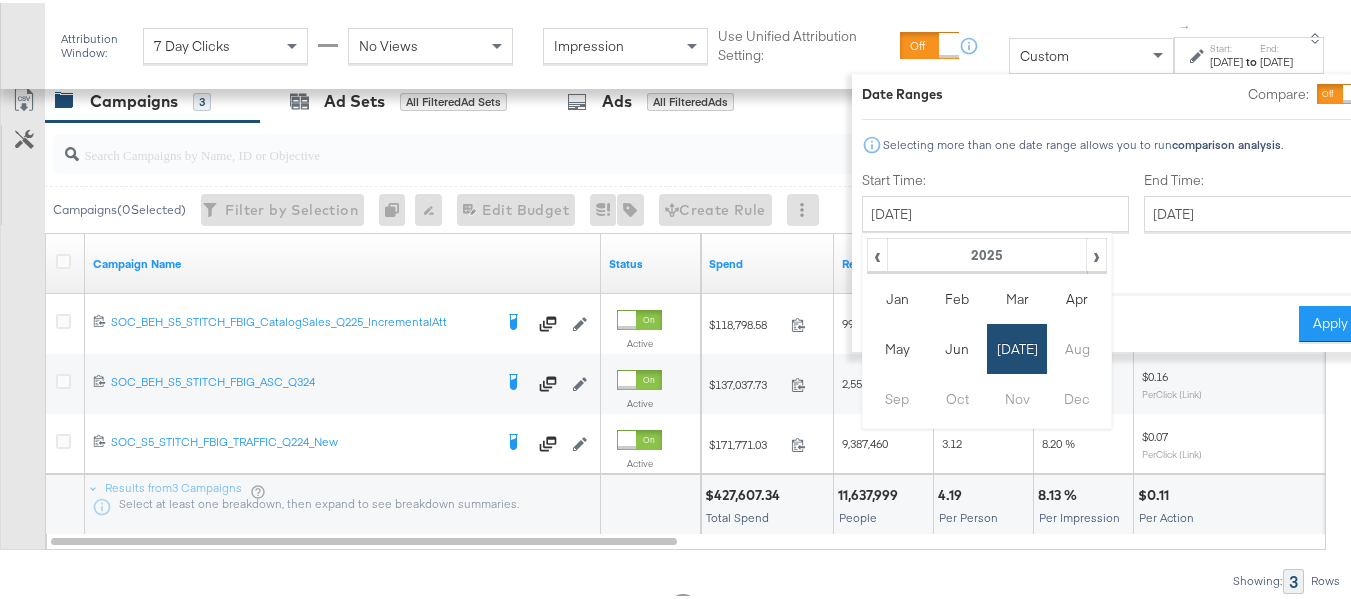 click on "‹ 2025 › Jan Feb Mar Apr May Jun Jul Aug Sep Oct Nov Dec" at bounding box center [987, 328] 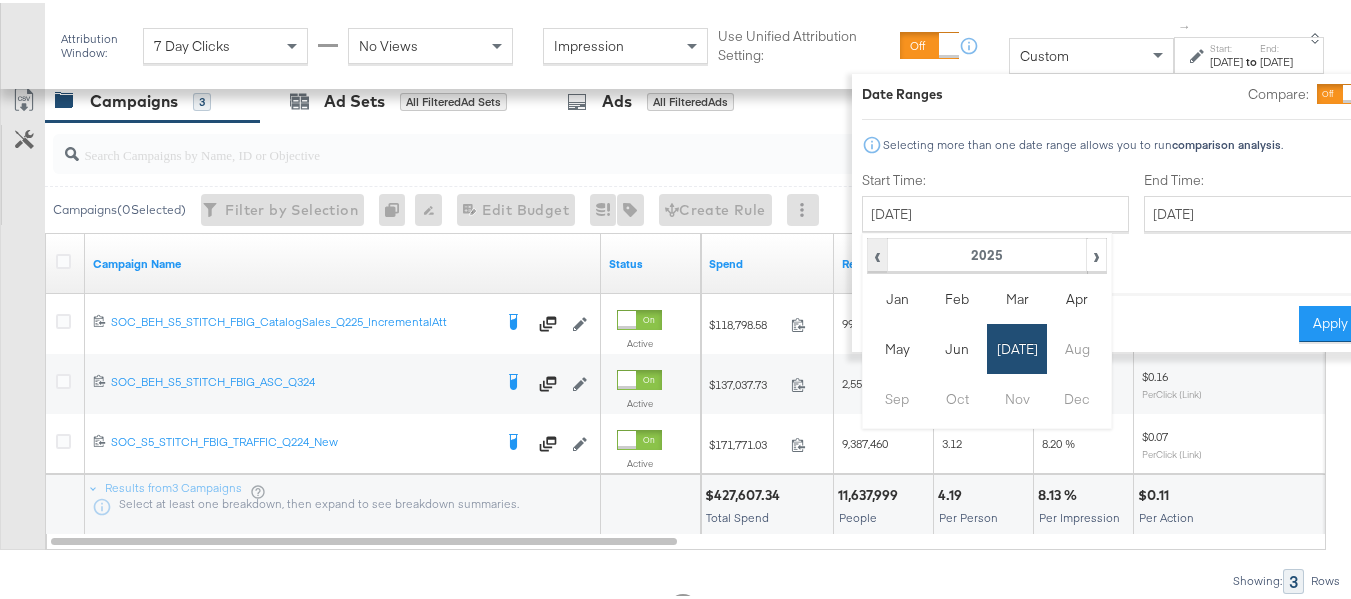 click on "‹" at bounding box center (877, 252) 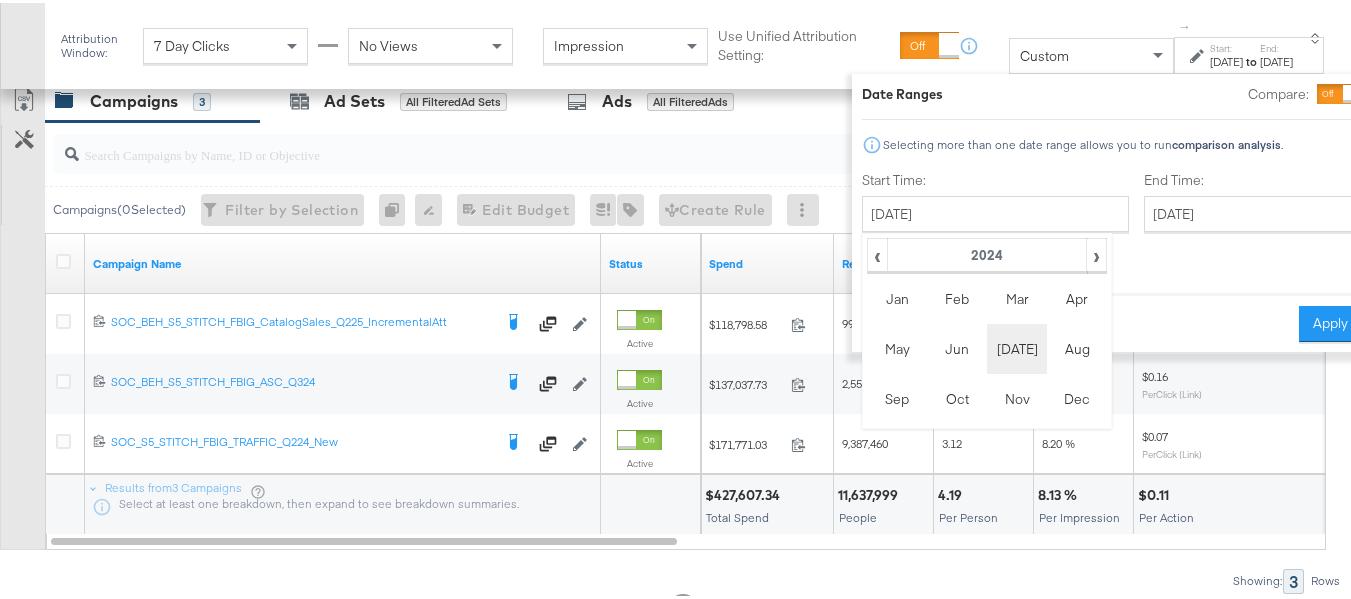 click on "Jul" at bounding box center [1017, 346] 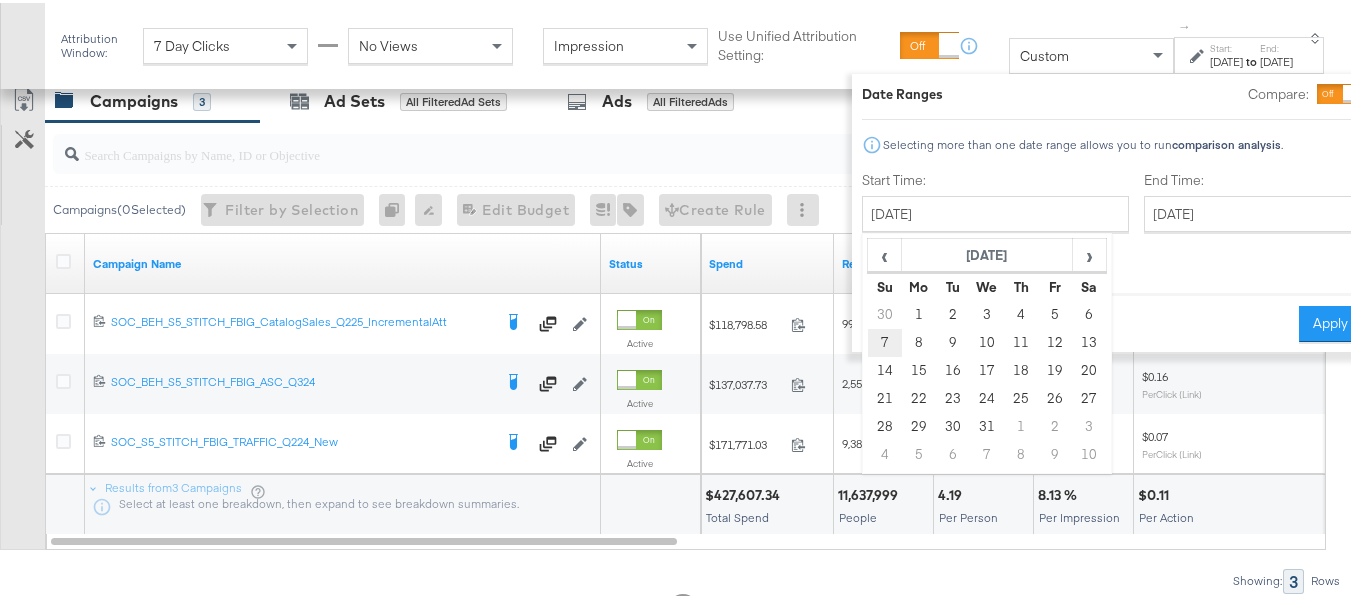 click on "7" at bounding box center (885, 340) 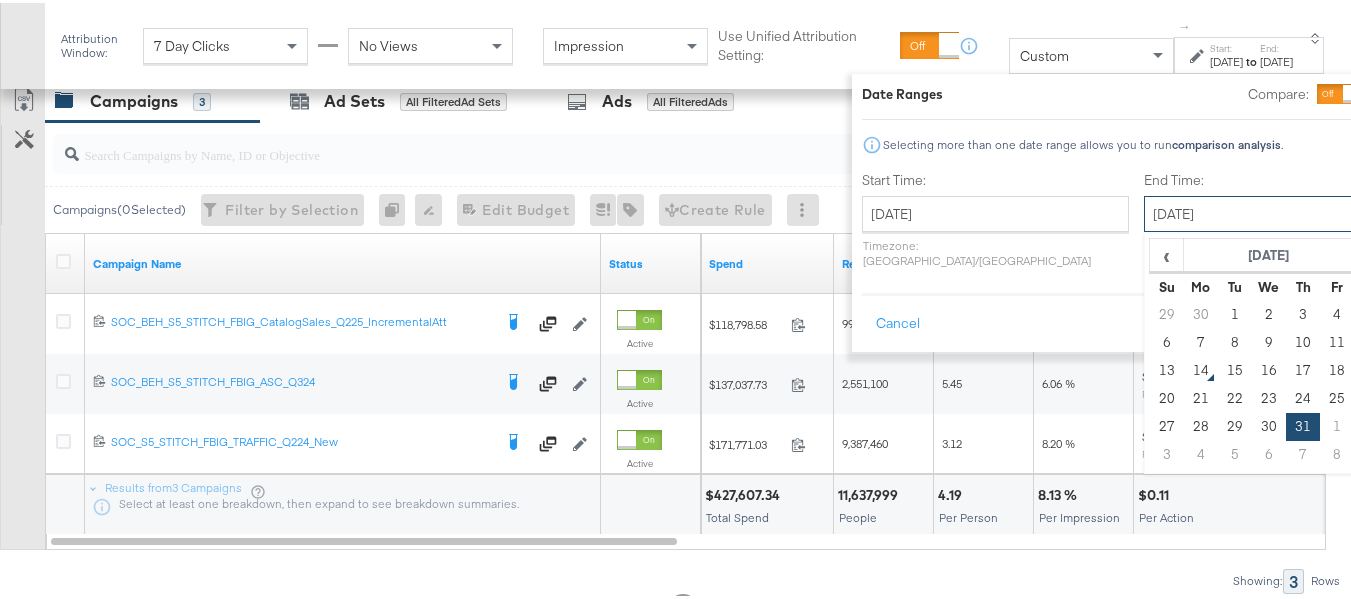 click on "July 31st 2025" at bounding box center [1249, 211] 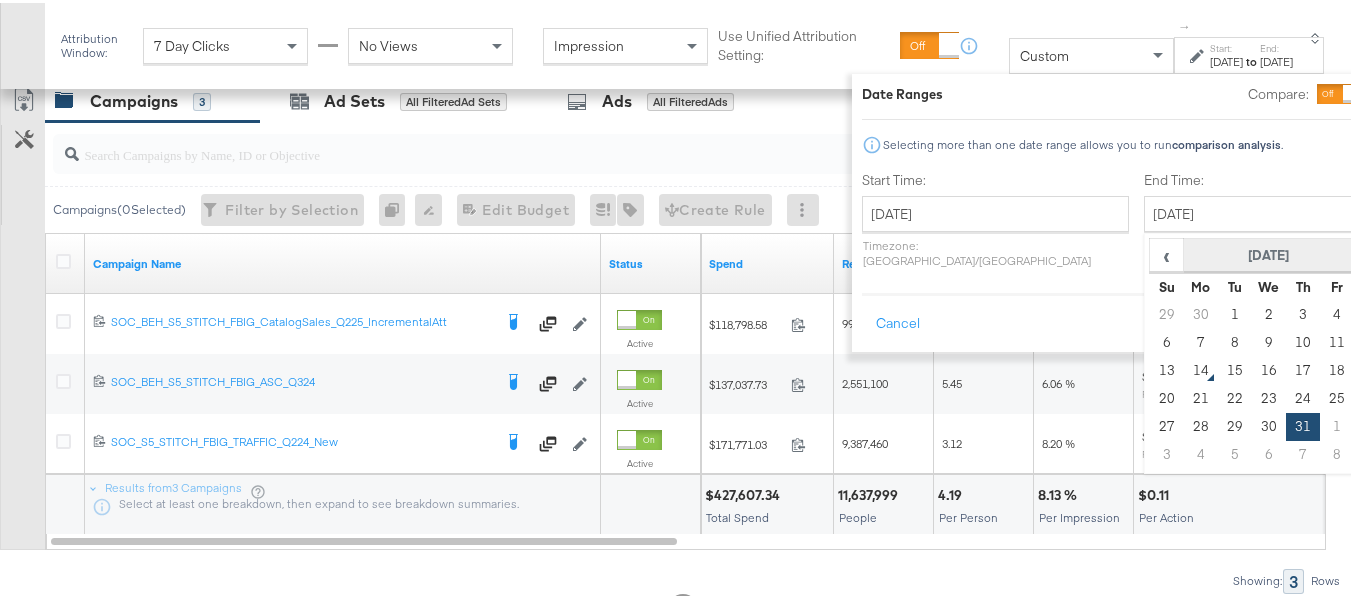 click on "July 2025" at bounding box center [1269, 253] 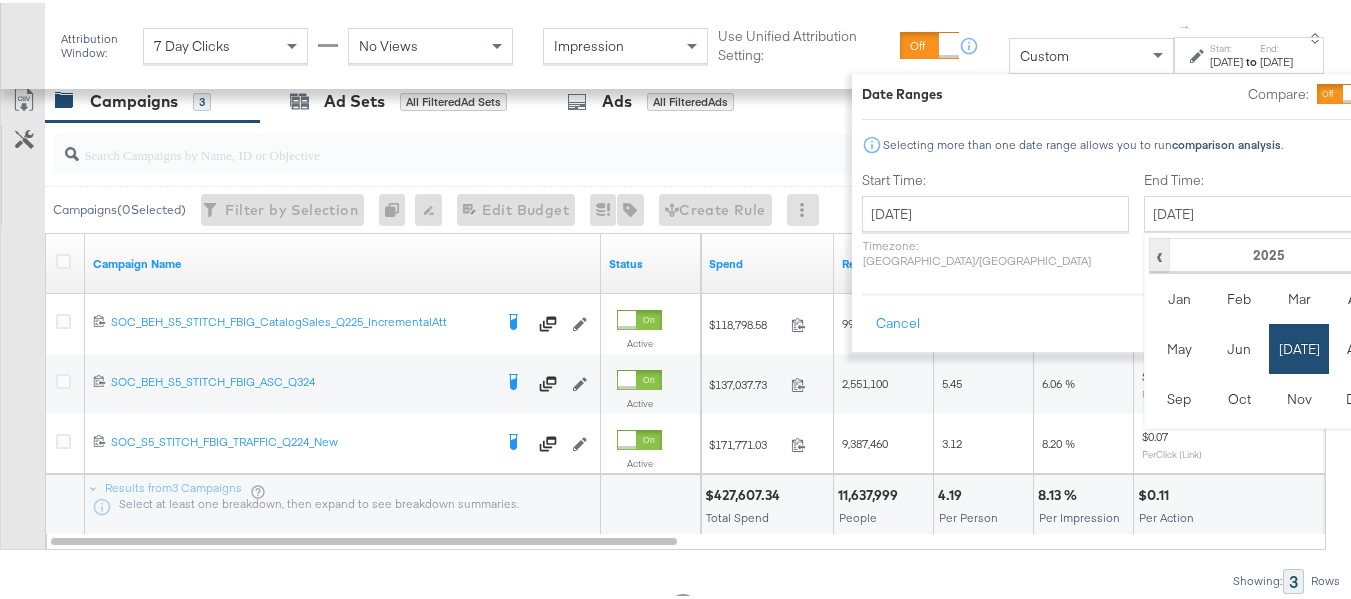 click on "‹" at bounding box center [1159, 252] 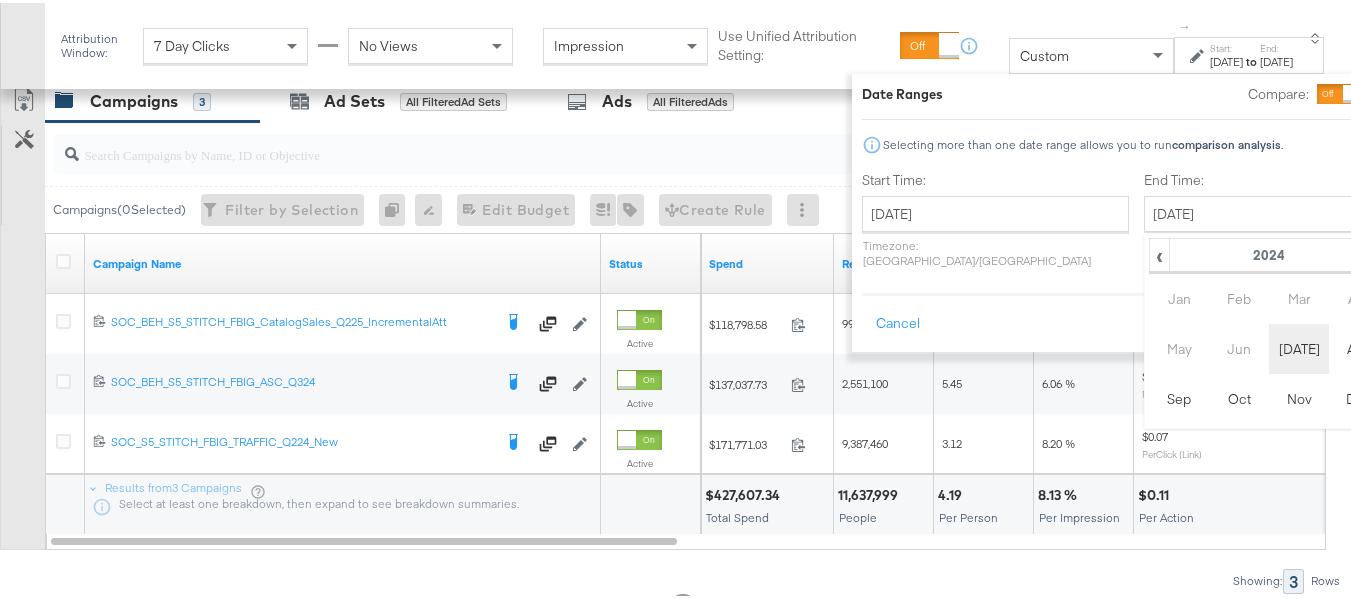 click on "Jul" at bounding box center [1299, 346] 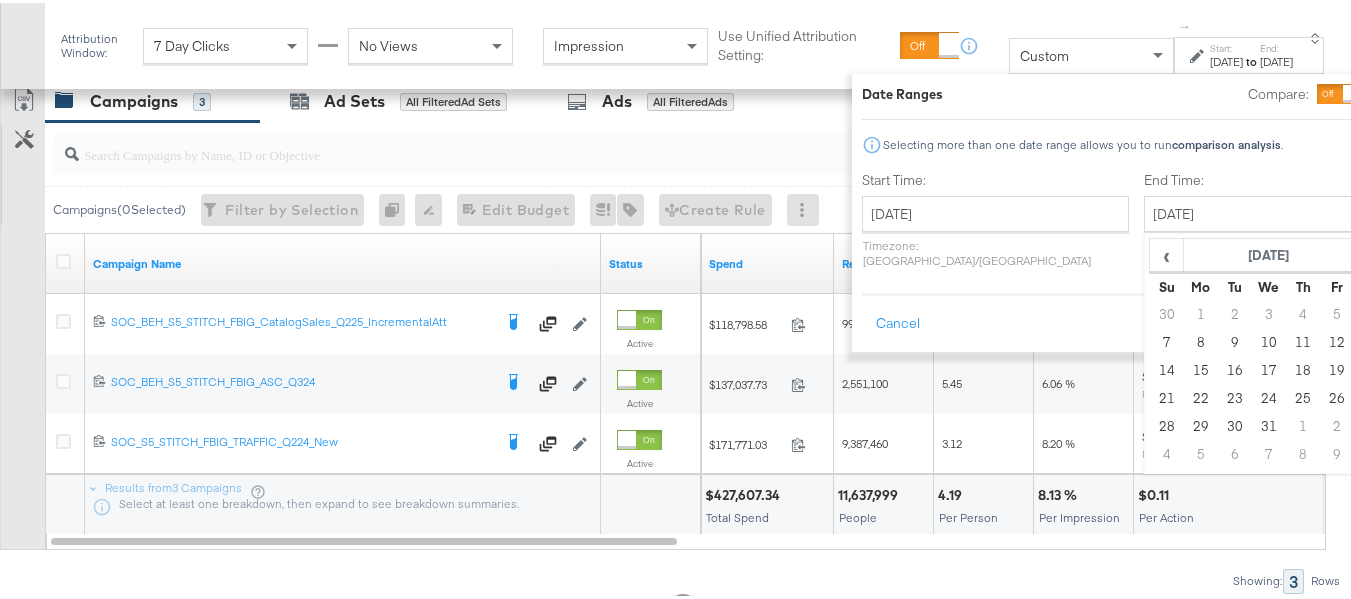 click on "13" at bounding box center [1372, 340] 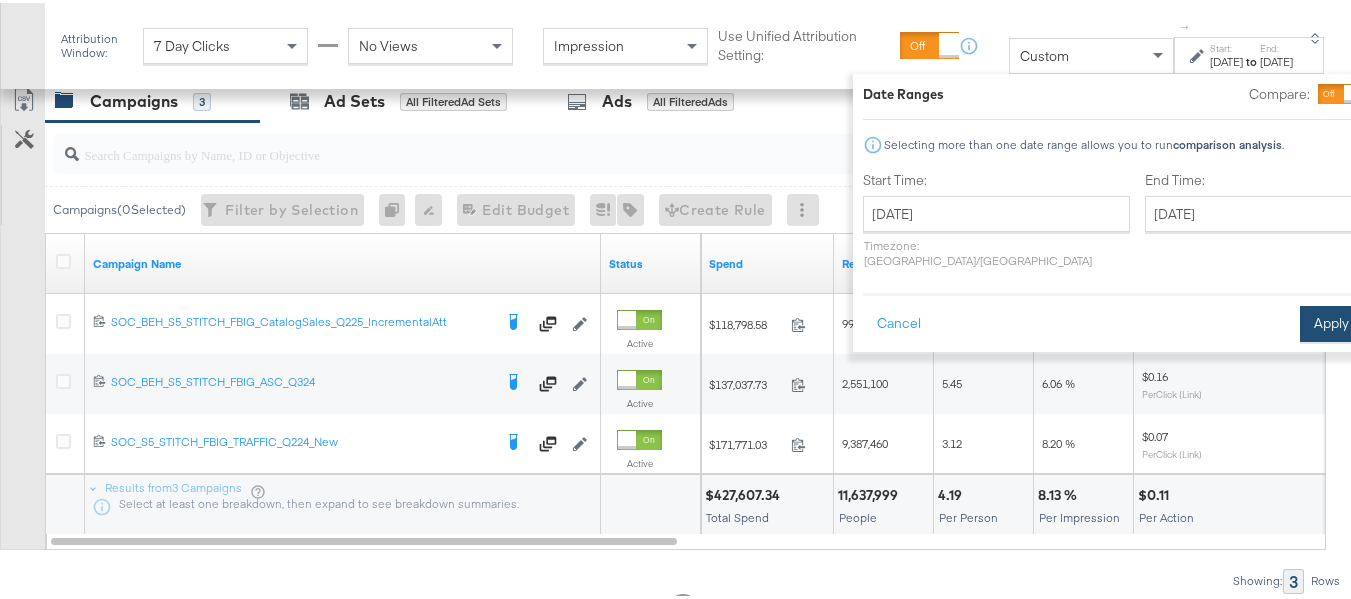 click on "Apply" at bounding box center (1331, 321) 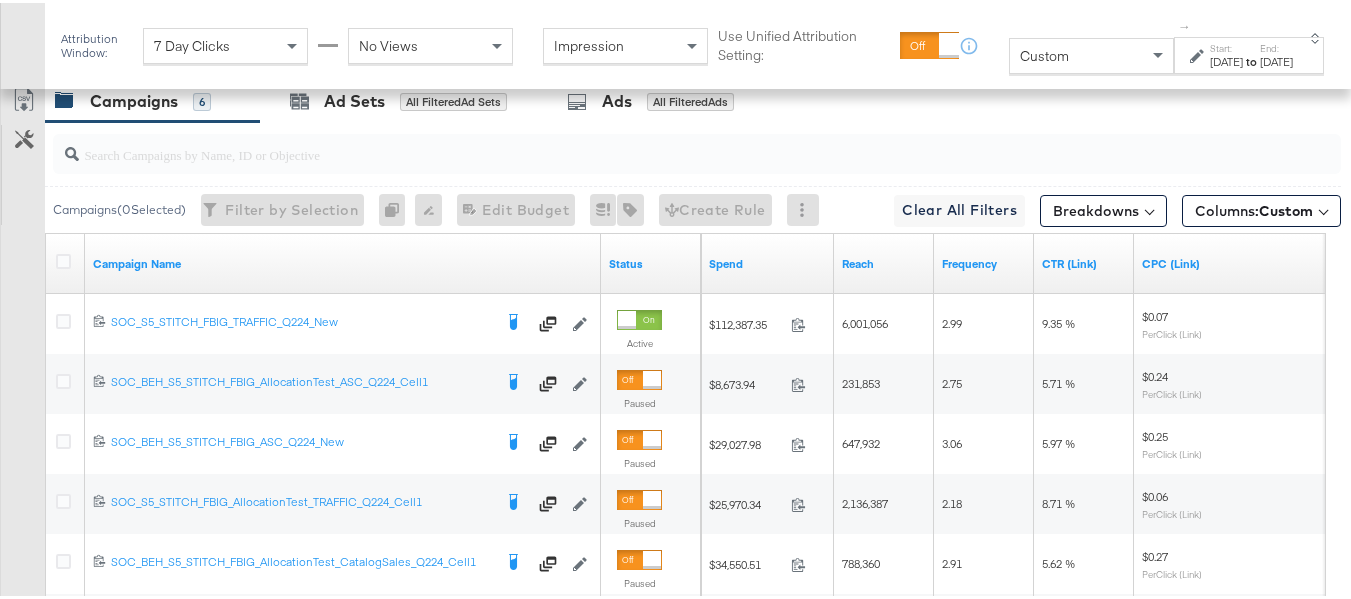 scroll, scrollTop: 1000, scrollLeft: 0, axis: vertical 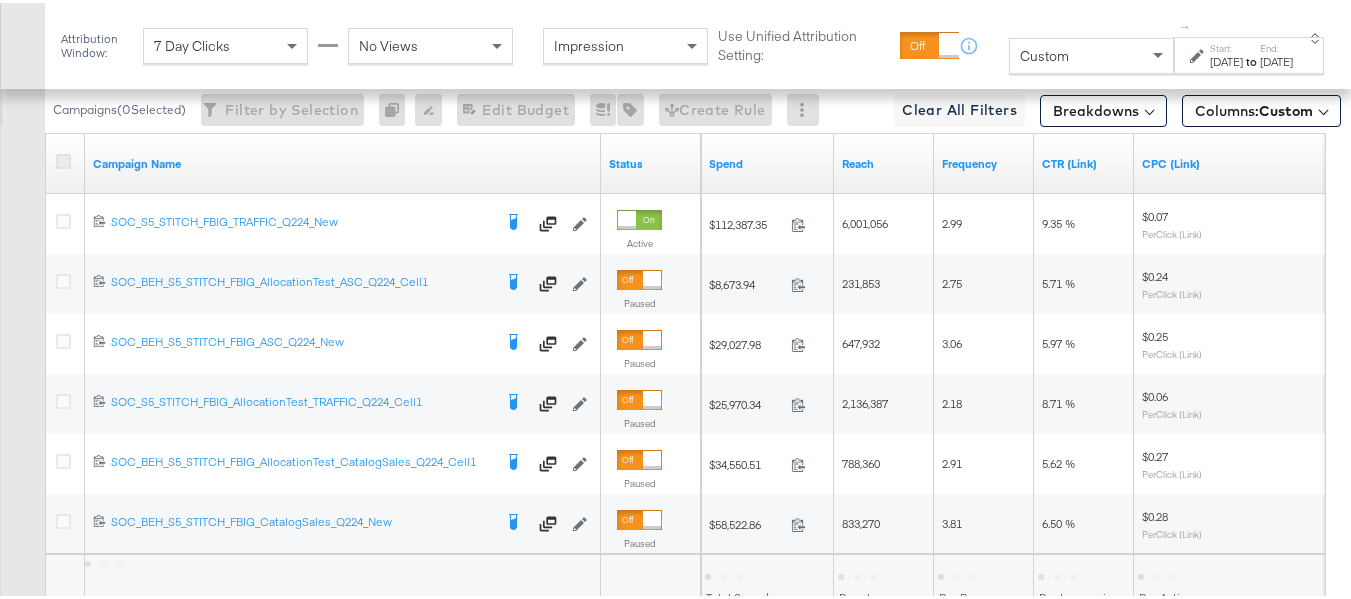 click at bounding box center [63, 158] 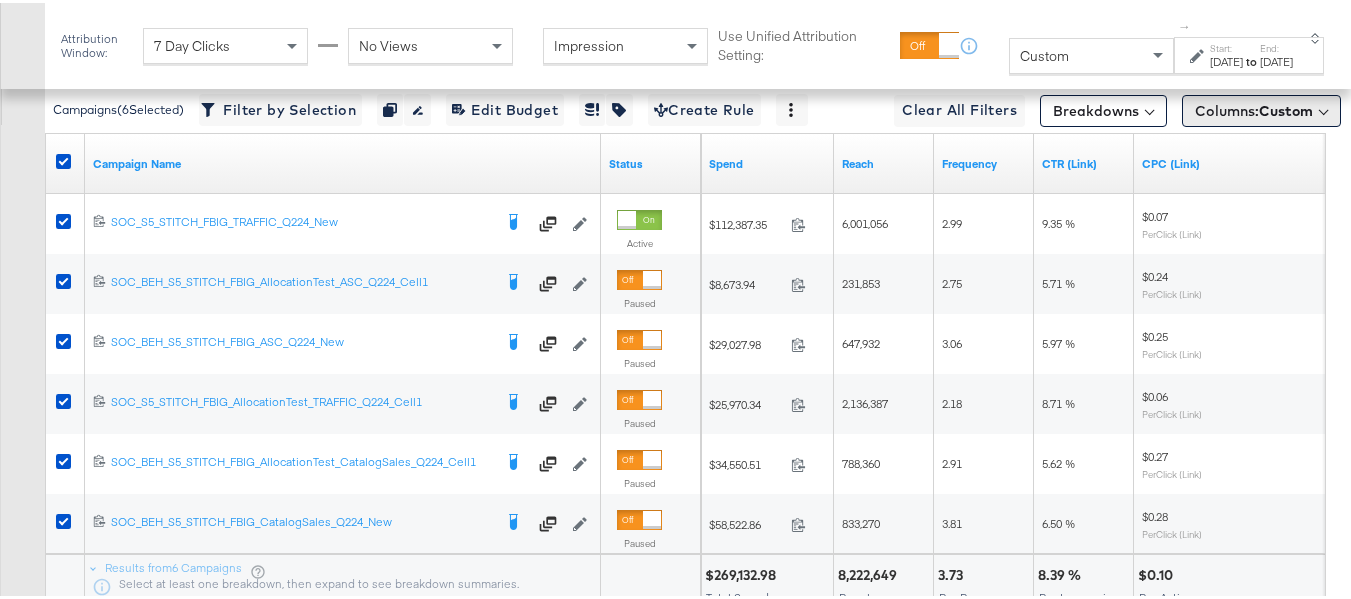 click on "Columns:  Custom" at bounding box center (1254, 108) 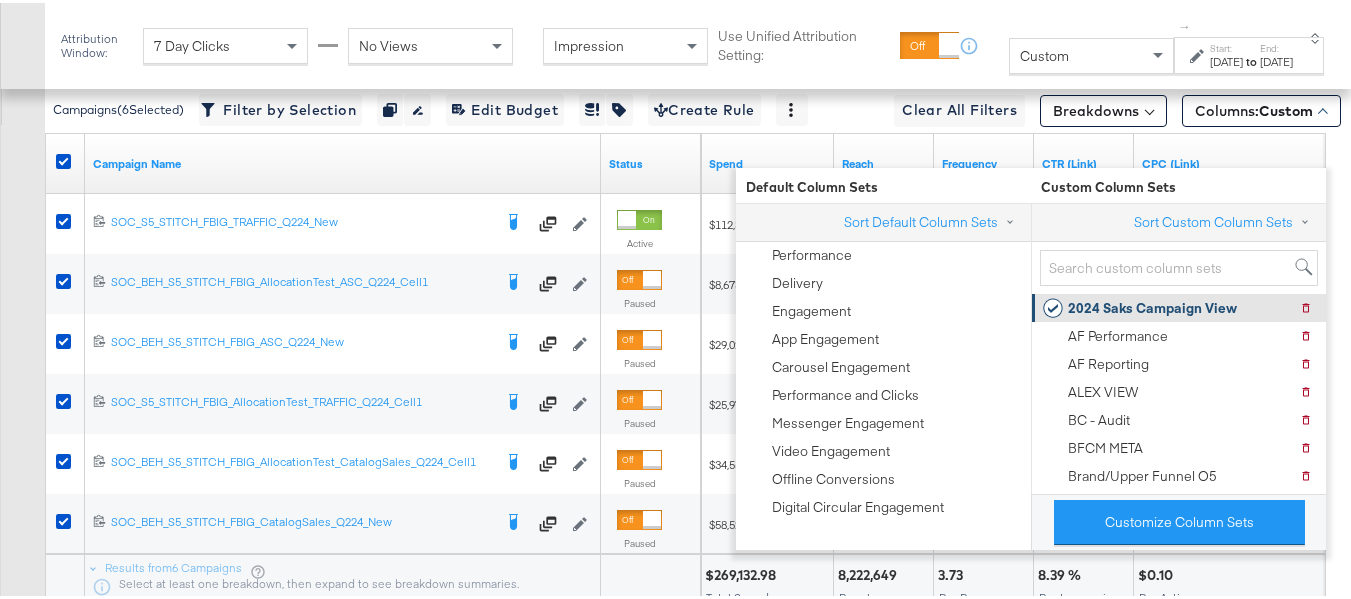 click on "2024 Saks Campaign View" at bounding box center [1152, 305] 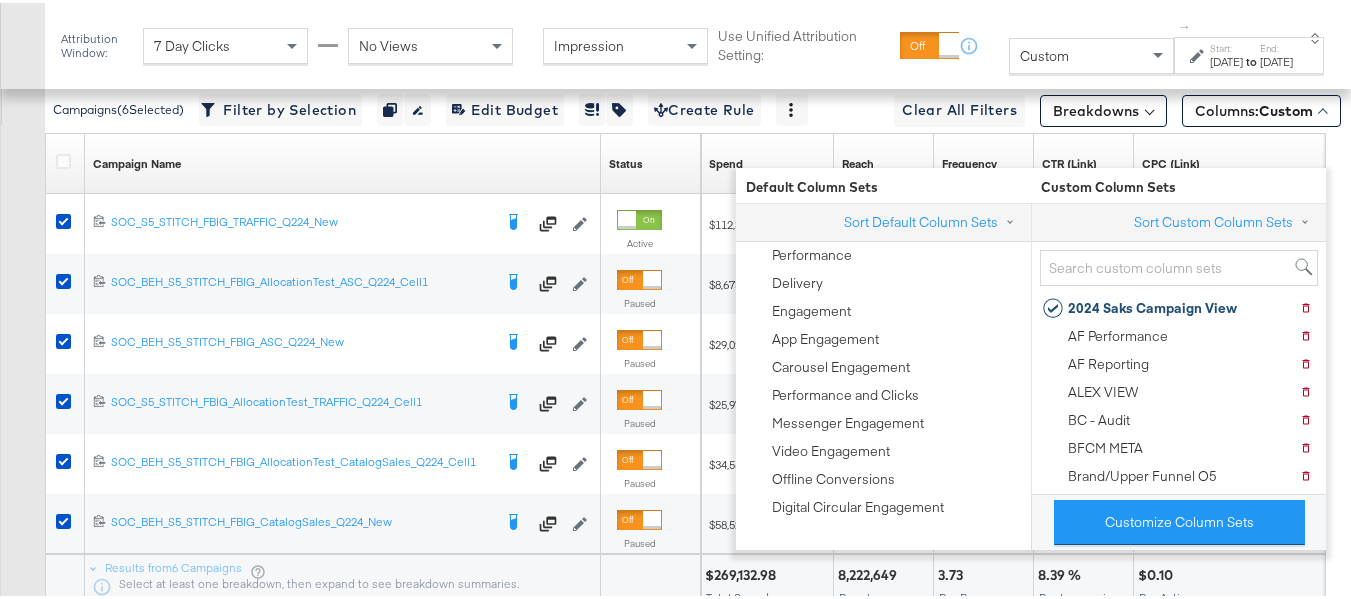 scroll, scrollTop: 964, scrollLeft: 0, axis: vertical 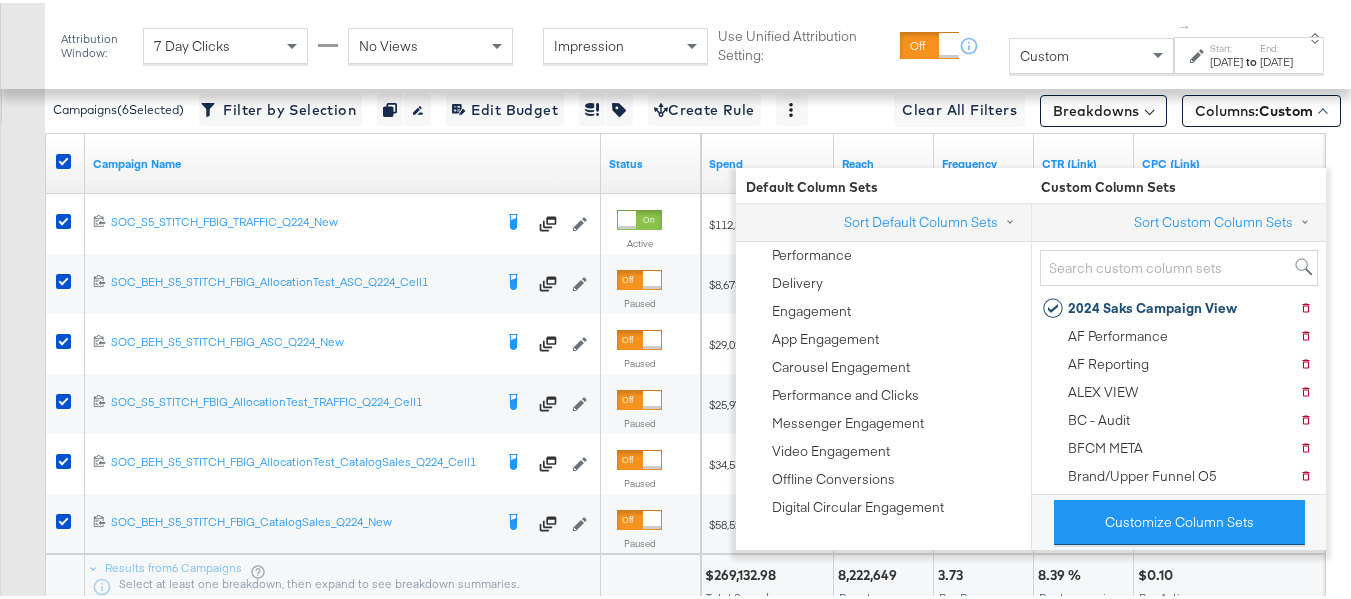click on "Customize KPIs Export as CSV" at bounding box center (22, 302) 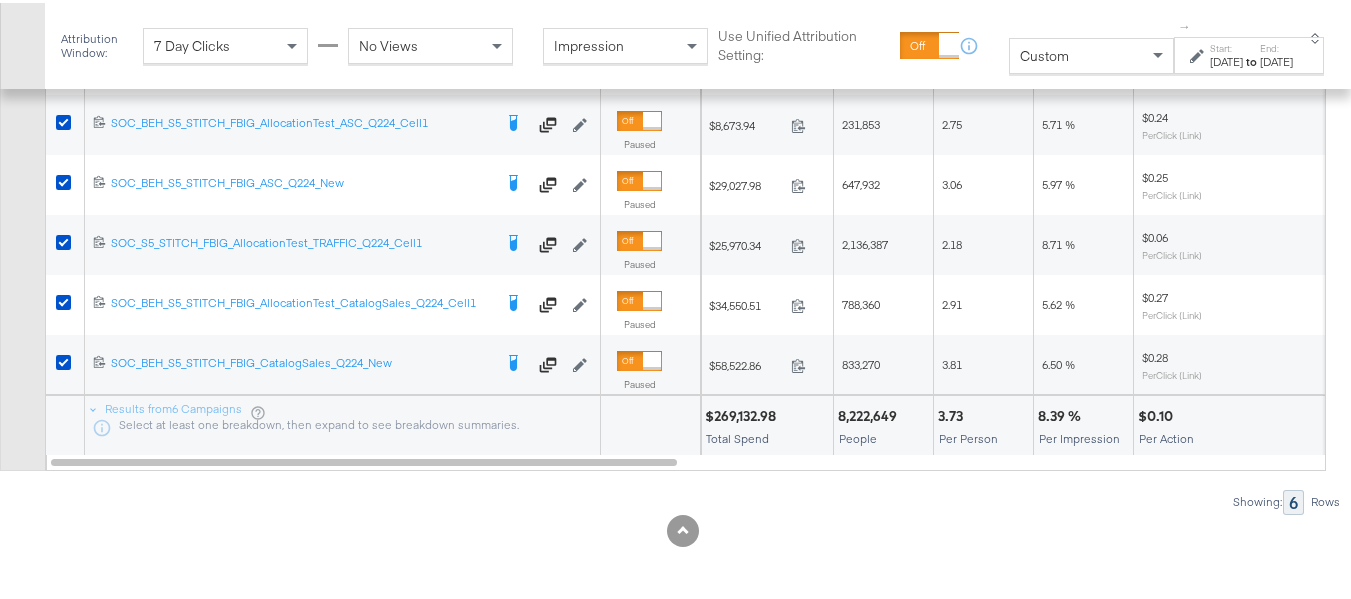 scroll, scrollTop: 1204, scrollLeft: 0, axis: vertical 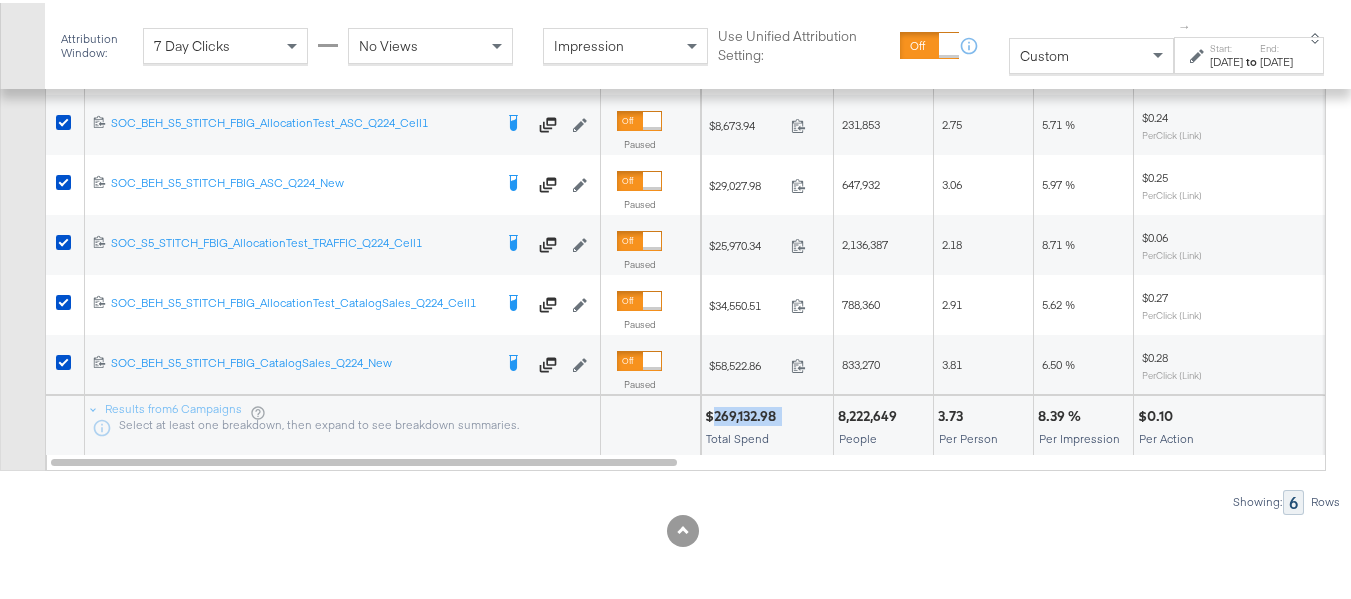 click on "$269,132.98" at bounding box center [743, 413] 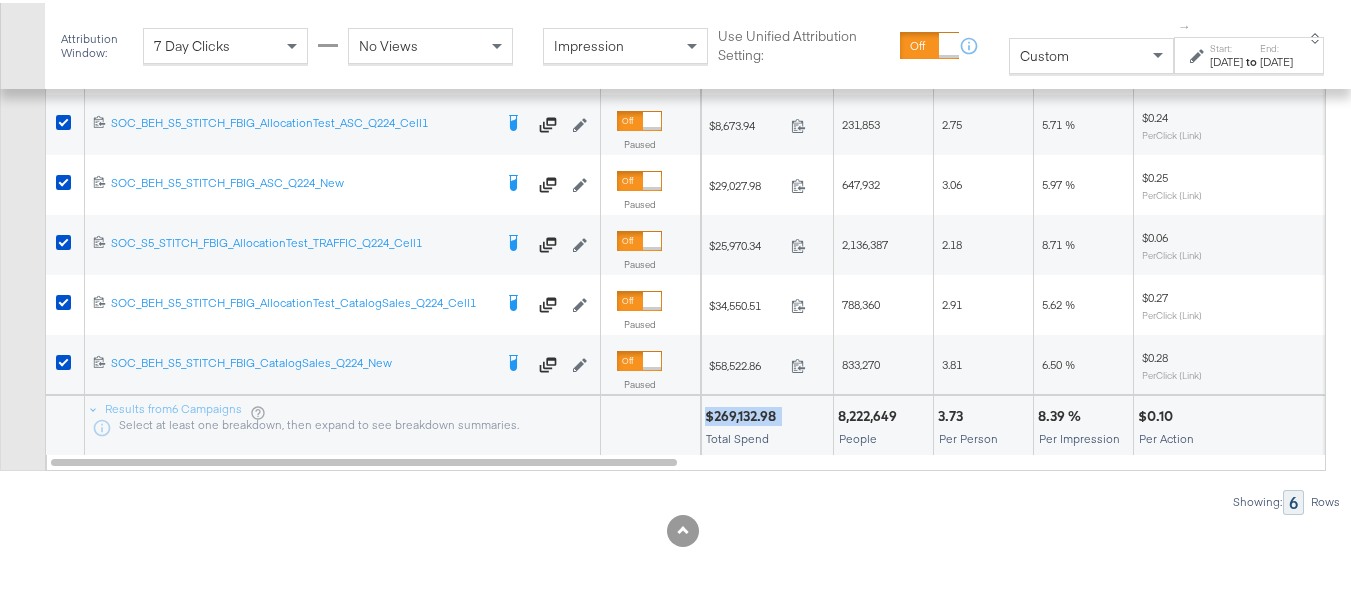 click on "$269,132.98" at bounding box center (743, 413) 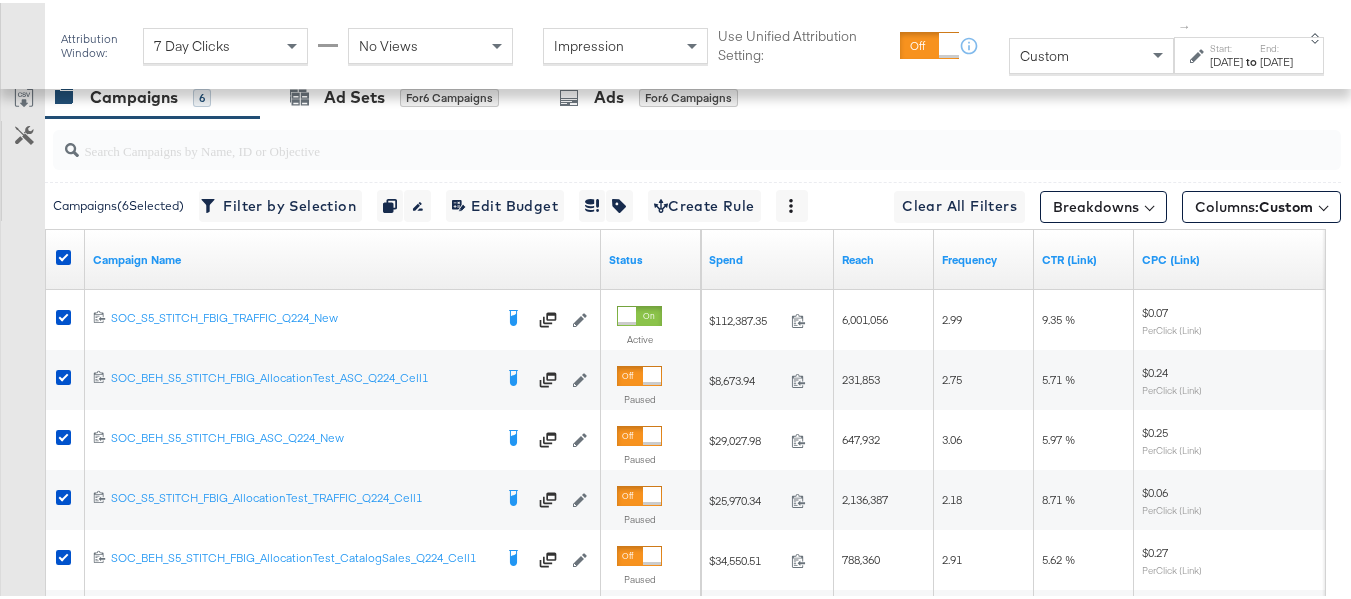 scroll, scrollTop: 1204, scrollLeft: 0, axis: vertical 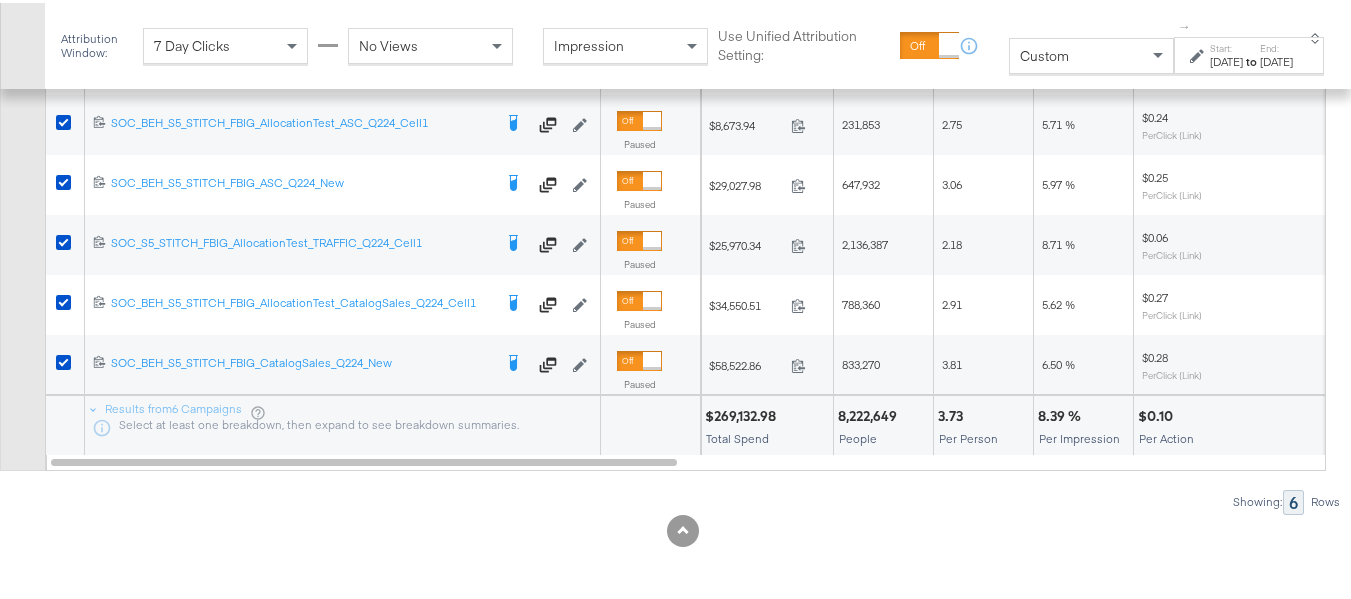 click on "8,222,649" at bounding box center [870, 413] 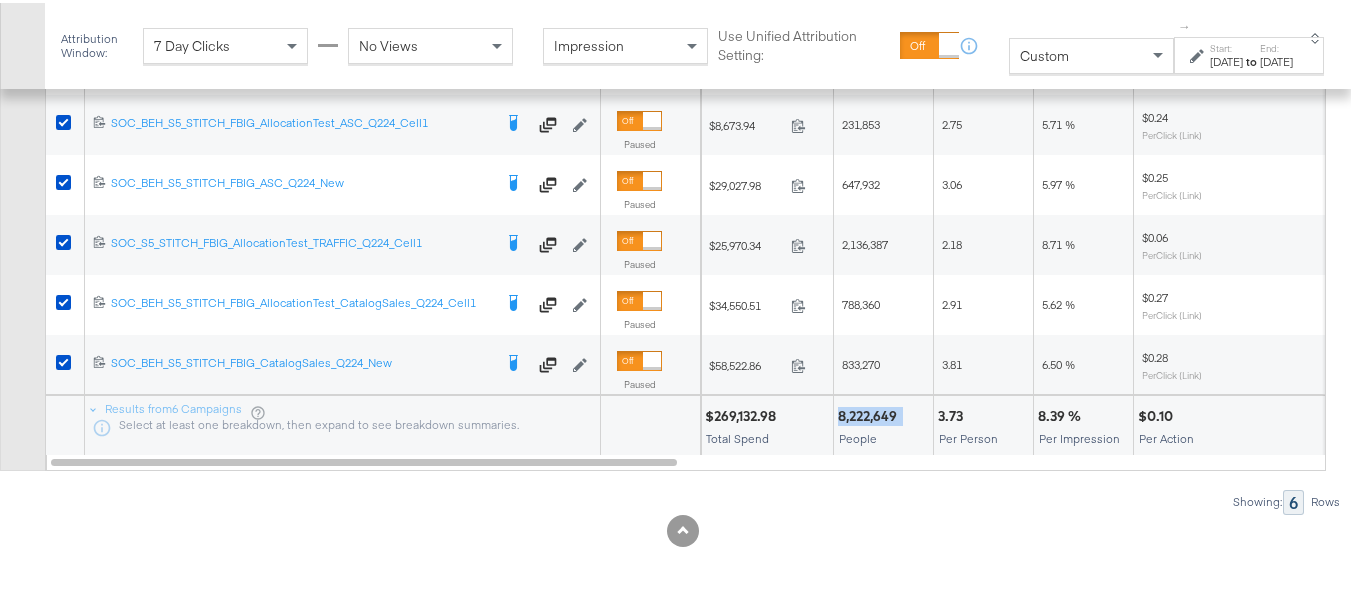 click on "8,222,649" at bounding box center [870, 413] 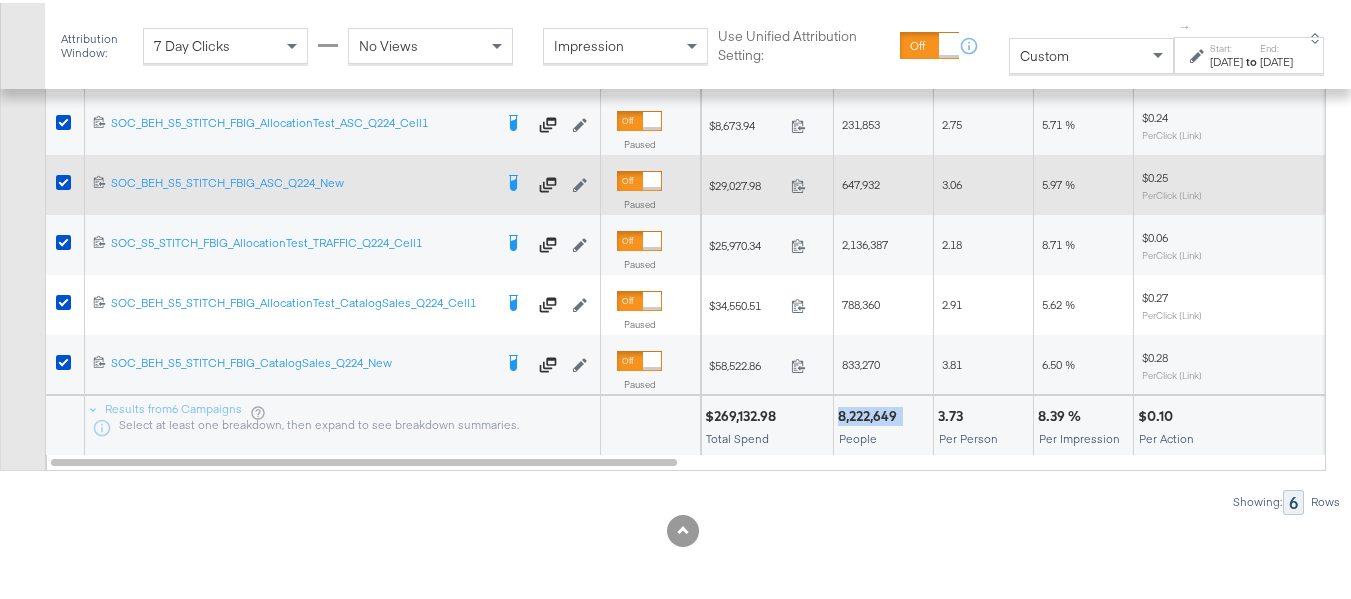 copy on "8,222,649" 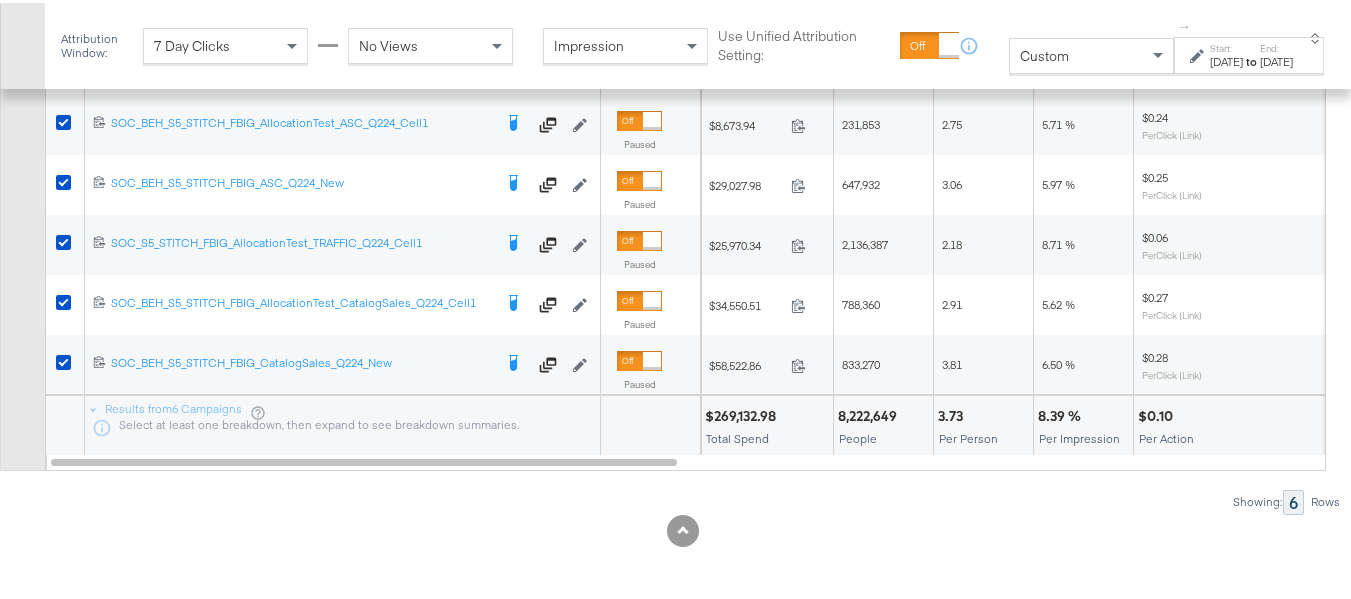 click on "3.73    Per Person" at bounding box center [983, 423] 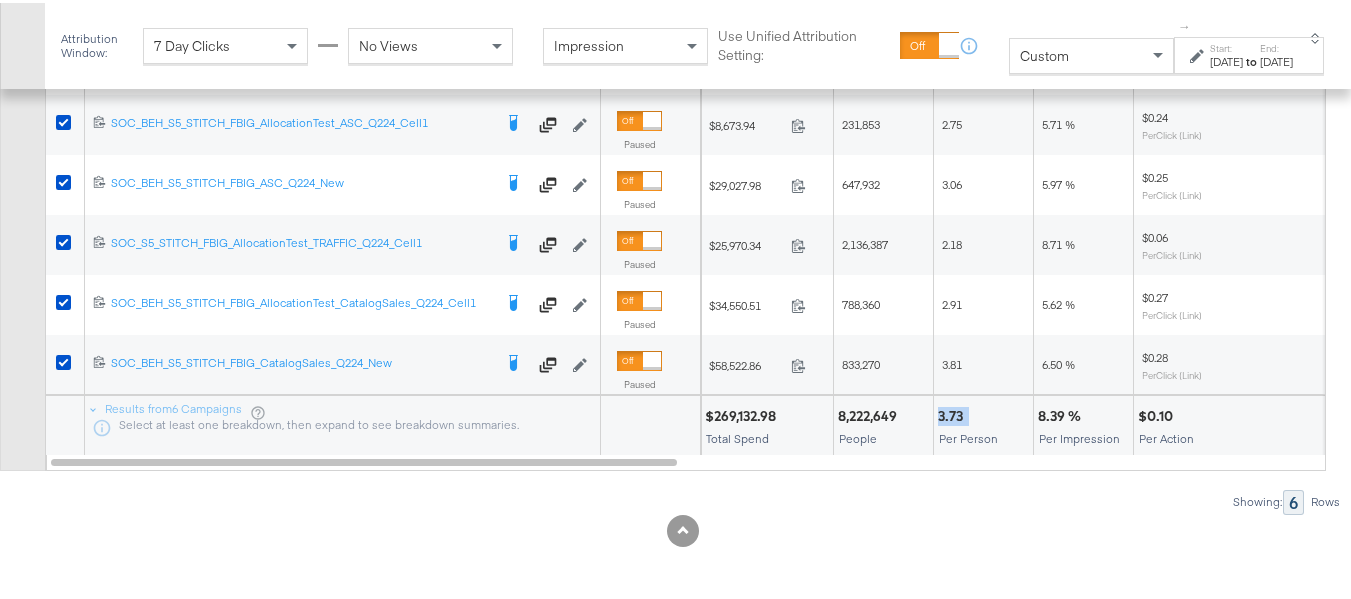 click on "3.73    Per Person" at bounding box center (983, 423) 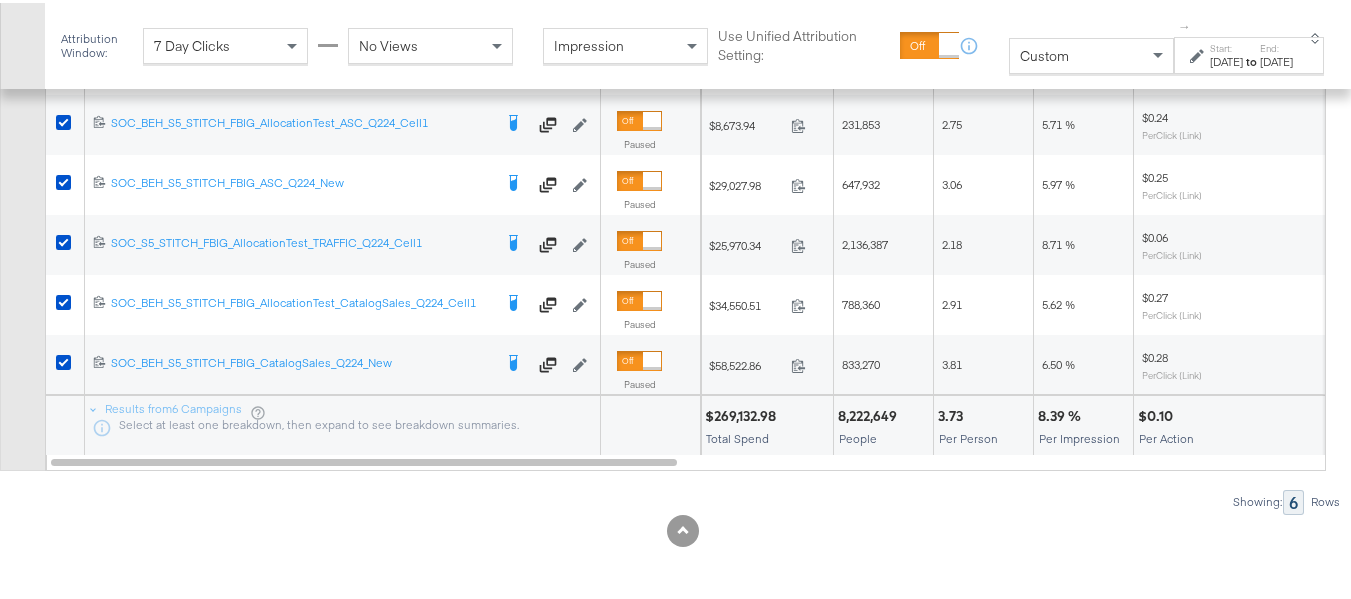 click on "8.39 %" at bounding box center (1062, 413) 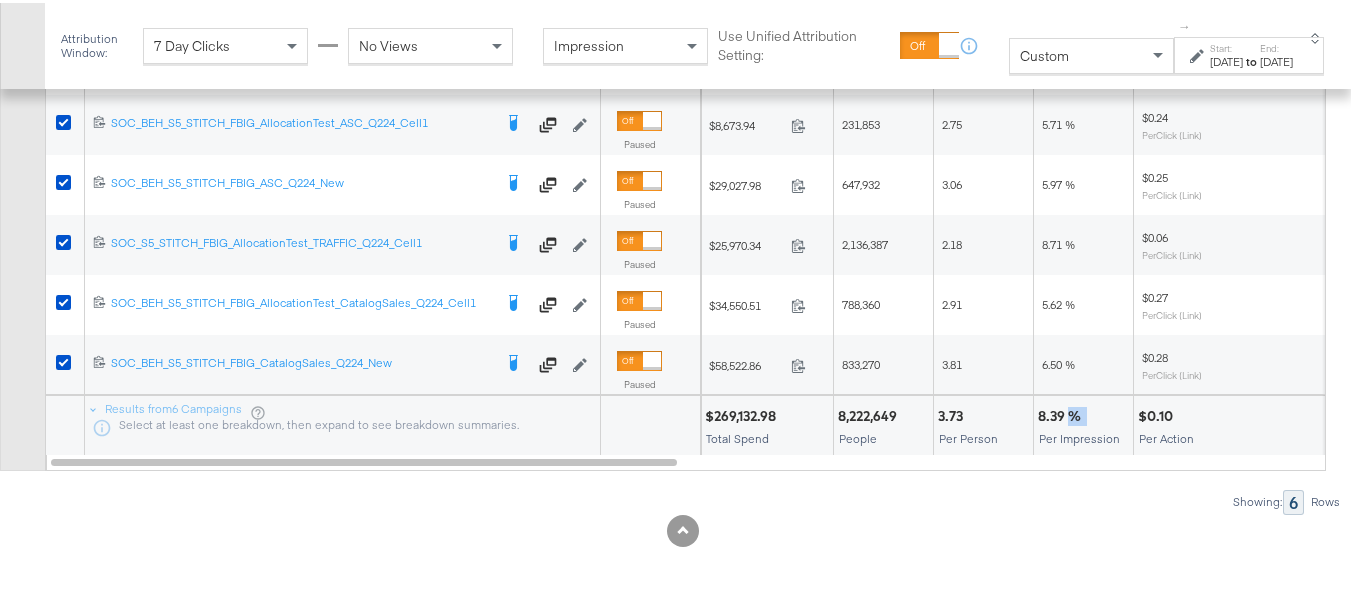 click on "8.39 %" at bounding box center (1062, 413) 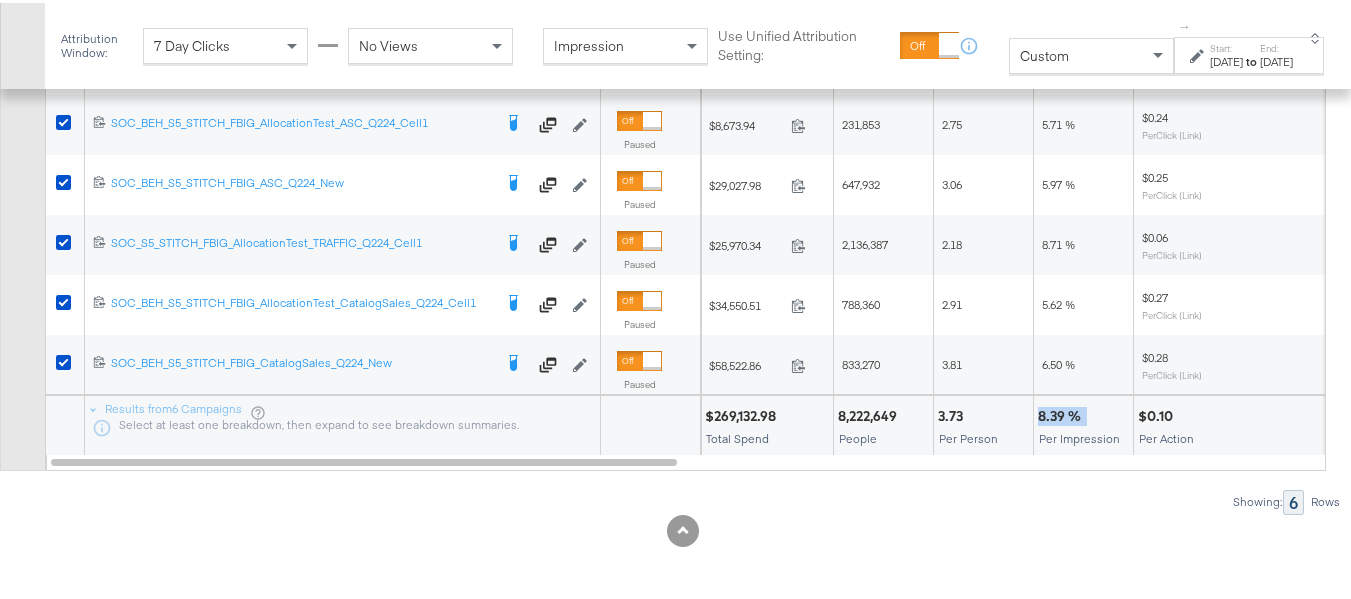 click on "8.39 %" at bounding box center (1062, 413) 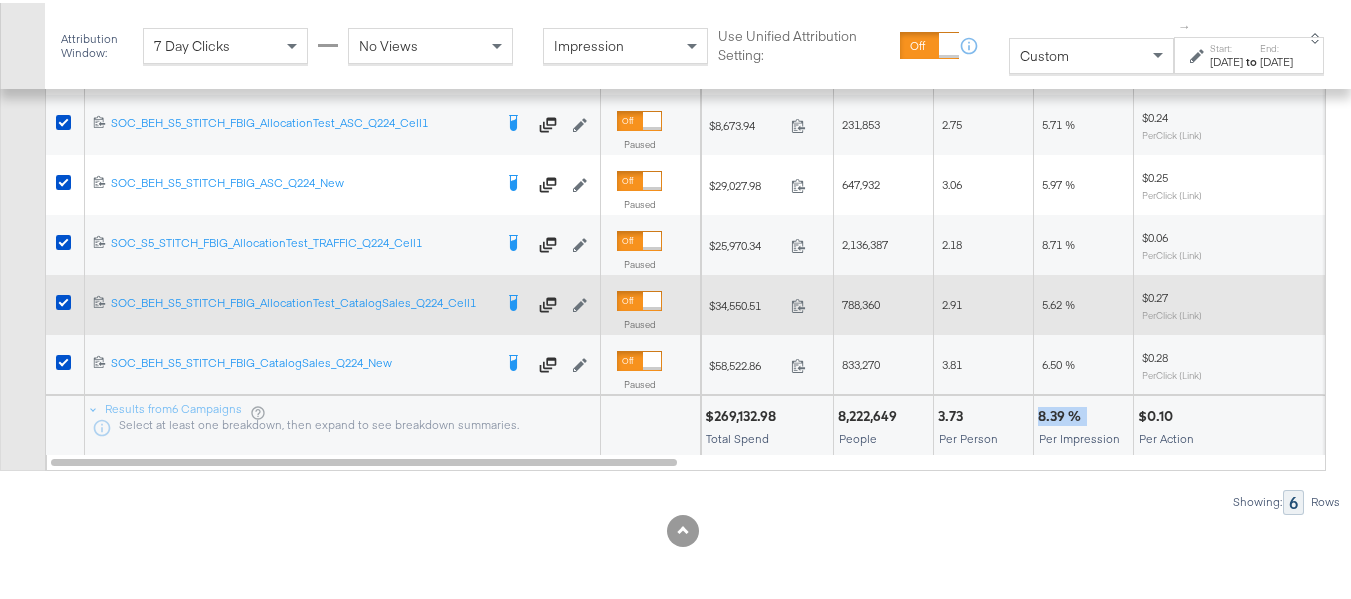 copy on "8.39 %" 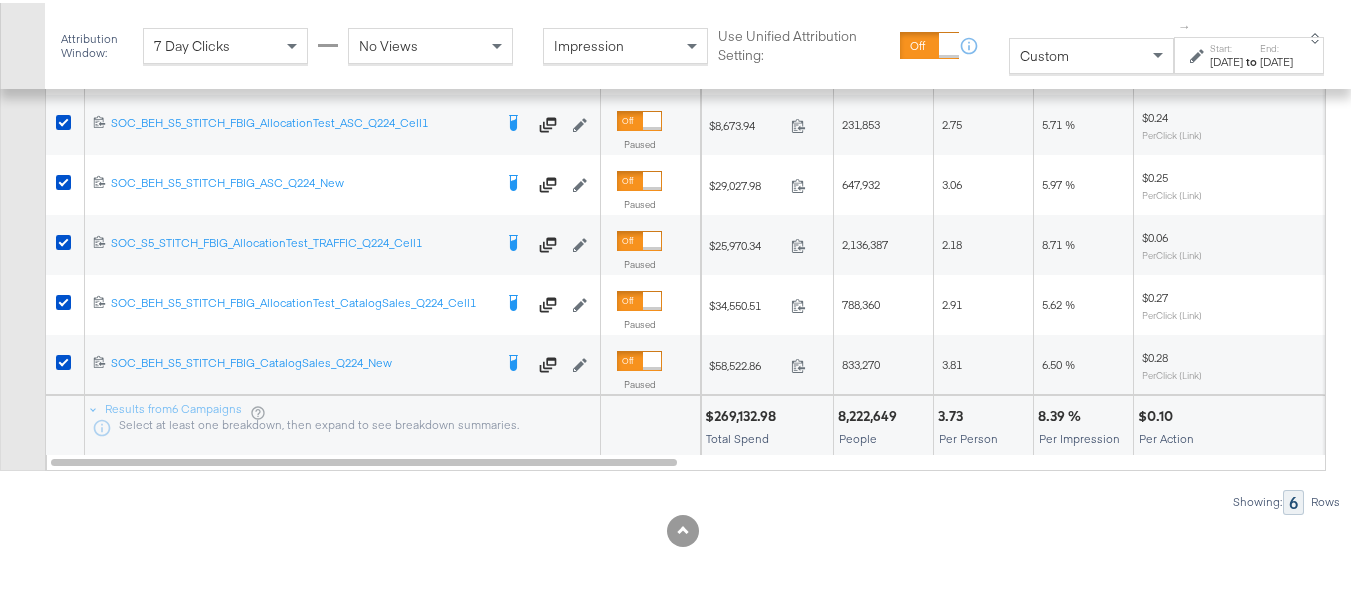 click on "$0.10" at bounding box center [1158, 413] 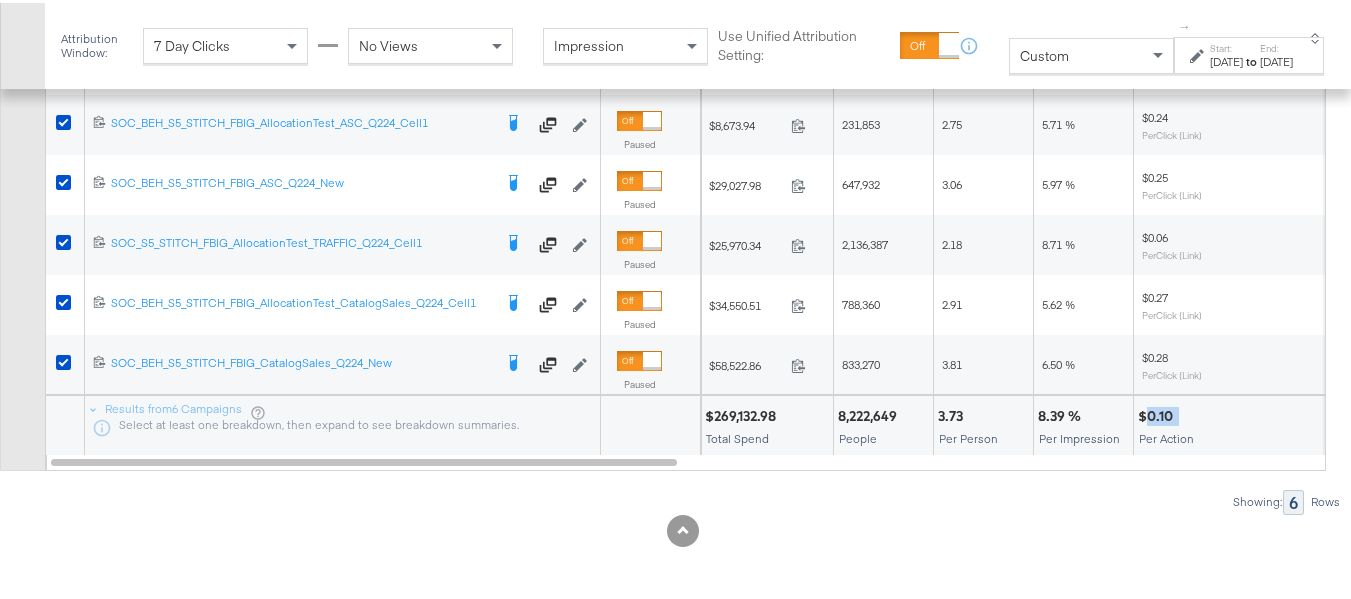 click on "$0.10" at bounding box center (1158, 413) 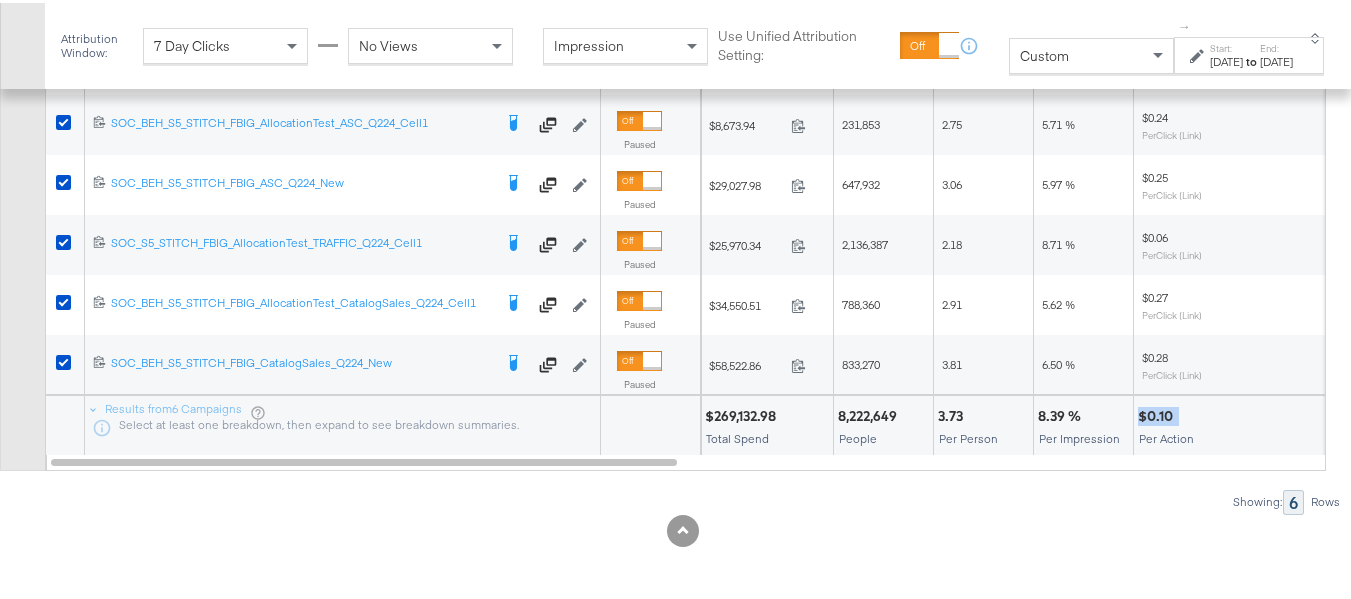 click on "$0.10" at bounding box center (1158, 413) 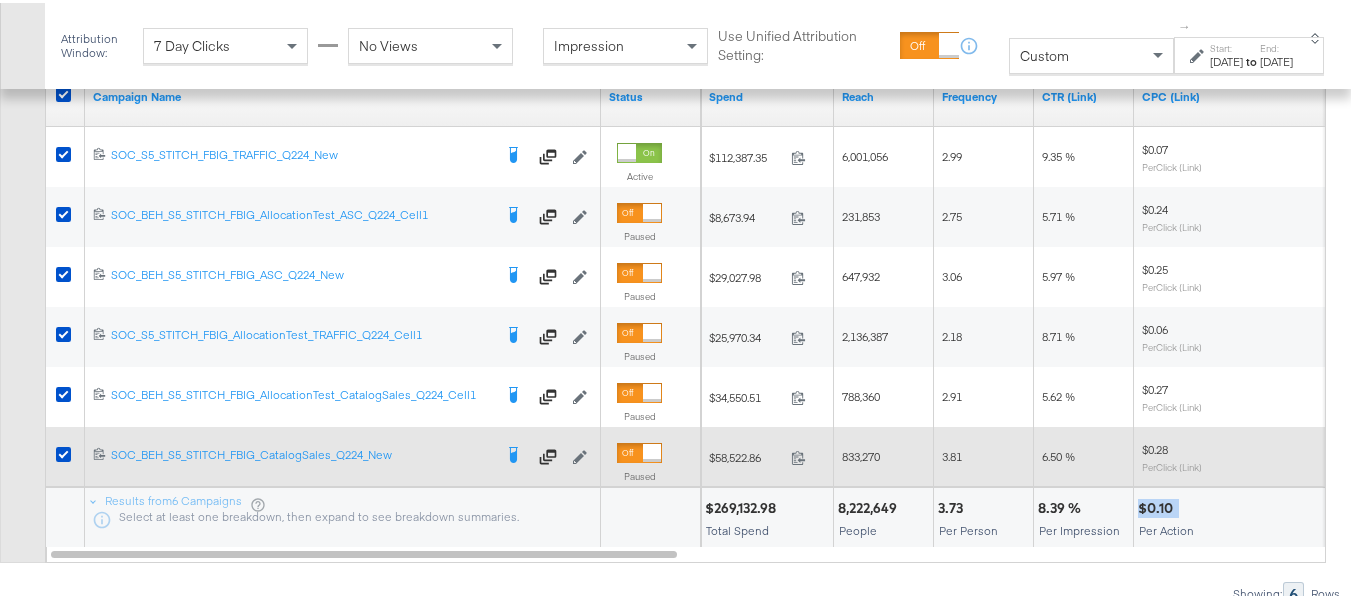 scroll, scrollTop: 1104, scrollLeft: 0, axis: vertical 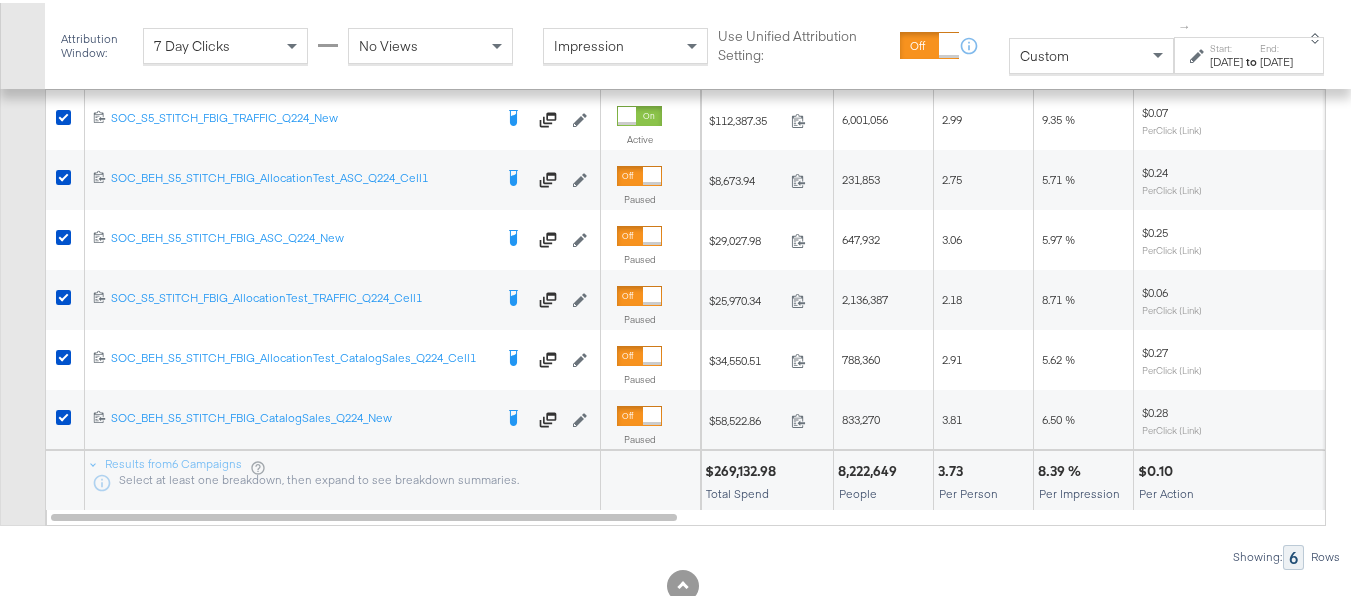 click at bounding box center [1254, 468] 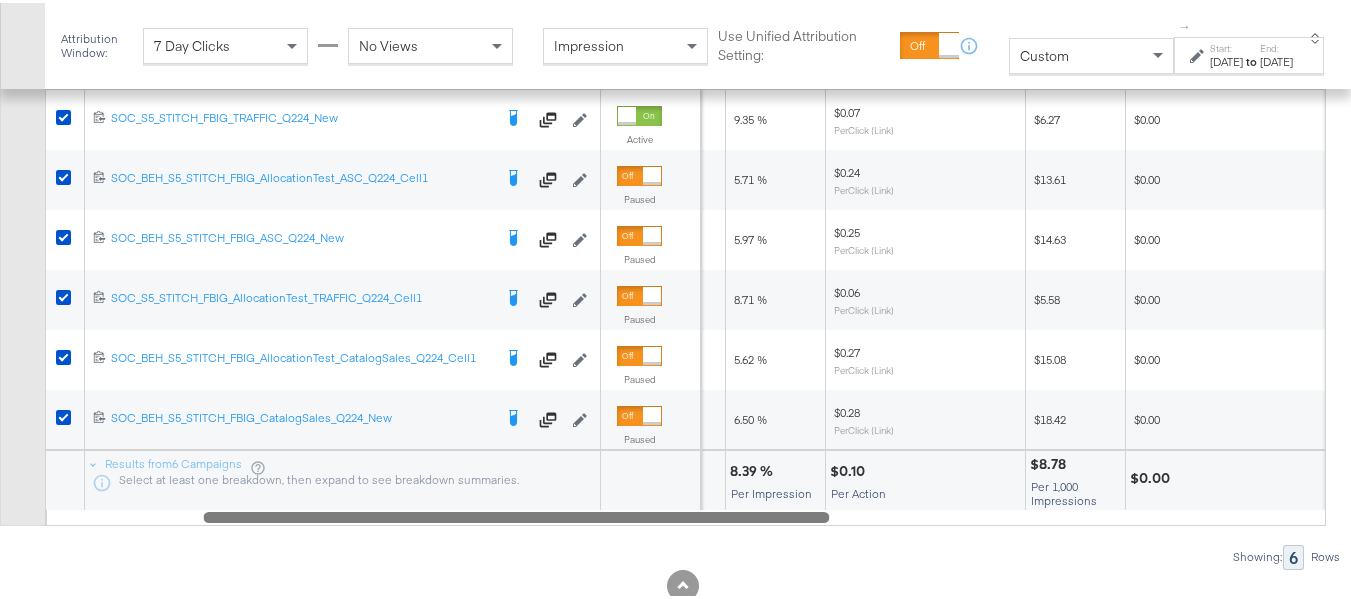 drag, startPoint x: 636, startPoint y: 557, endPoint x: 837, endPoint y: 568, distance: 201.30077 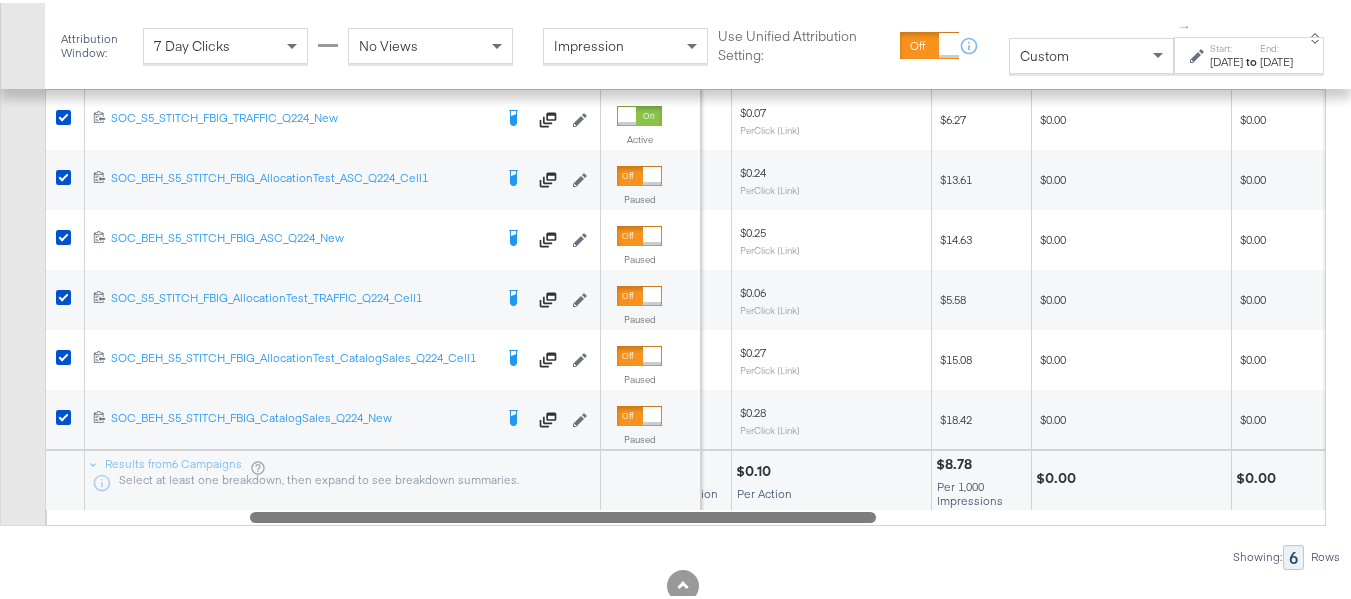 click on "$8.78" at bounding box center (957, 461) 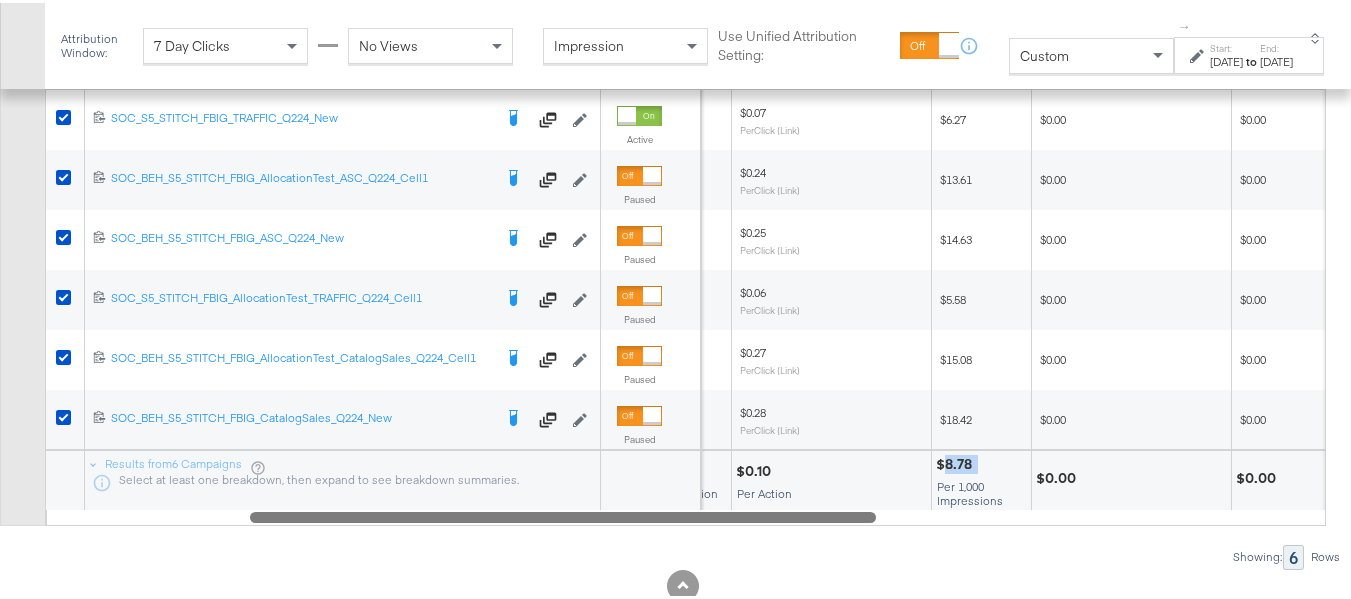 click on "$8.78" at bounding box center (957, 461) 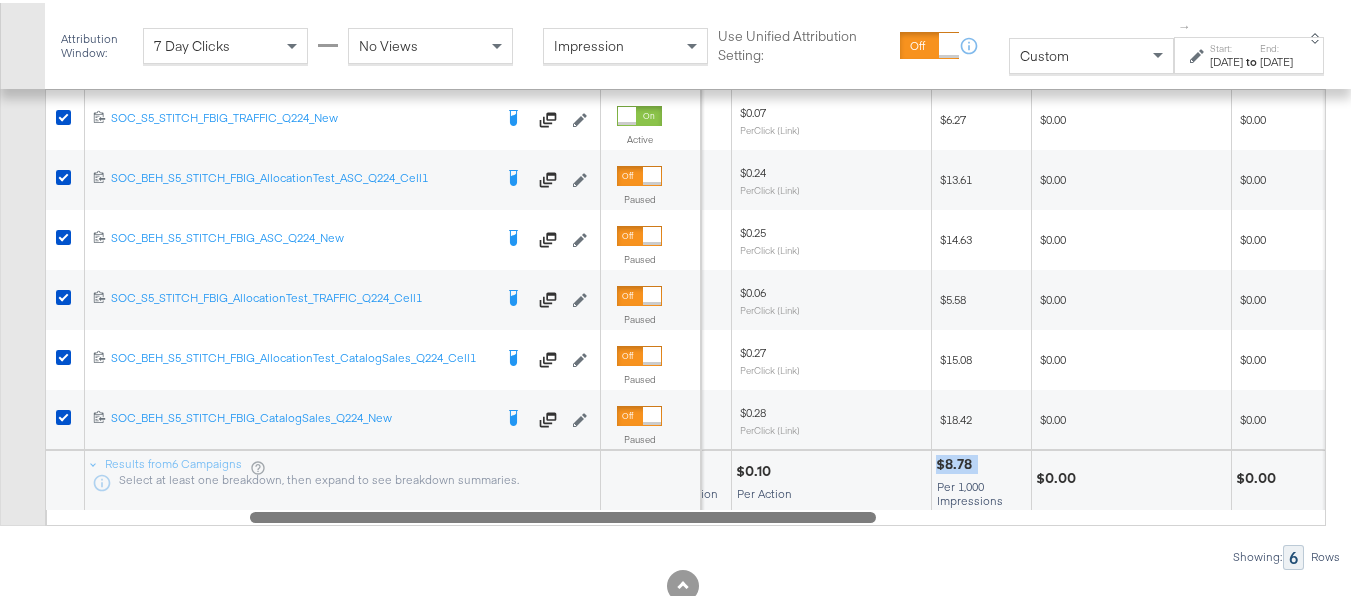 click on "$8.78" at bounding box center (957, 461) 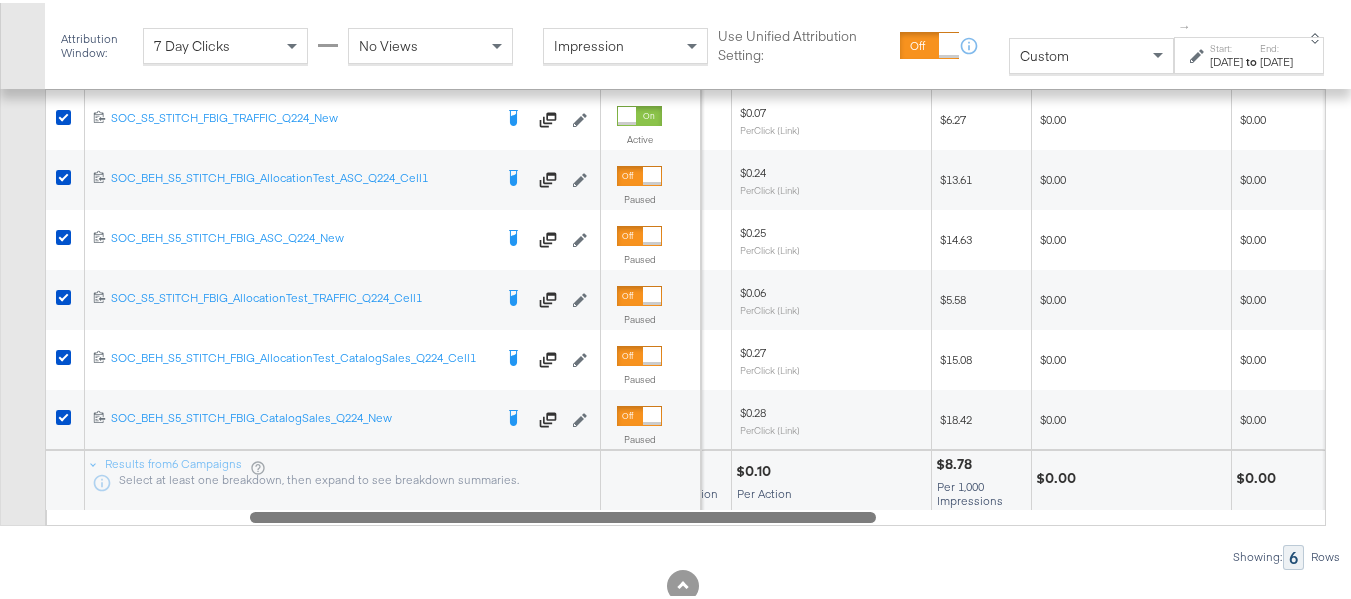 click on "$0.00" at bounding box center [1059, 475] 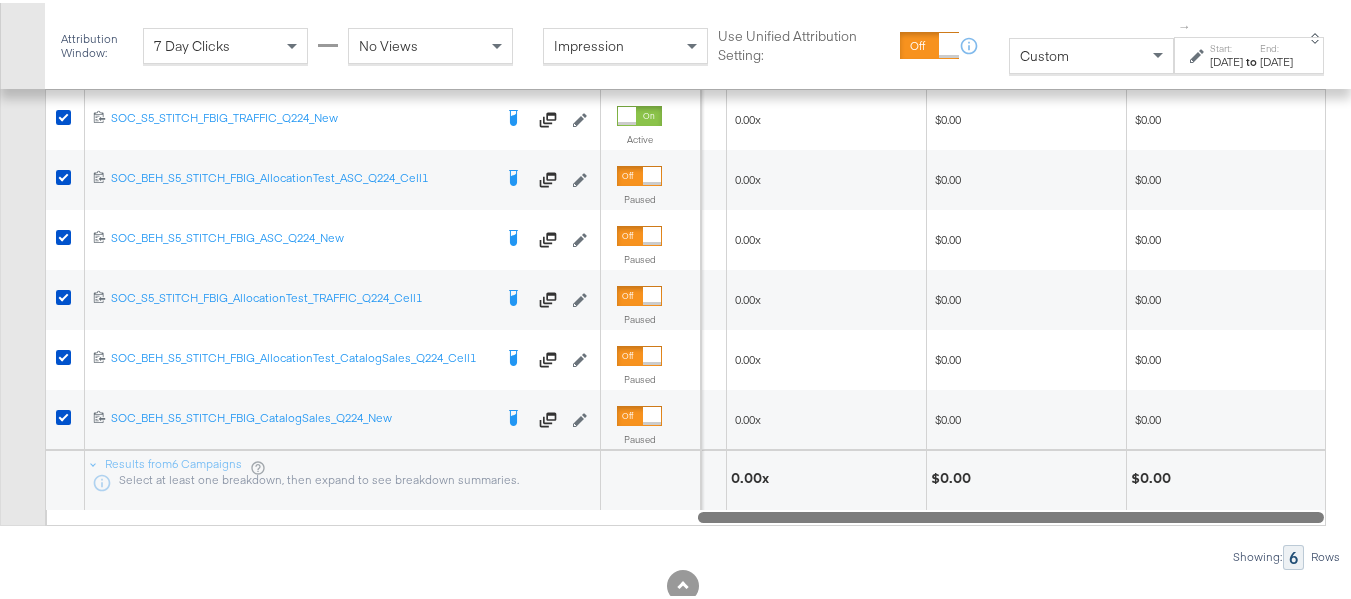drag, startPoint x: 846, startPoint y: 558, endPoint x: 1360, endPoint y: 538, distance: 514.389 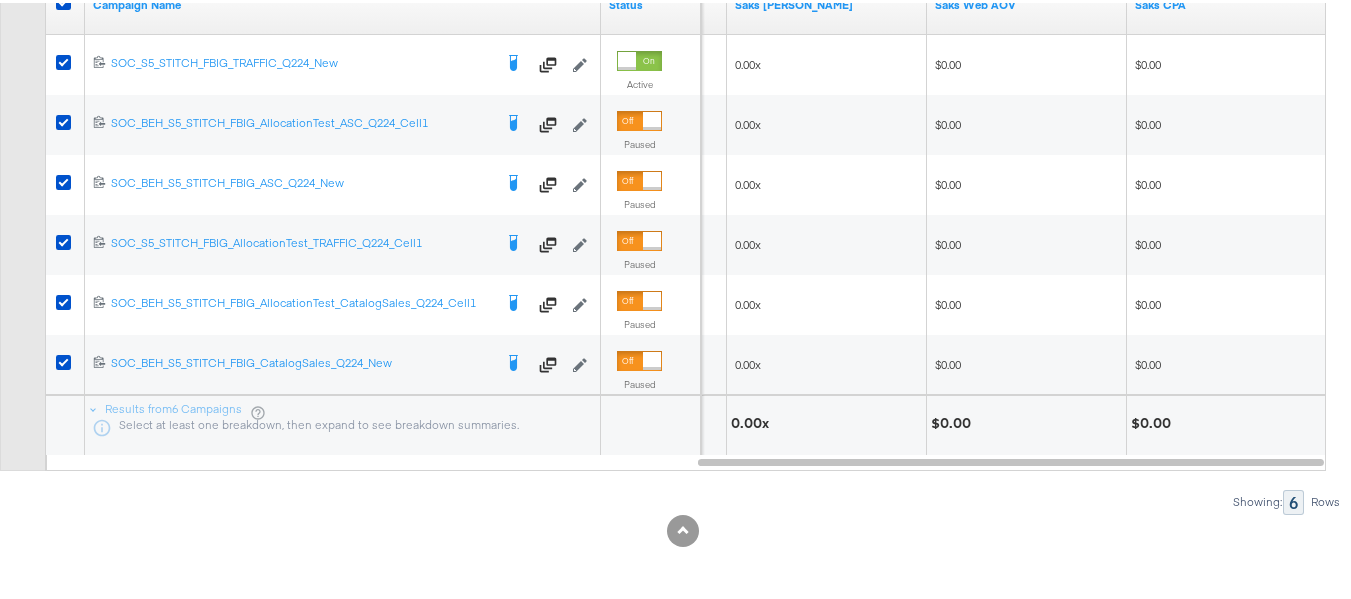 scroll, scrollTop: 0, scrollLeft: 0, axis: both 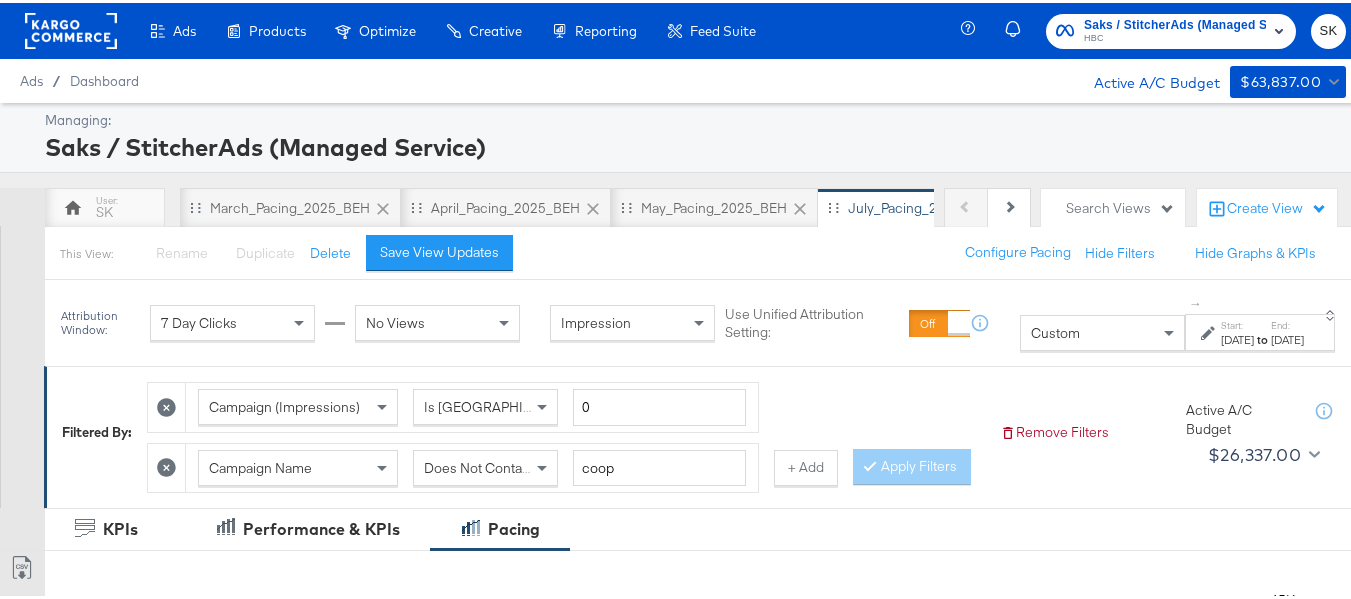click 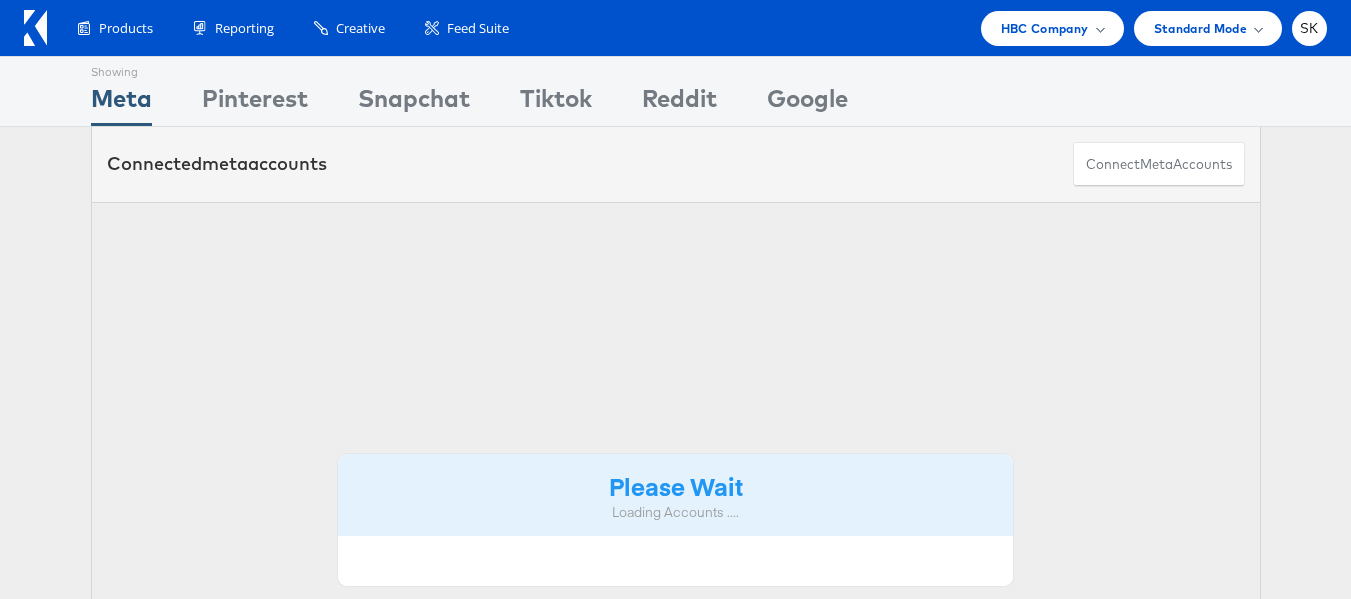 scroll, scrollTop: 0, scrollLeft: 0, axis: both 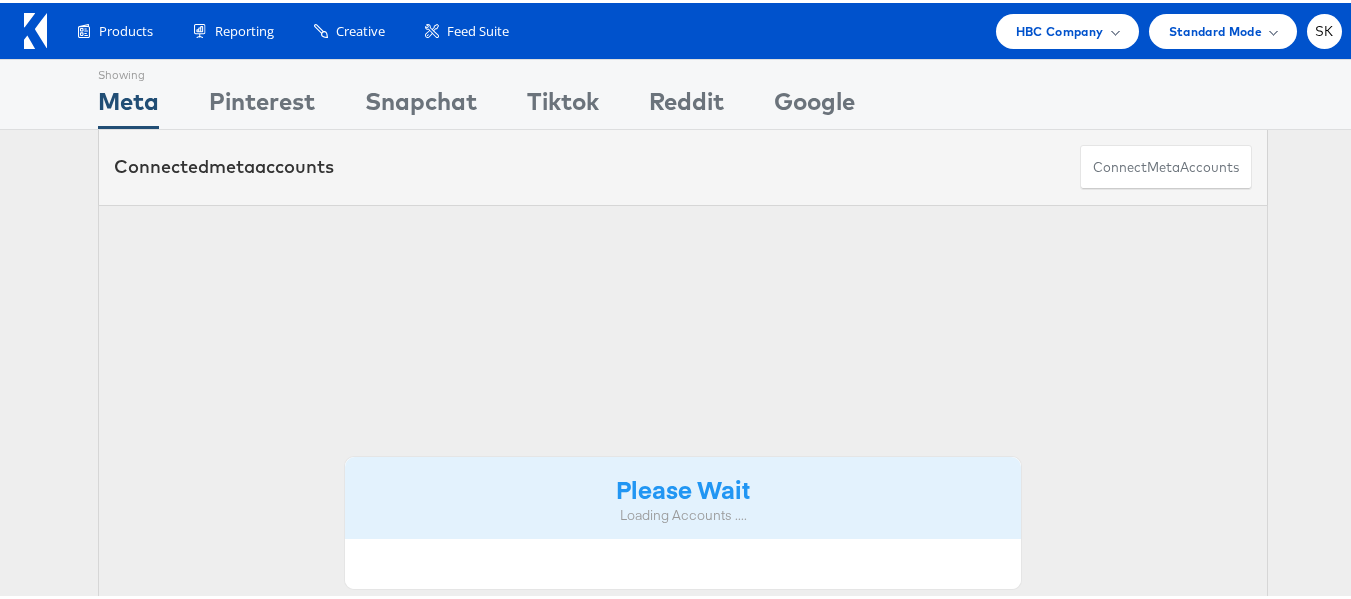 click on "SK" at bounding box center (1324, 28) 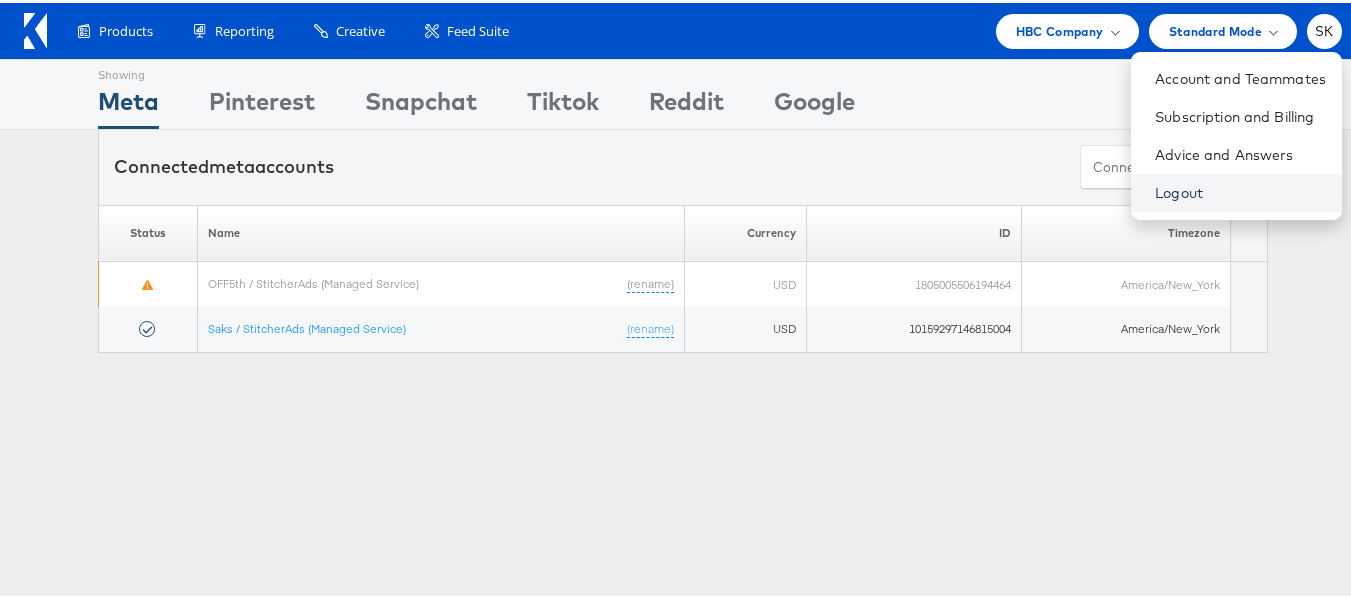 click on "Logout" at bounding box center [1240, 190] 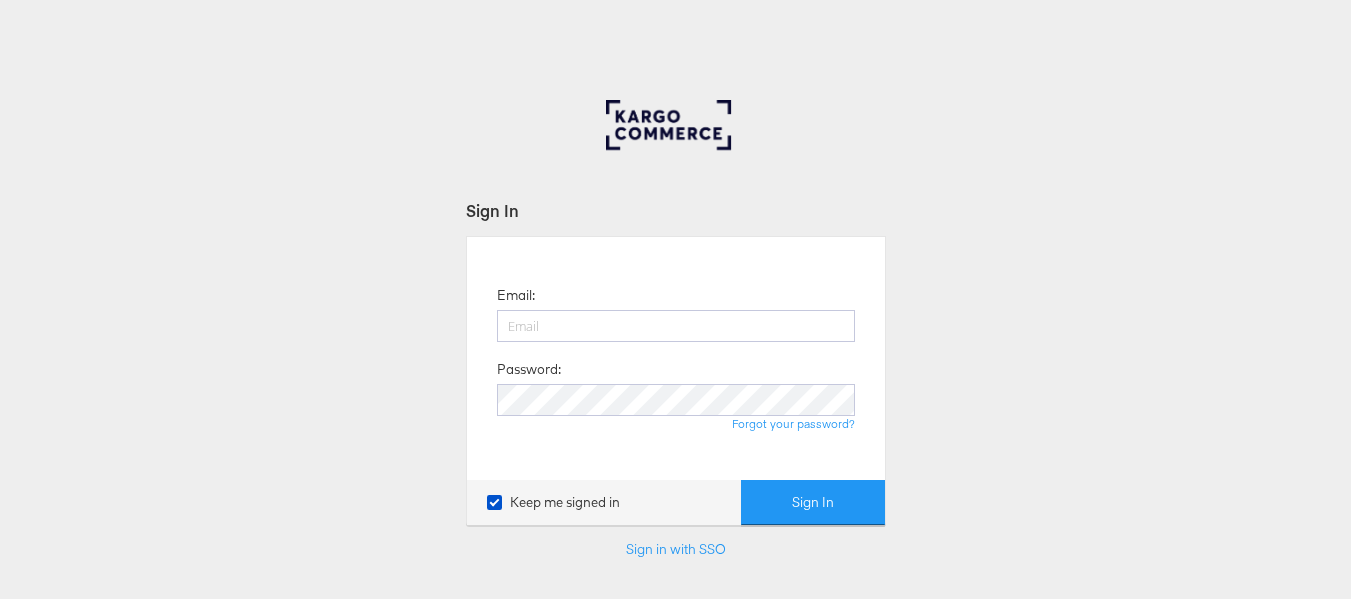 scroll, scrollTop: 0, scrollLeft: 0, axis: both 